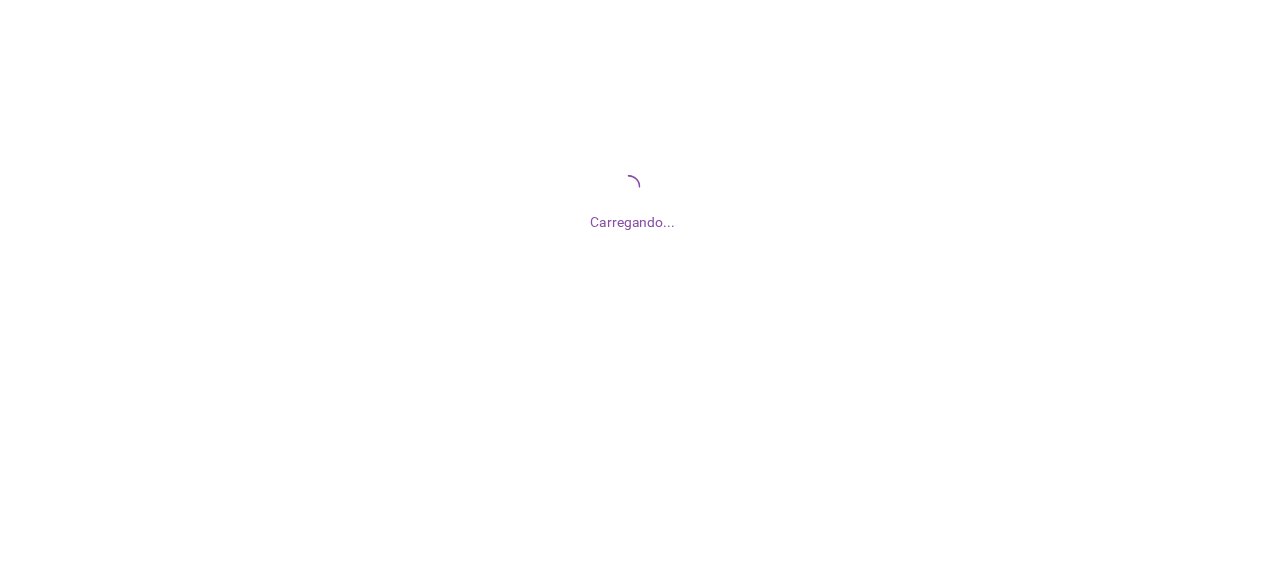 scroll, scrollTop: 0, scrollLeft: 0, axis: both 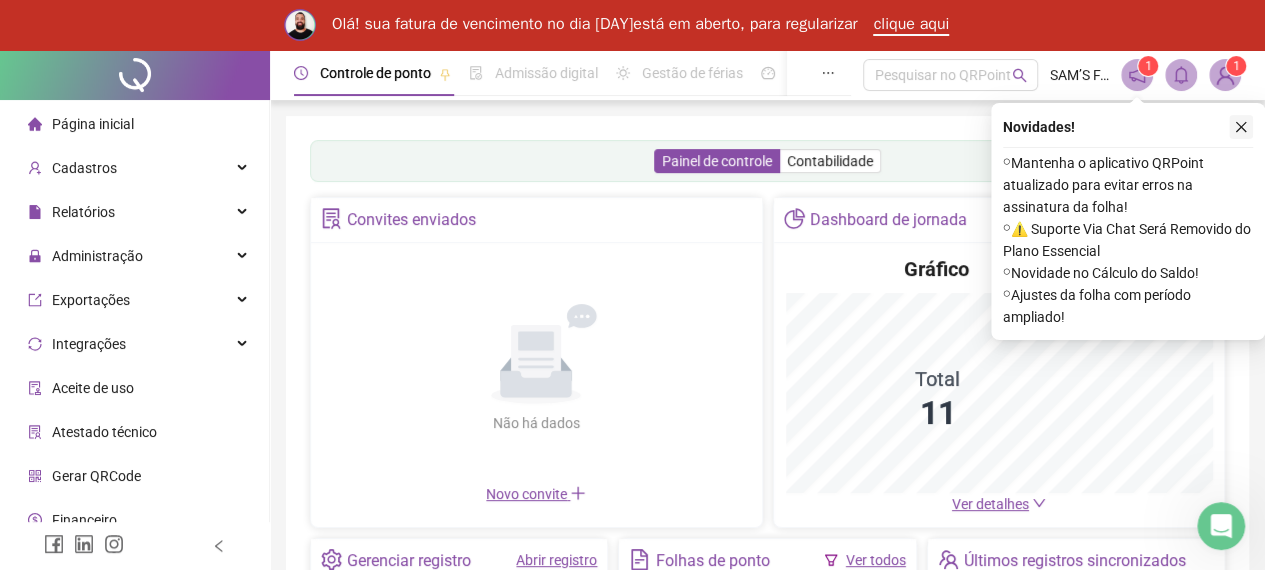 click 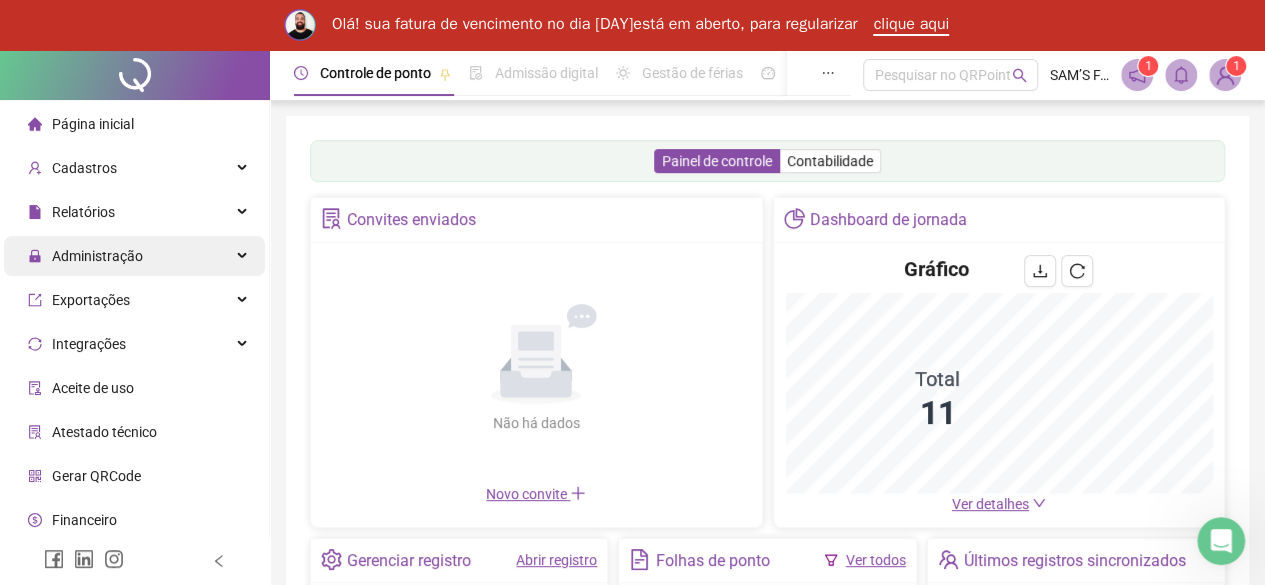 click on "Administração" at bounding box center [134, 256] 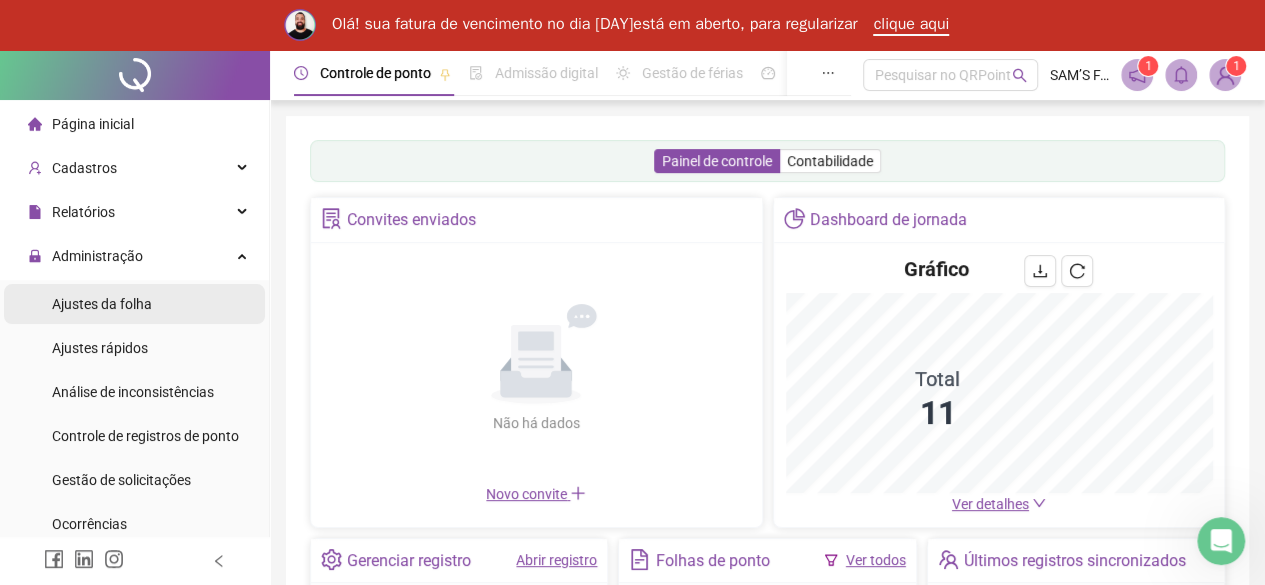 drag, startPoint x: 167, startPoint y: 306, endPoint x: 176, endPoint y: 312, distance: 10.816654 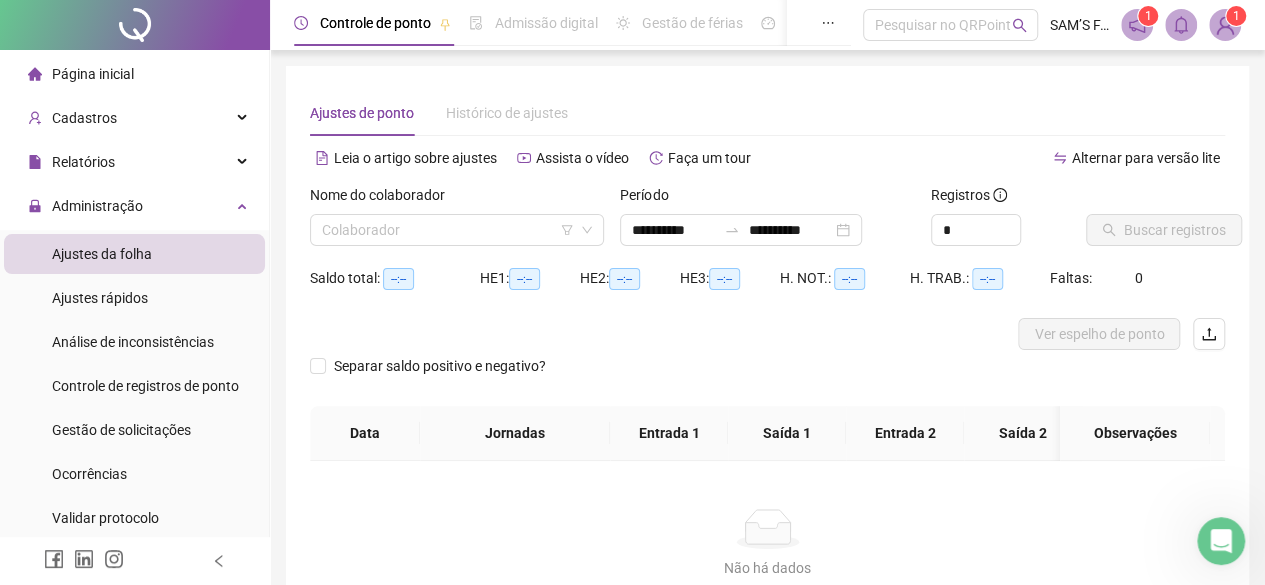 click on "Saldo total:   --:--" at bounding box center (395, 278) 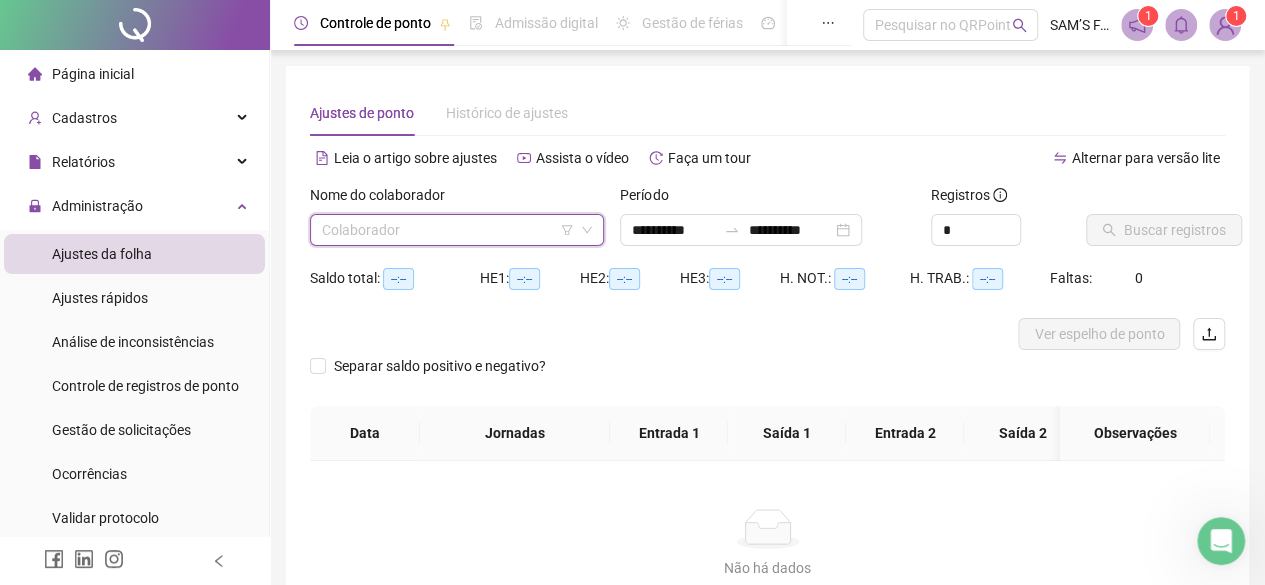 click at bounding box center (448, 230) 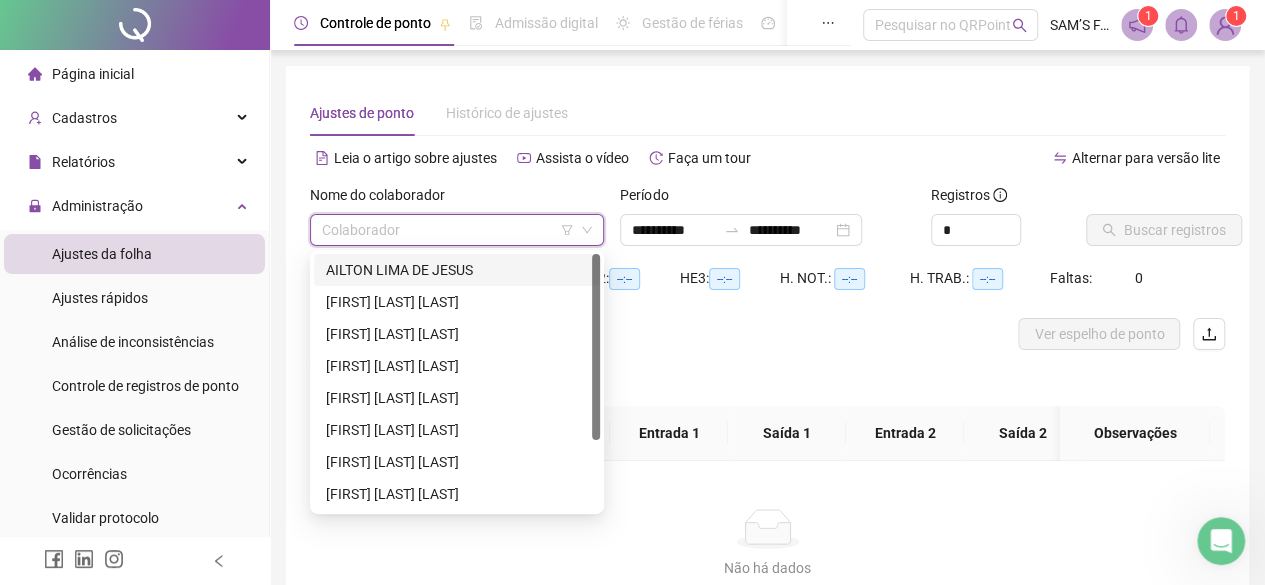 click on "AILTON LIMA DE JESUS" at bounding box center [457, 270] 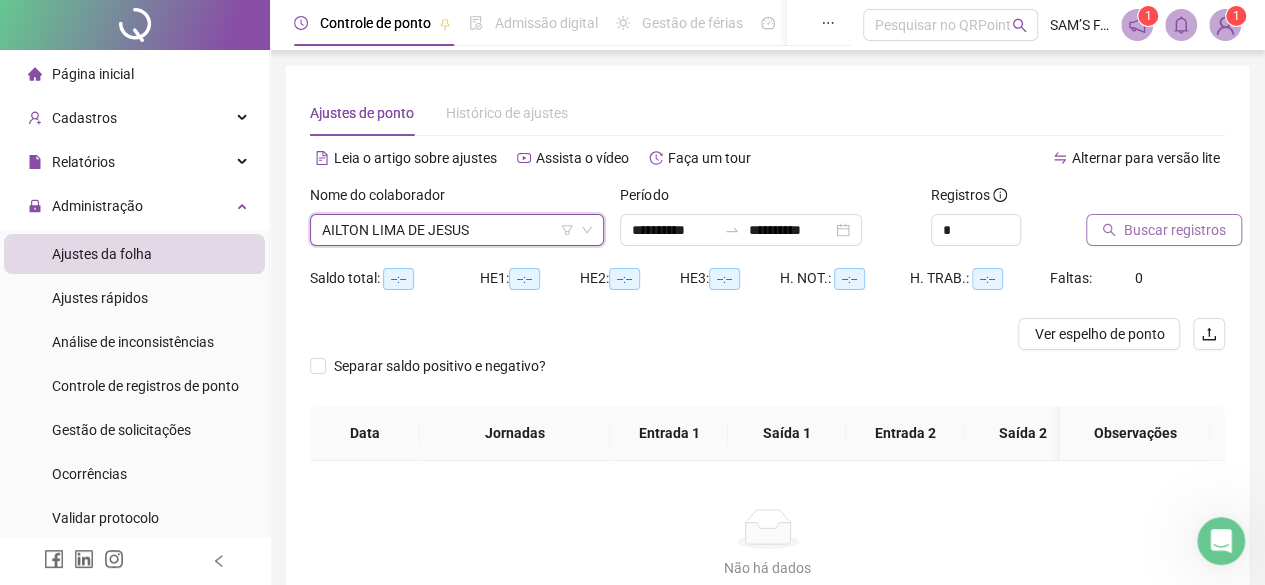 click on "Buscar registros" at bounding box center [1175, 230] 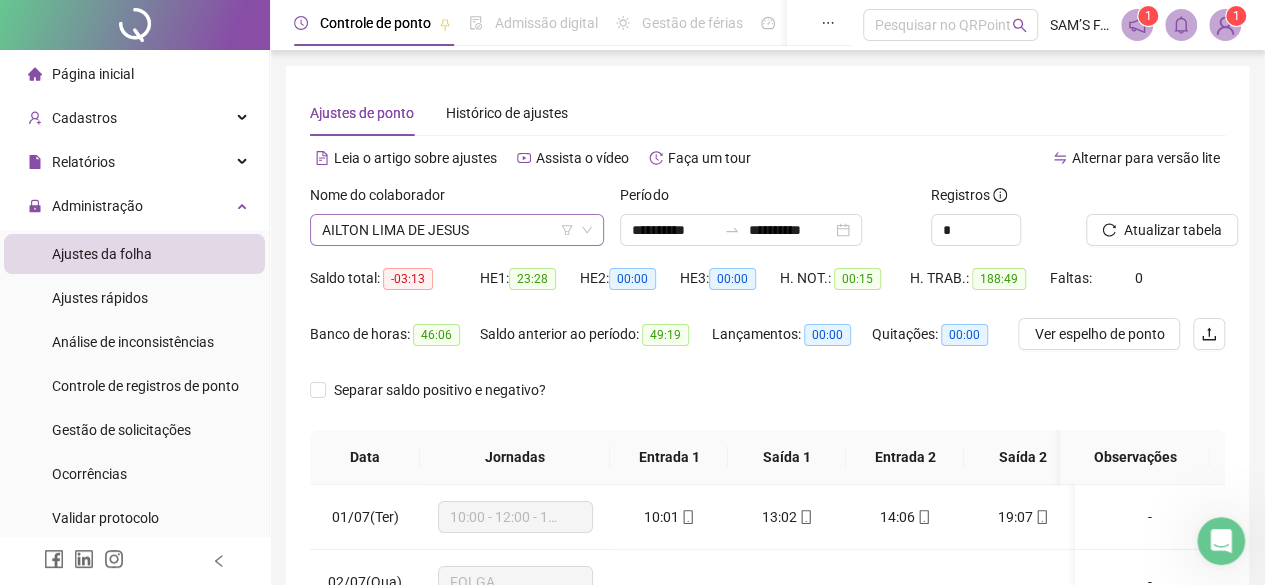 click on "AILTON LIMA DE JESUS" at bounding box center [457, 230] 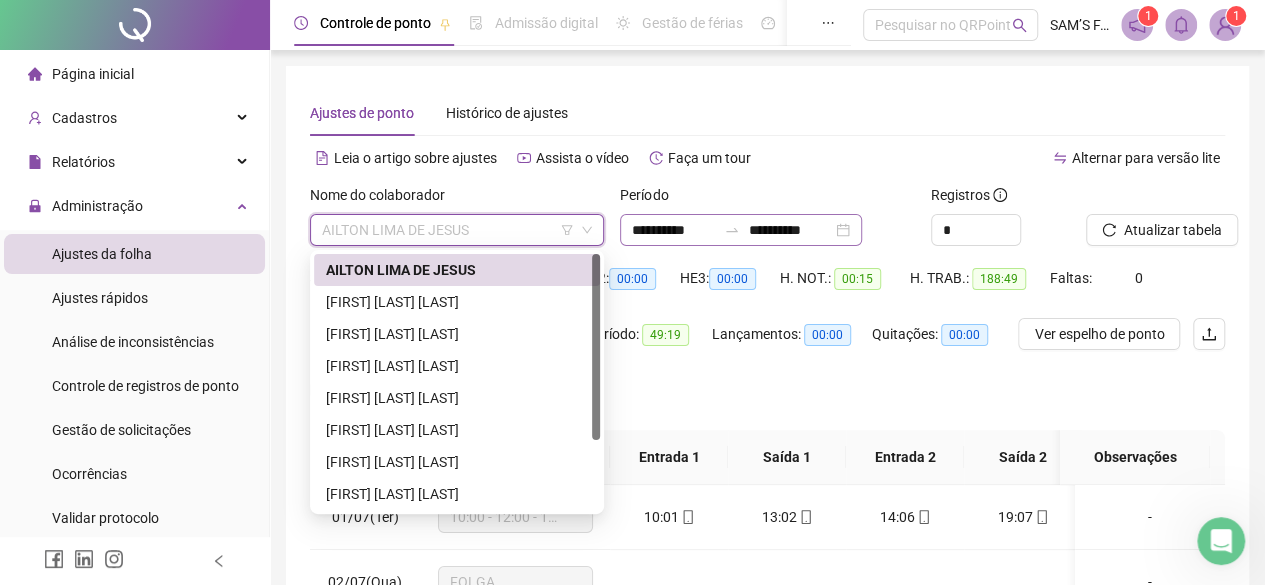 click on "**********" at bounding box center (741, 230) 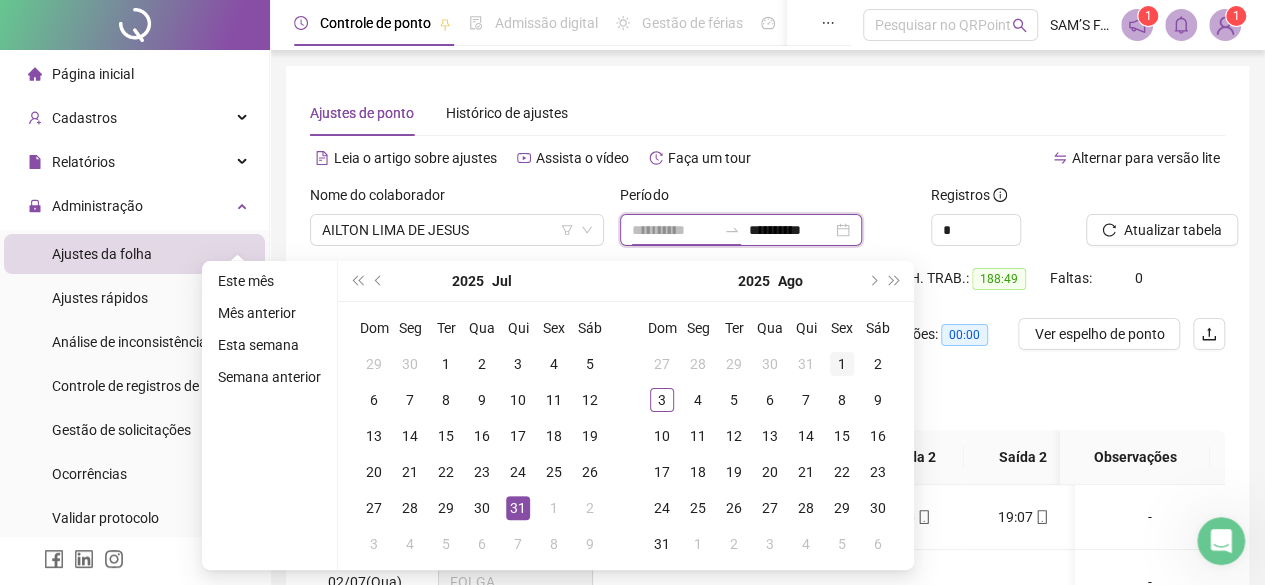 type on "**********" 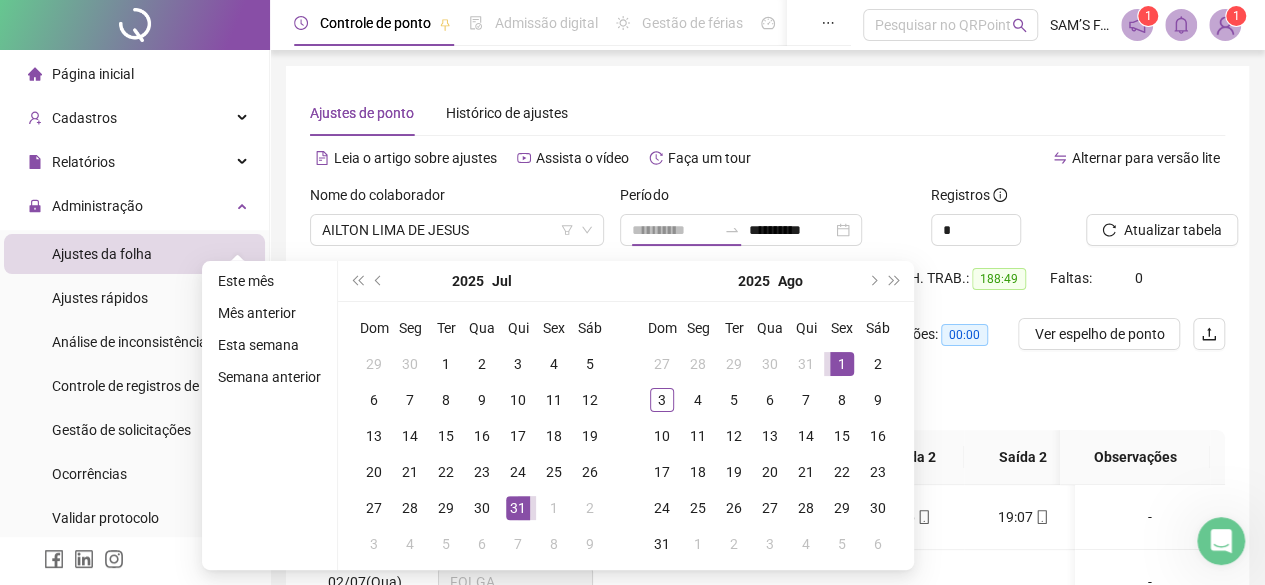 click on "1" at bounding box center [842, 364] 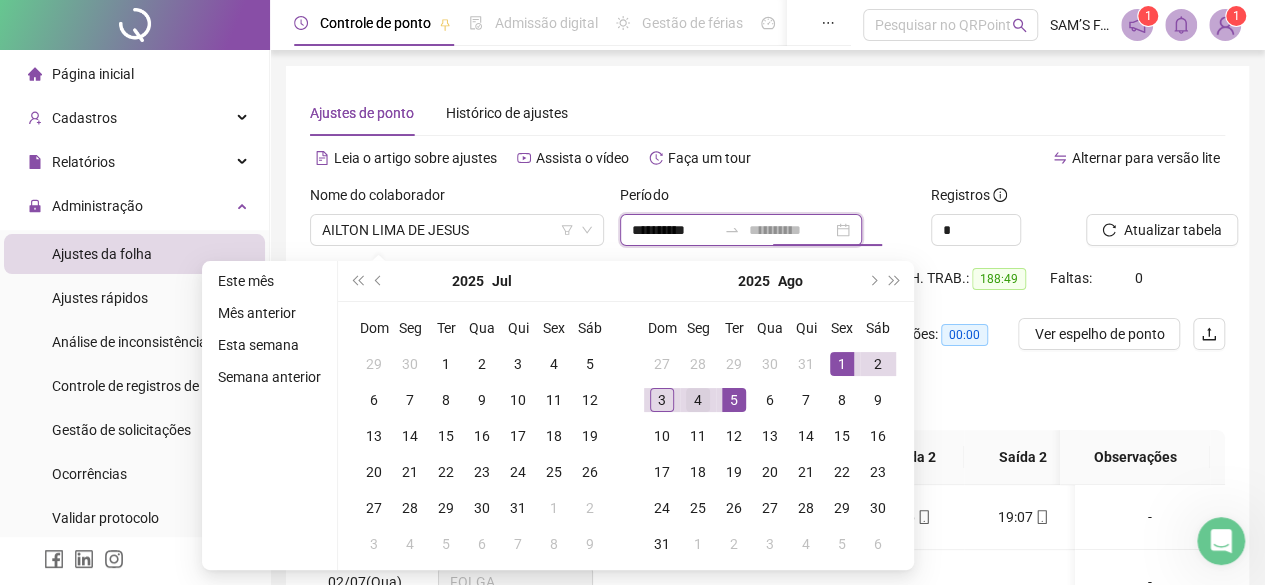 type on "**********" 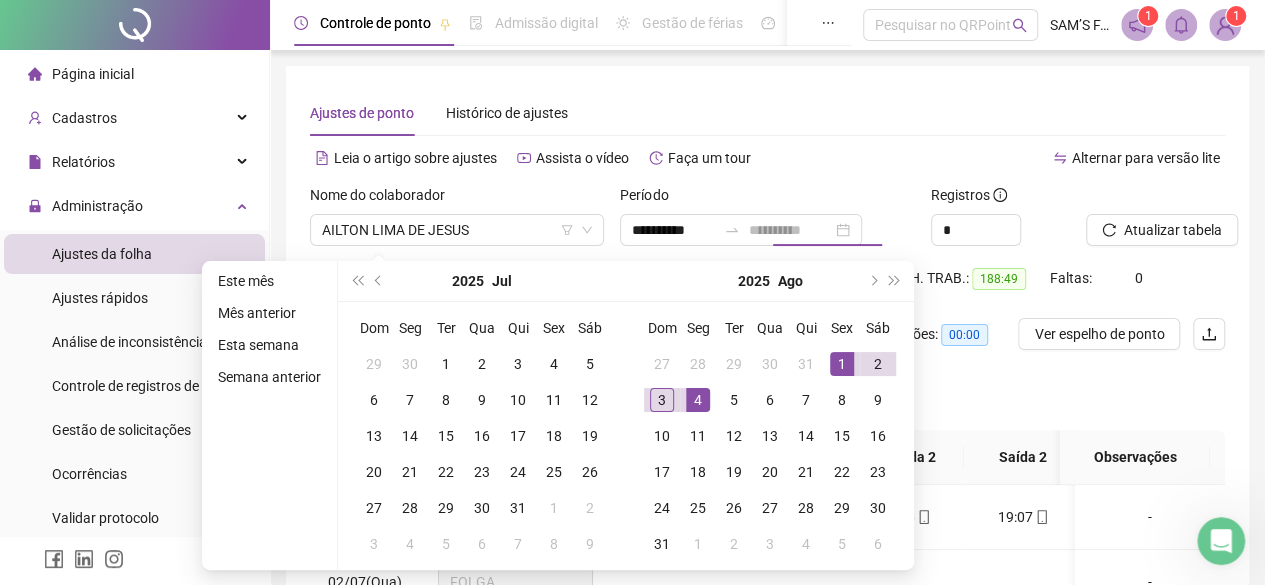 click on "4" at bounding box center [698, 400] 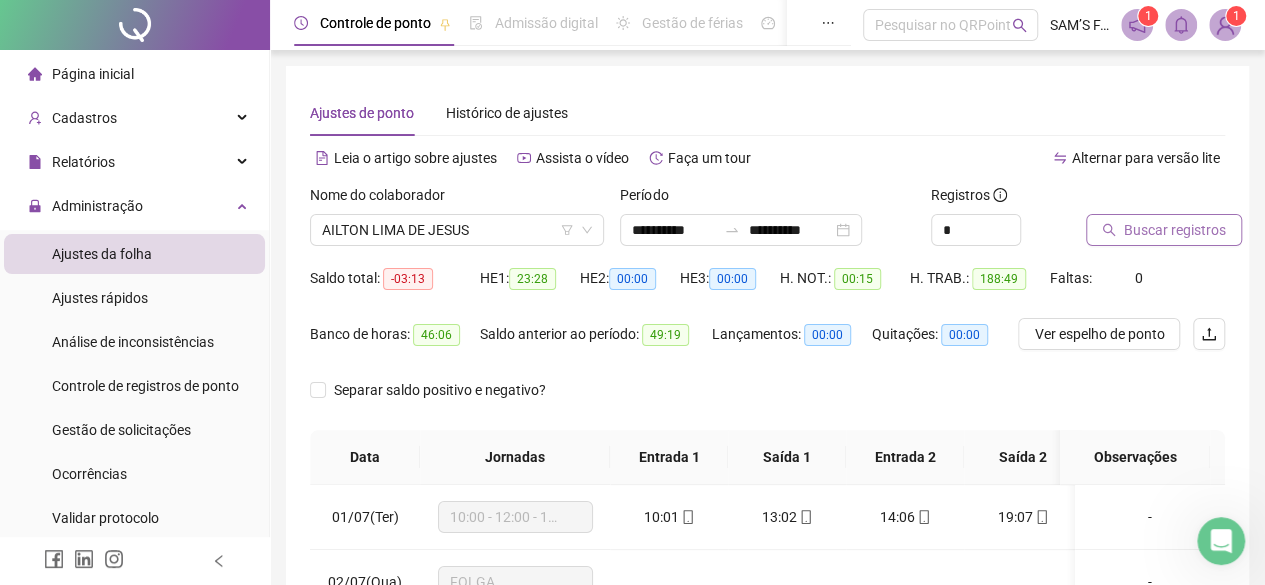 click on "Buscar registros" at bounding box center [1175, 230] 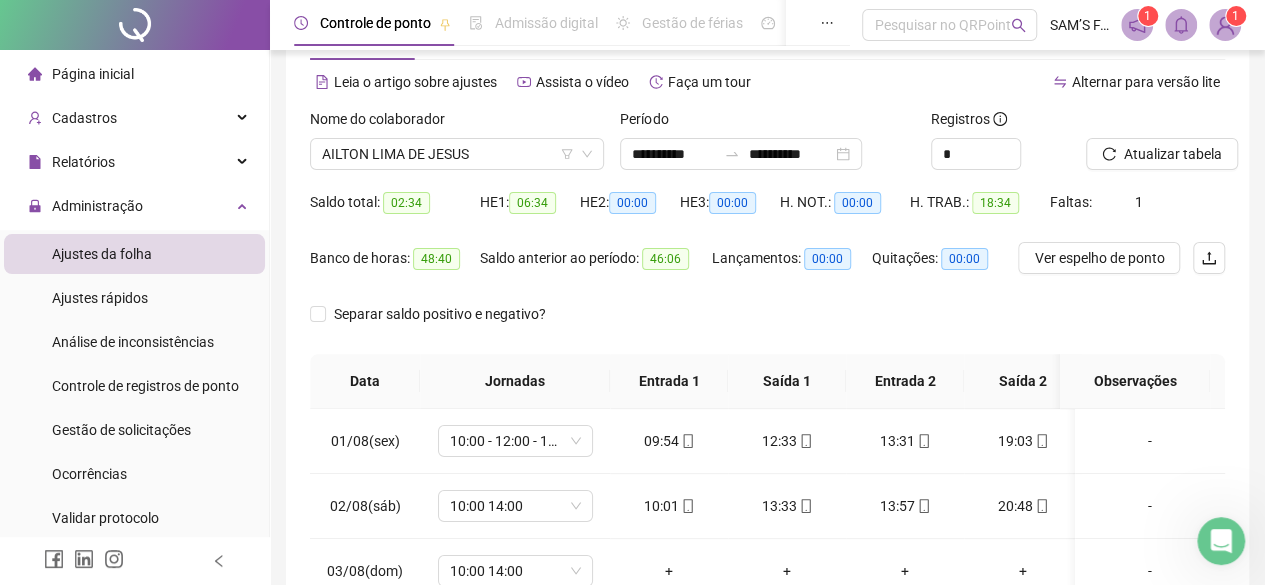 scroll, scrollTop: 218, scrollLeft: 0, axis: vertical 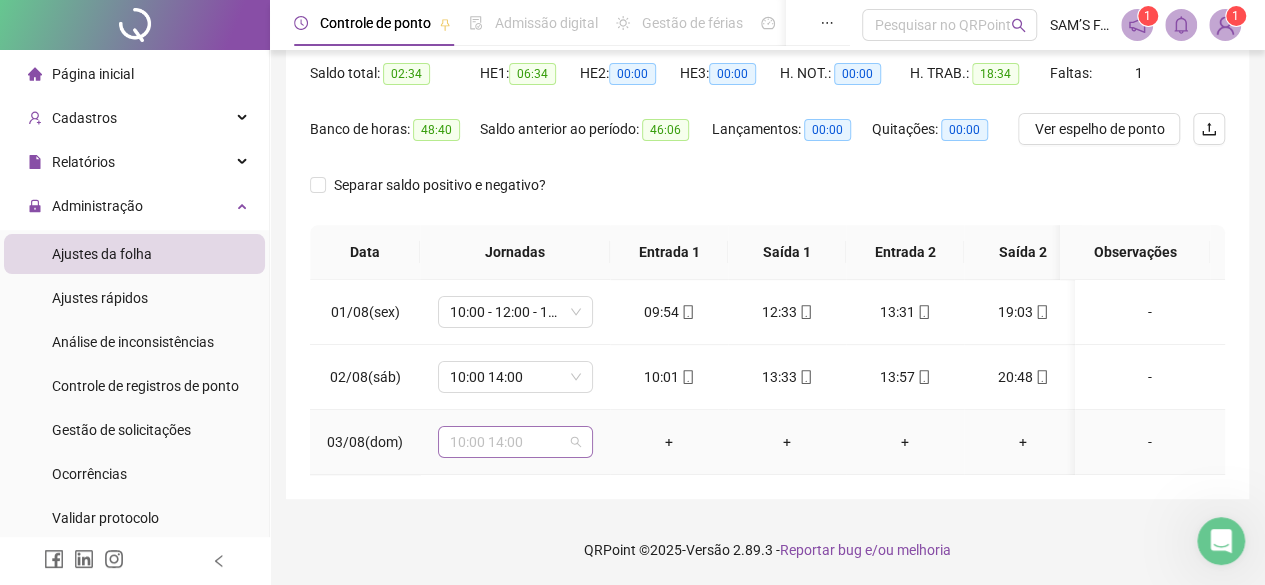 click on "10:00 14:00" at bounding box center (515, 442) 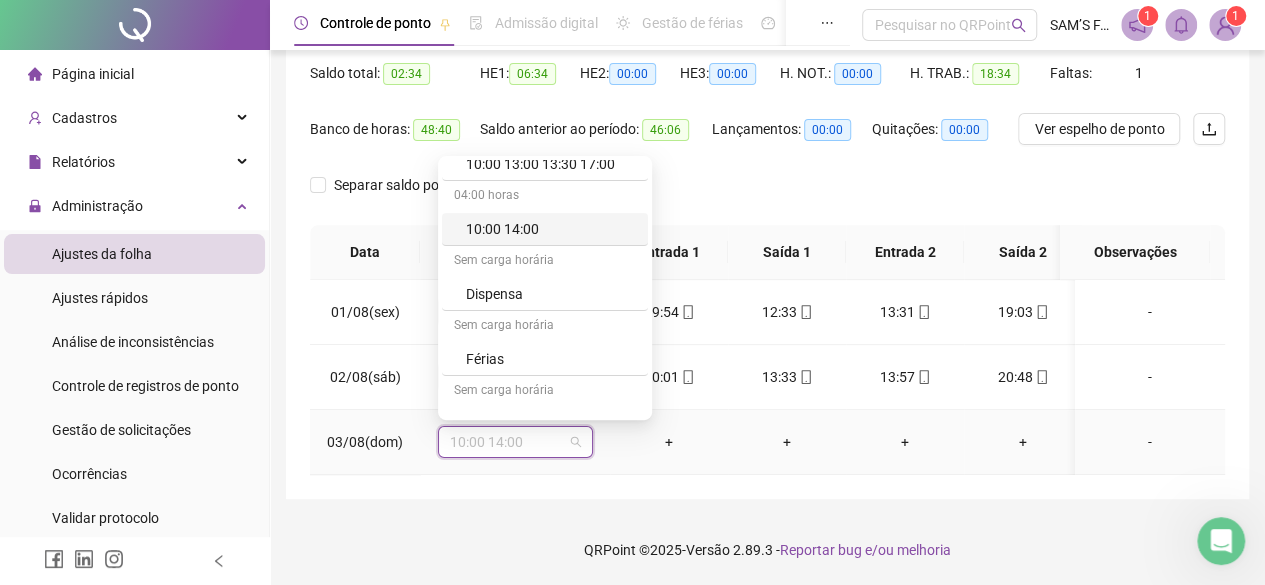 scroll, scrollTop: 200, scrollLeft: 0, axis: vertical 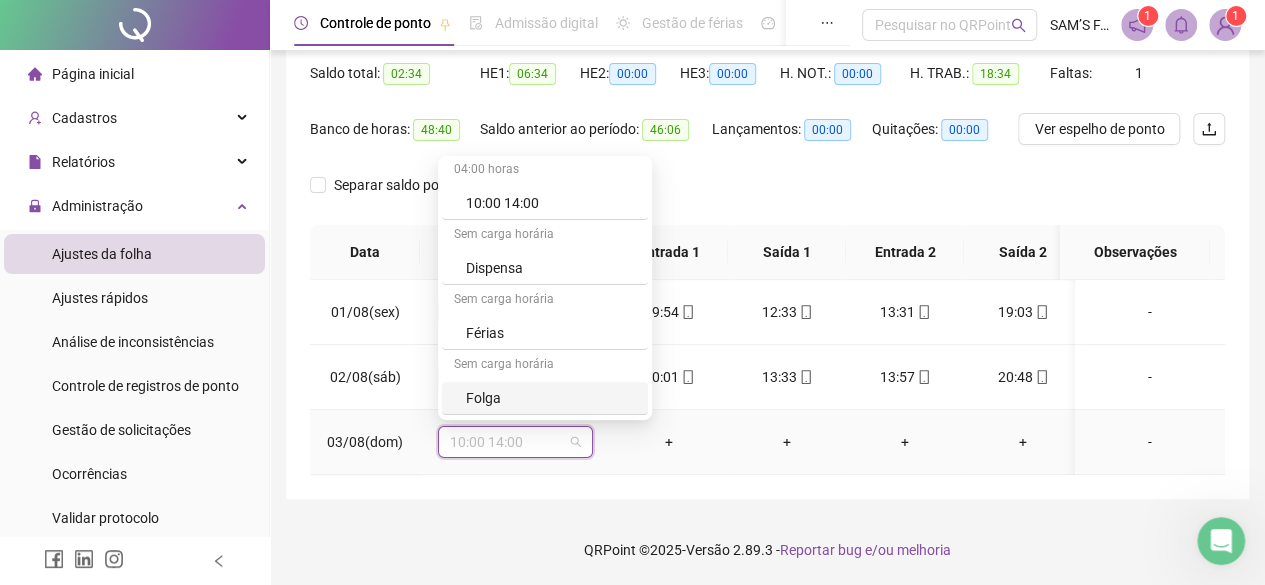 click on "Folga" at bounding box center [551, 398] 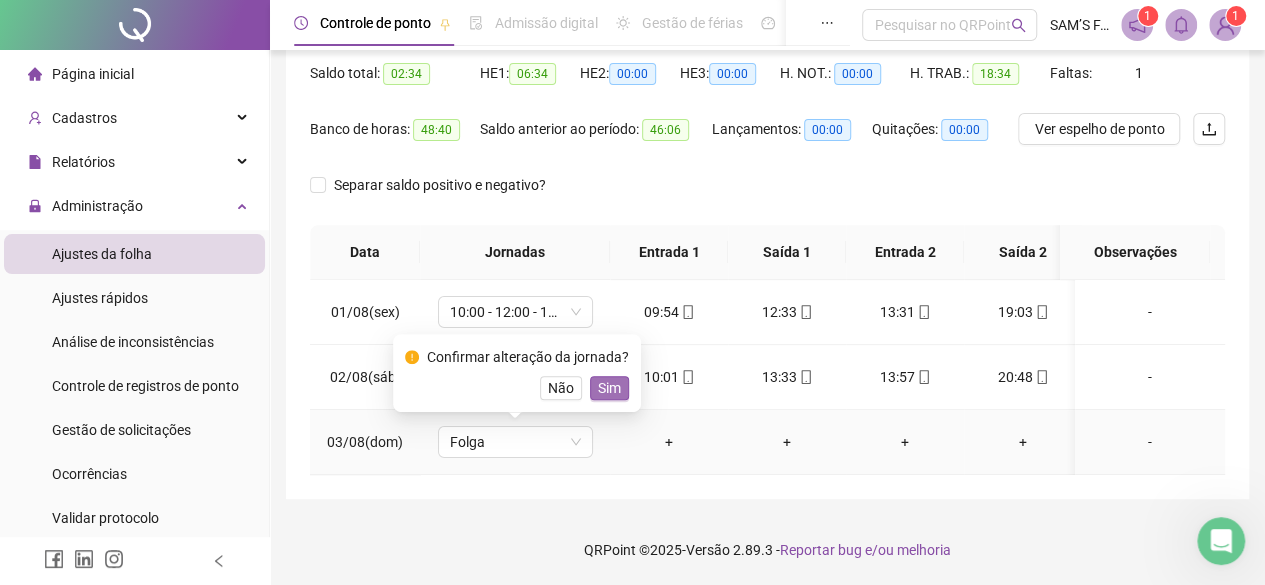click on "Sim" at bounding box center [609, 388] 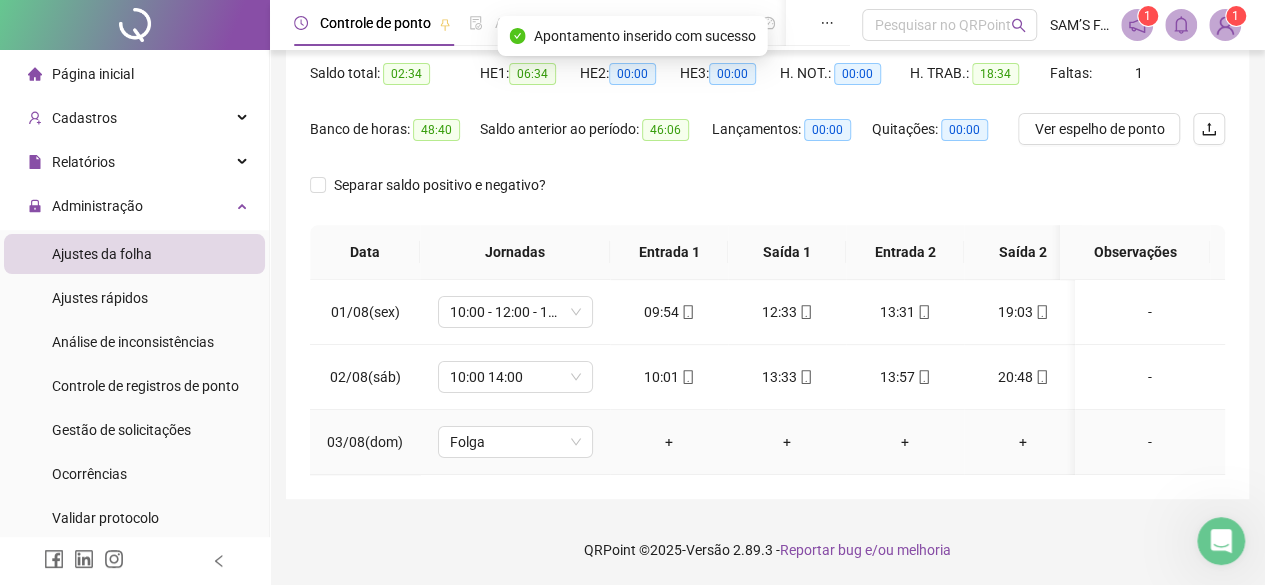 scroll, scrollTop: 0, scrollLeft: 0, axis: both 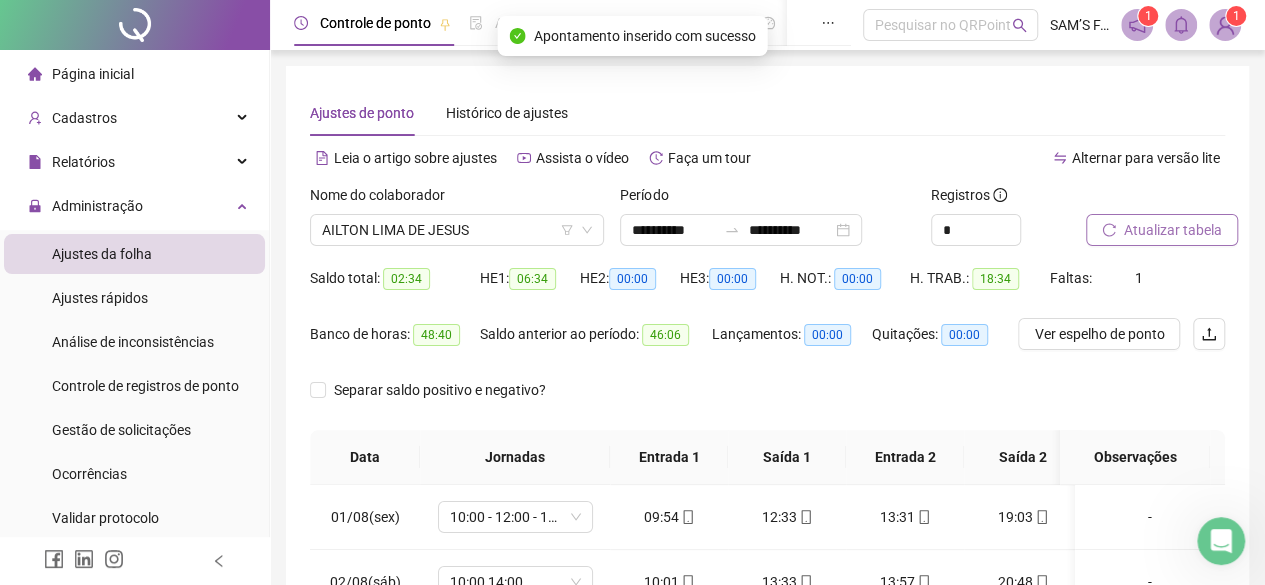 click on "Atualizar tabela" at bounding box center [1173, 230] 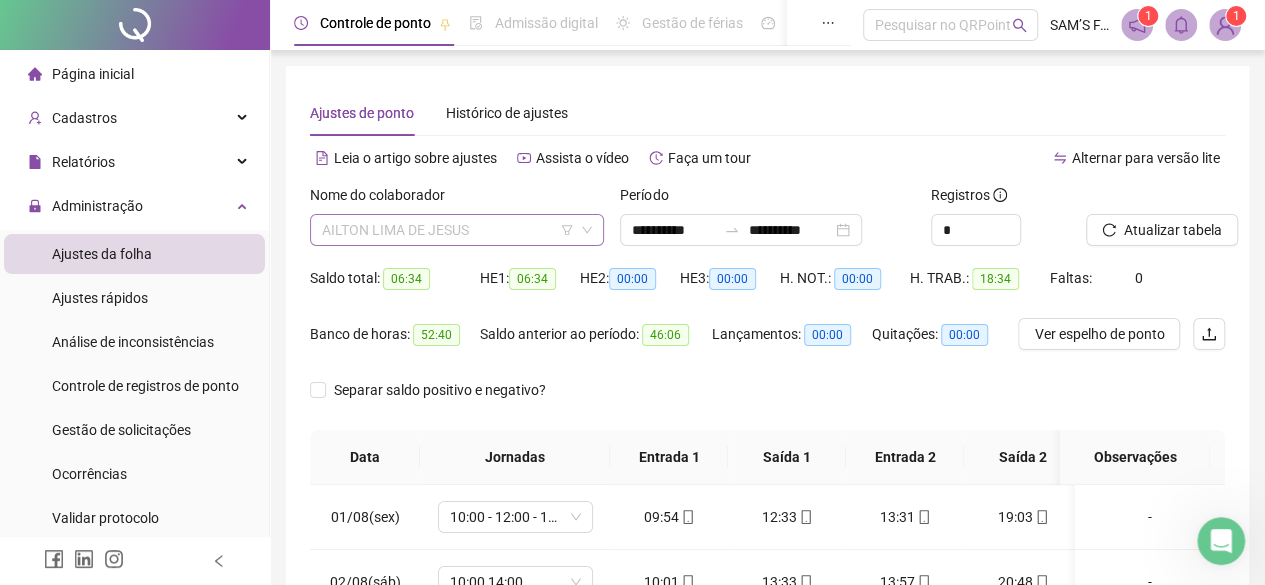 click on "AILTON LIMA DE JESUS" at bounding box center (457, 230) 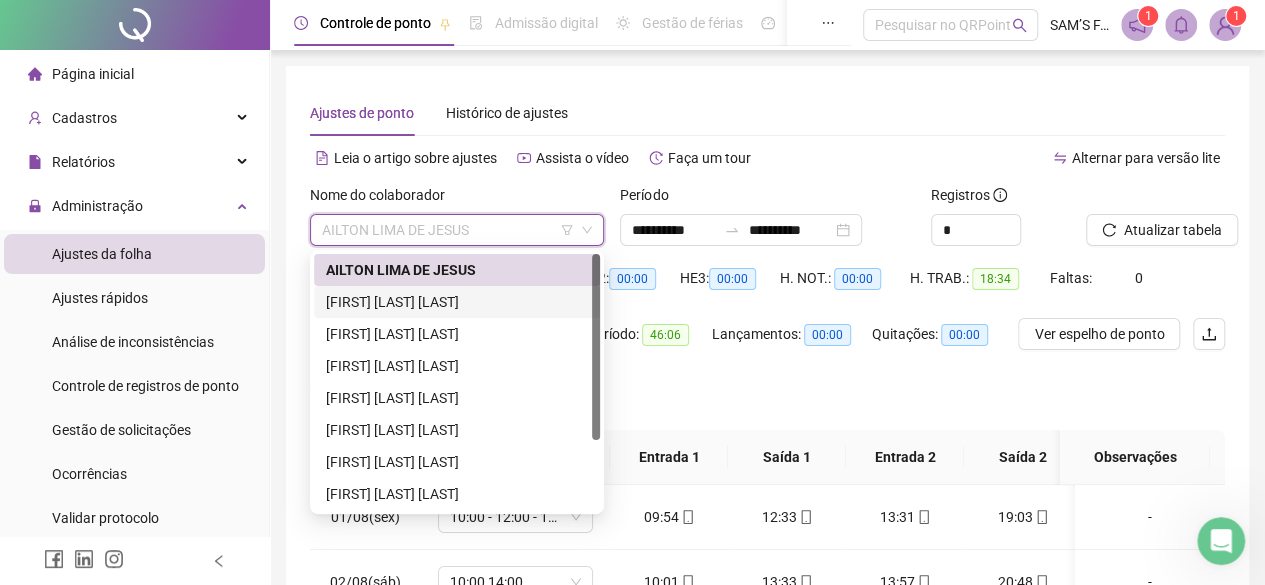 click on "[FIRST] [LAST] [LAST]" at bounding box center [457, 302] 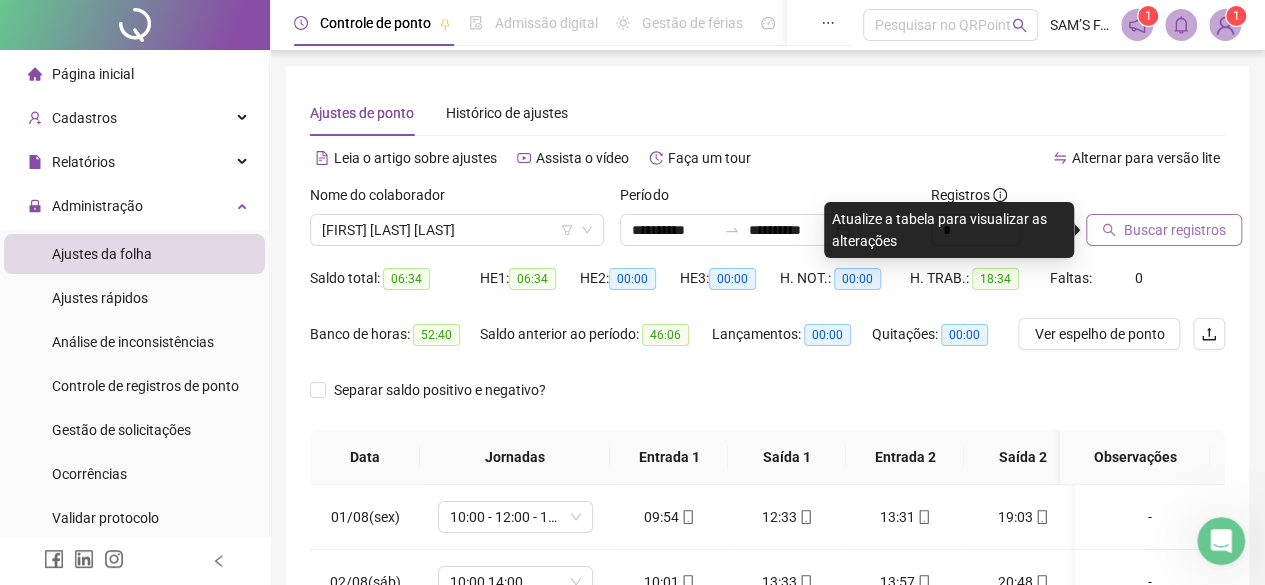 click on "Buscar registros" at bounding box center (1175, 230) 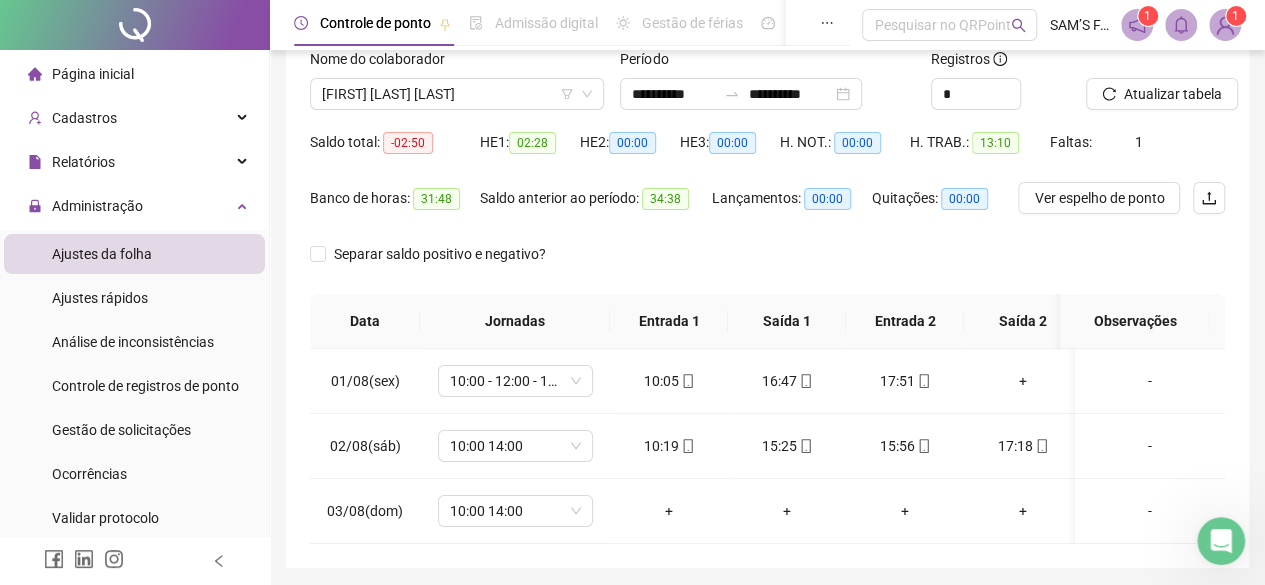 scroll, scrollTop: 218, scrollLeft: 0, axis: vertical 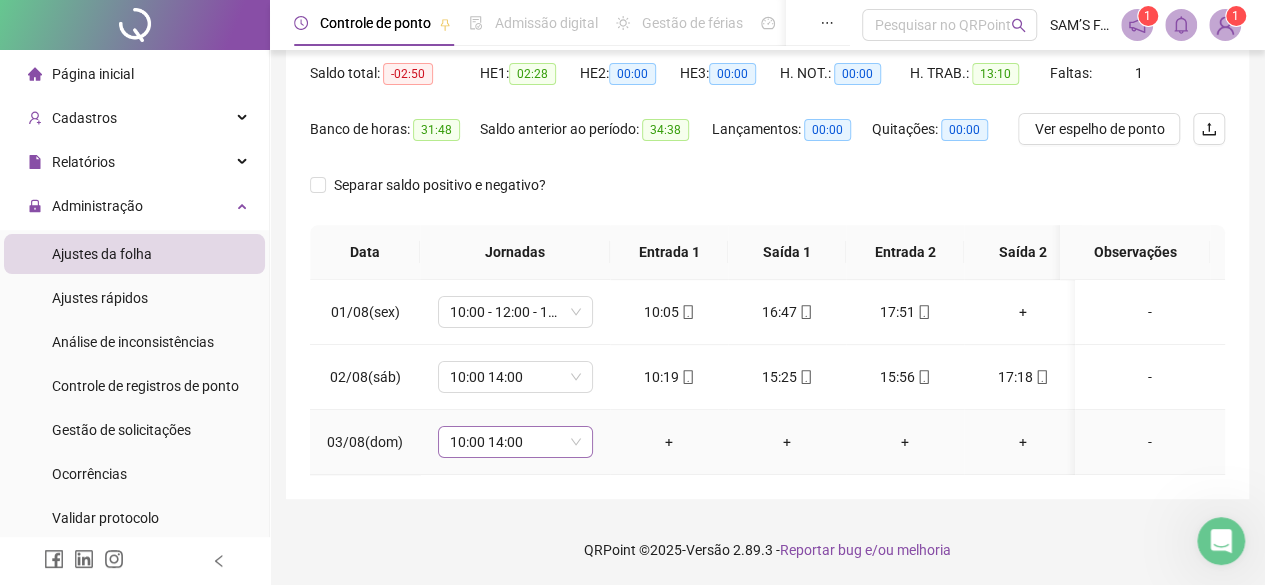 click on "10:00 14:00" at bounding box center [515, 442] 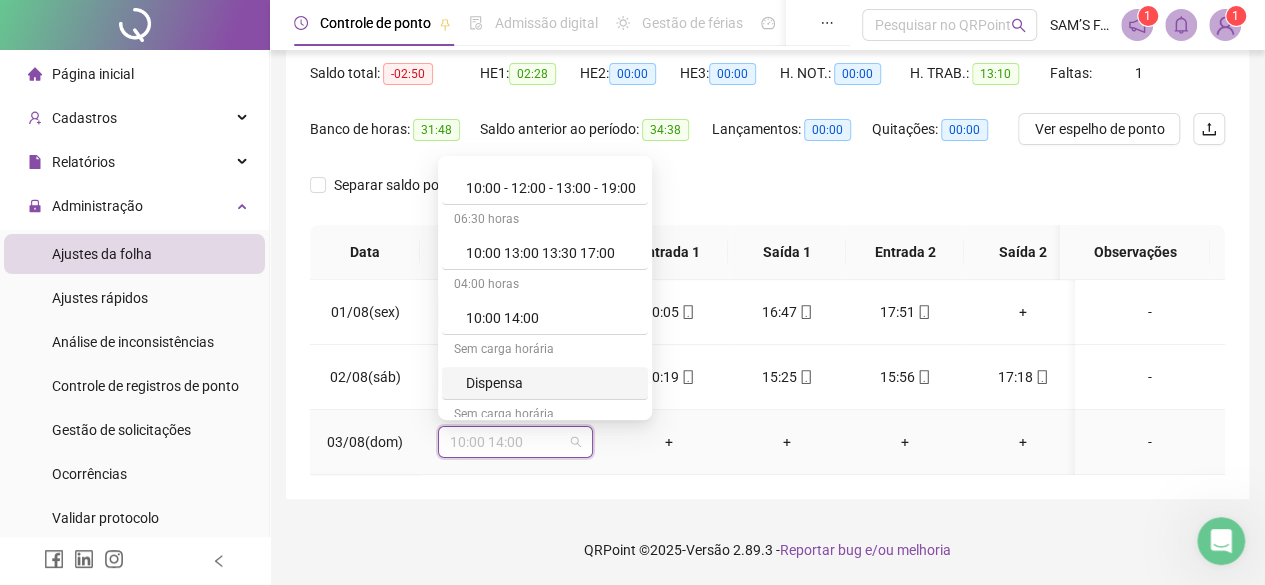 scroll, scrollTop: 200, scrollLeft: 0, axis: vertical 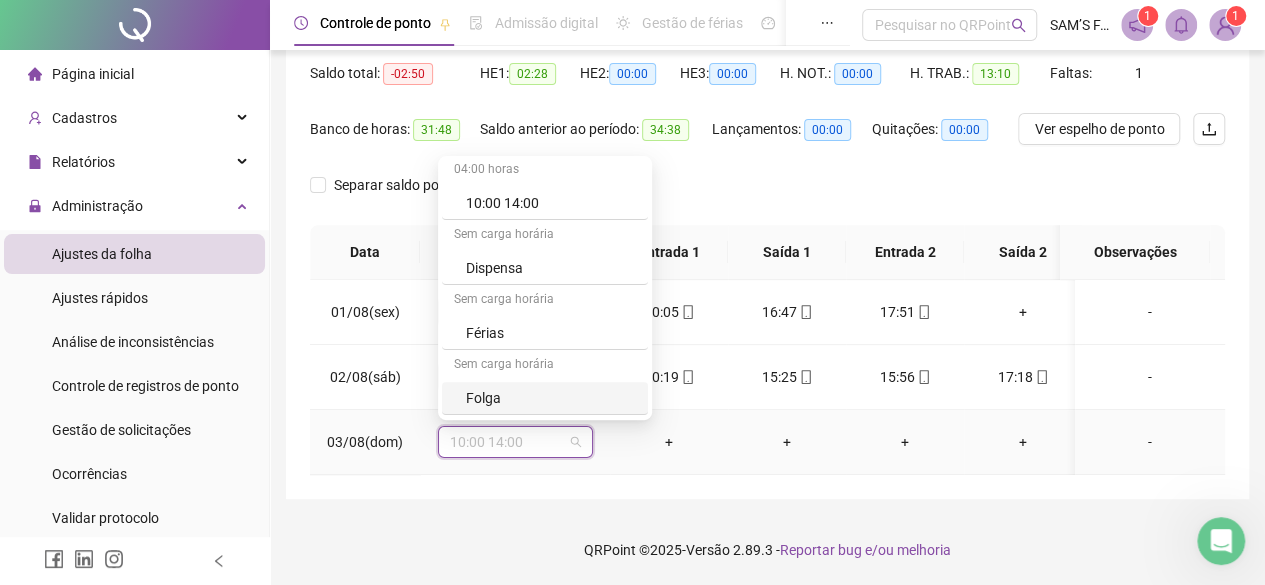 click on "Folga" at bounding box center [551, 398] 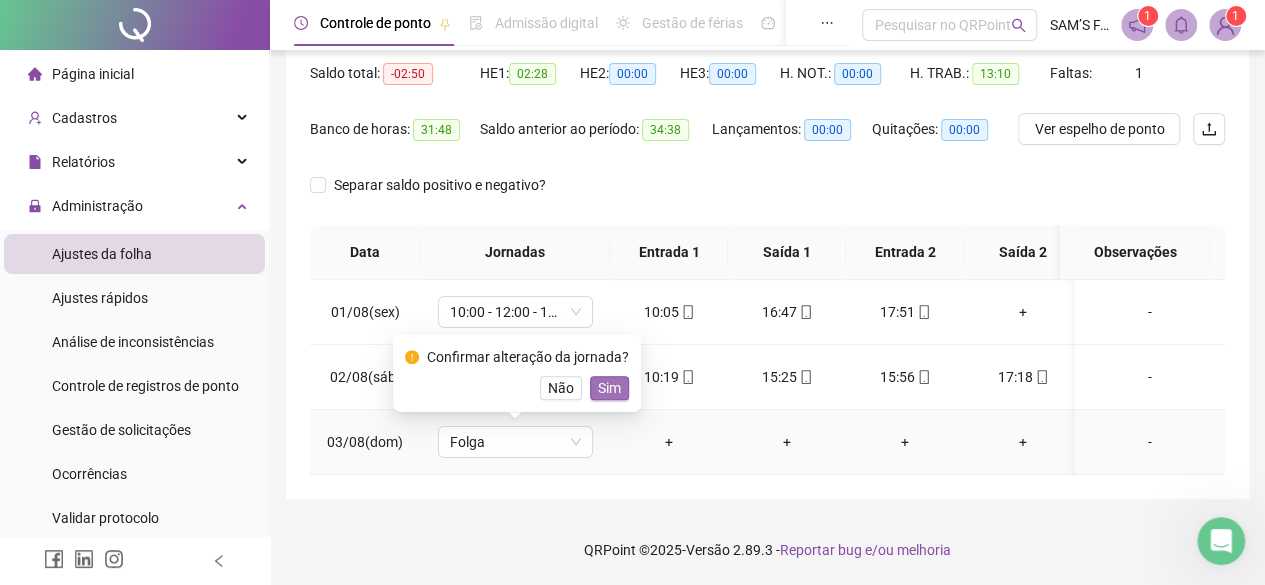click on "Sim" at bounding box center (609, 388) 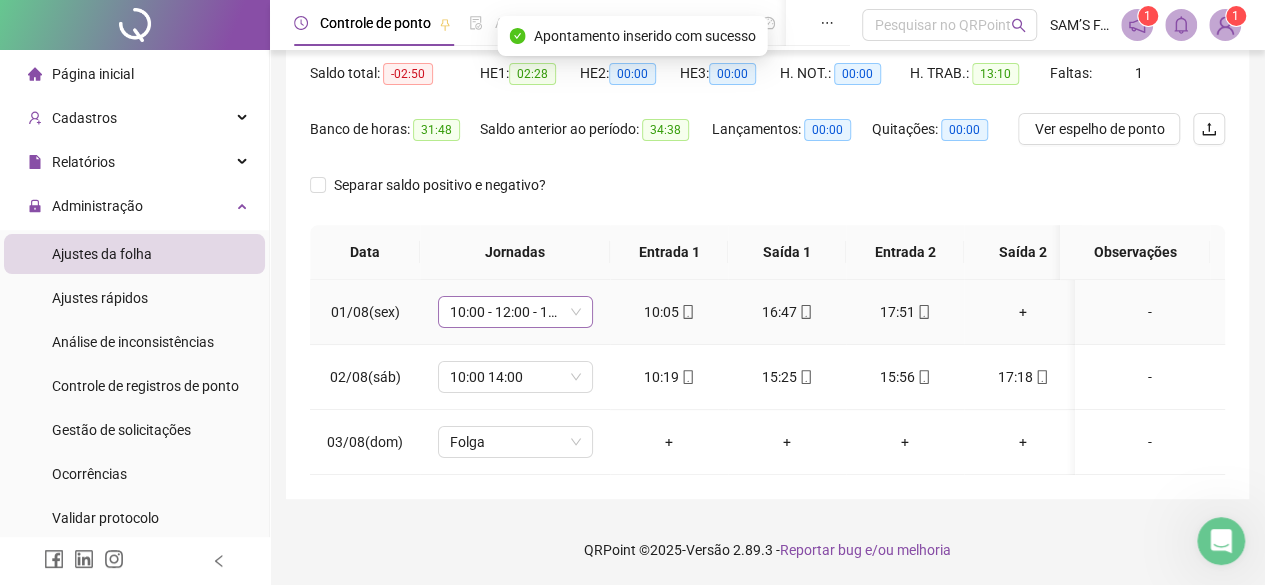 scroll, scrollTop: 0, scrollLeft: 0, axis: both 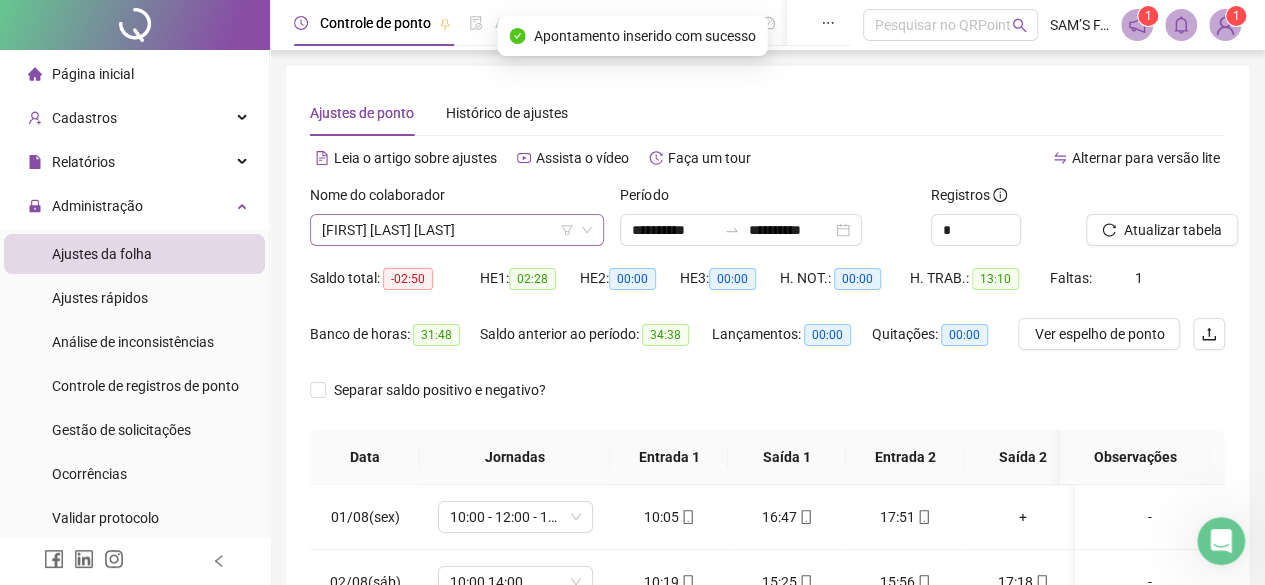 click on "[FIRST] [LAST] [LAST]" at bounding box center (457, 230) 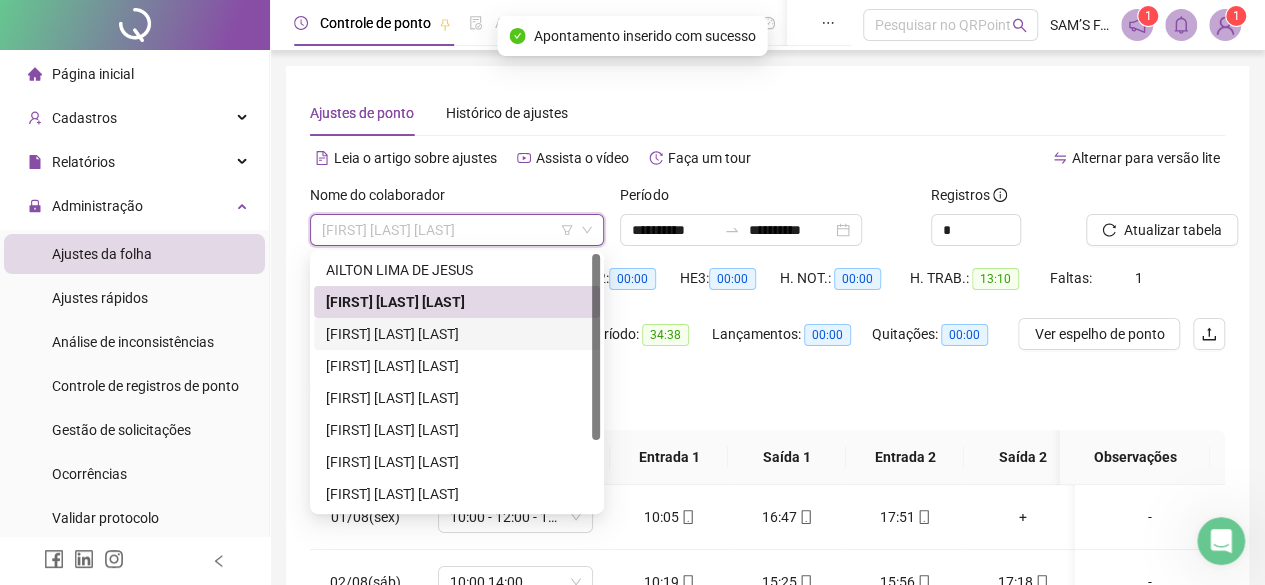 click on "[FIRST] [LAST] [LAST]" at bounding box center (457, 334) 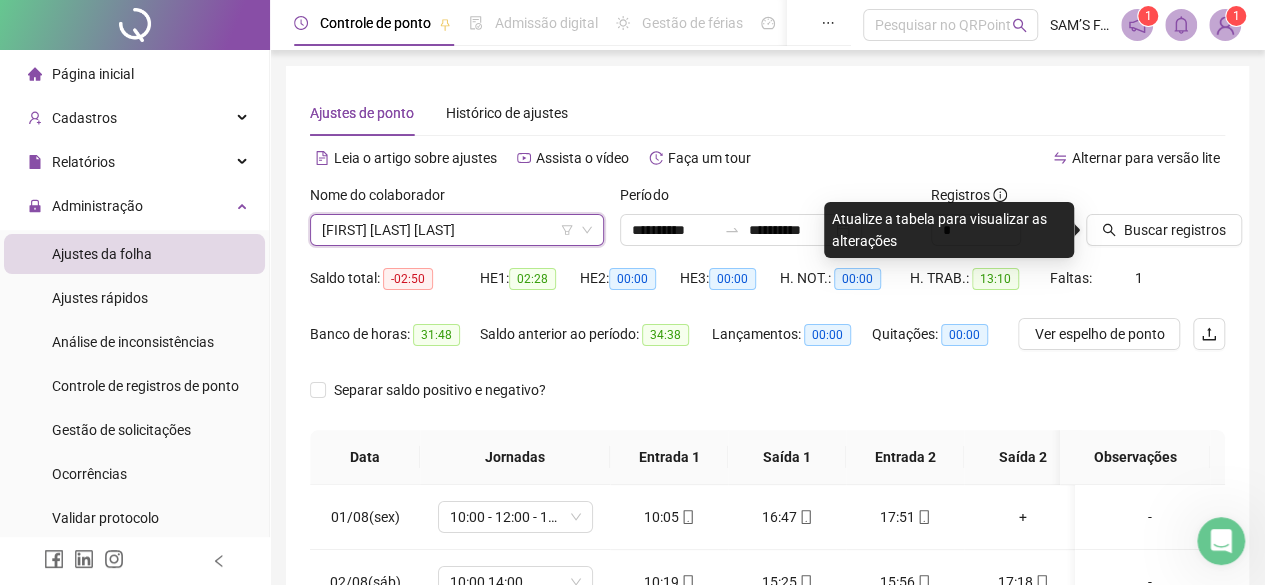 click on "[FIRST] [LAST] [LAST]" at bounding box center [457, 230] 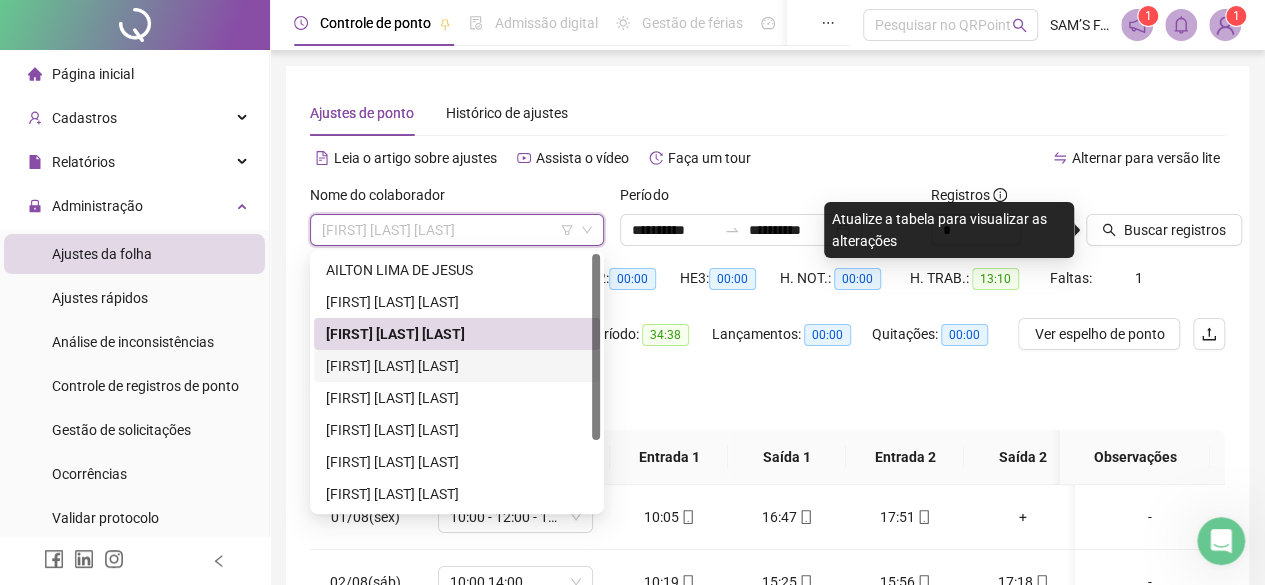 click on "[FIRST] [LAST] [LAST]" at bounding box center [457, 366] 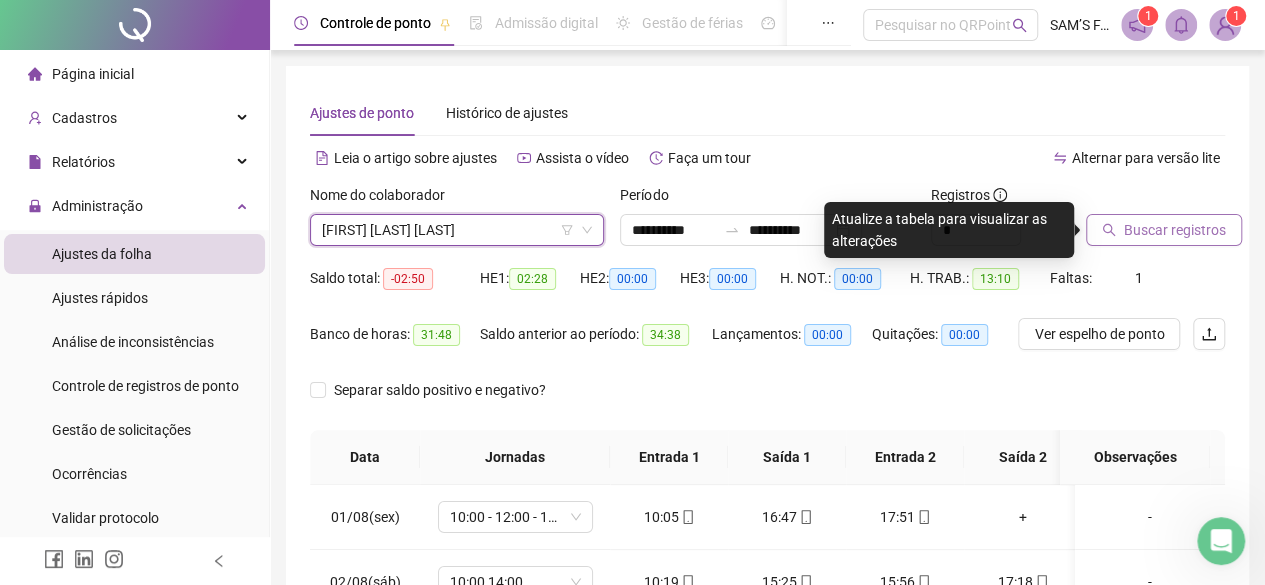 click on "Buscar registros" at bounding box center [1175, 230] 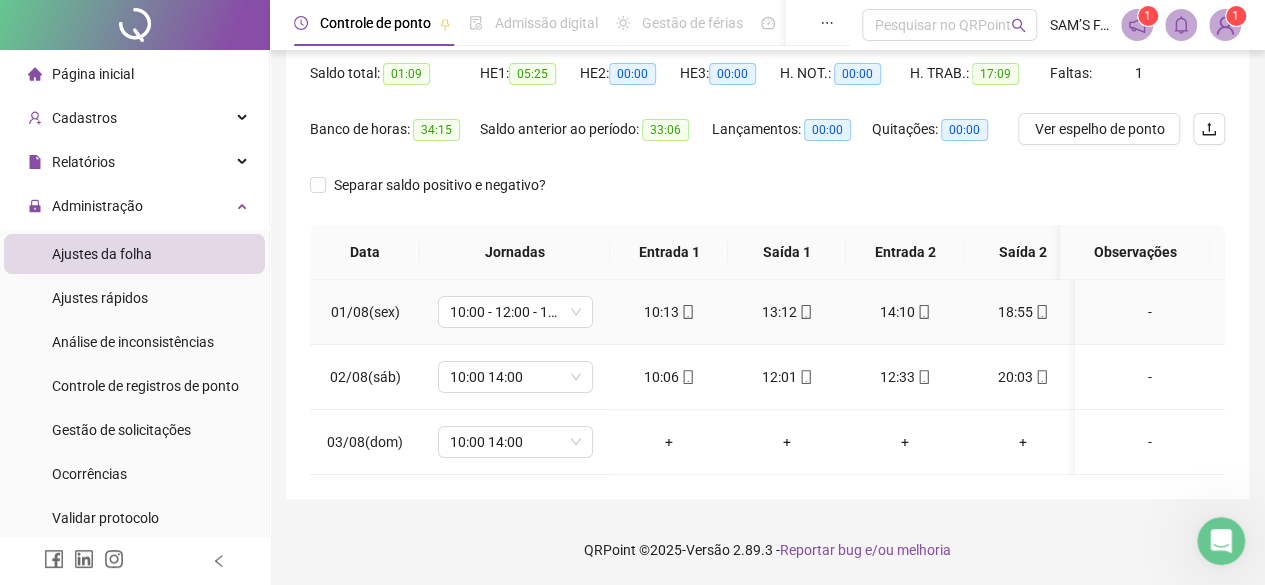 scroll, scrollTop: 218, scrollLeft: 0, axis: vertical 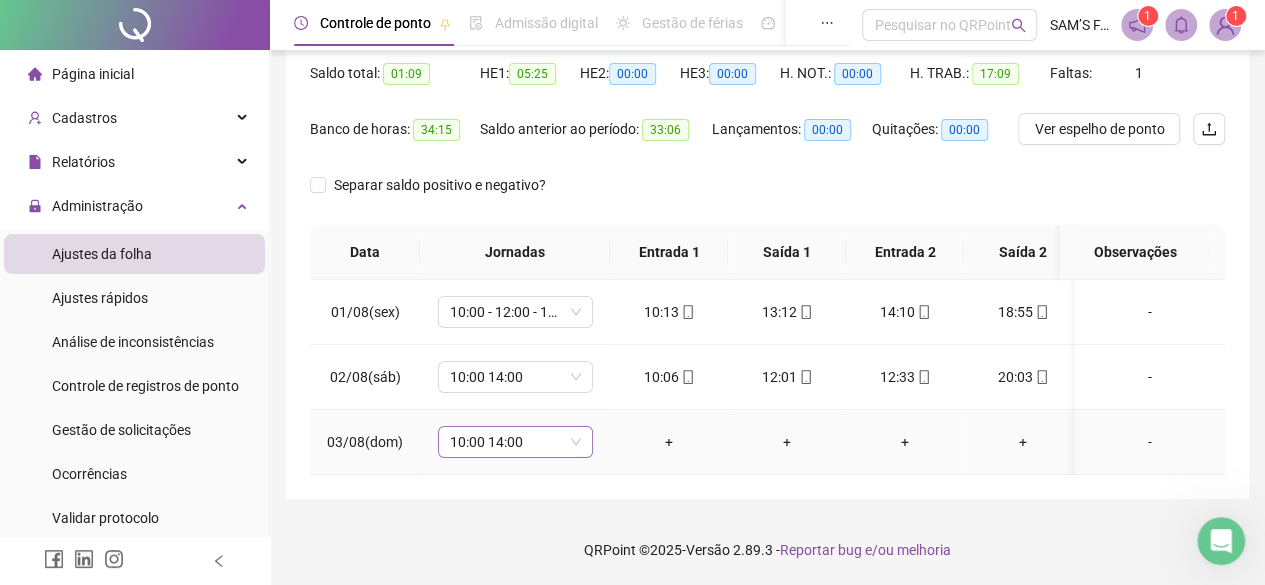 click on "10:00 14:00" at bounding box center (515, 442) 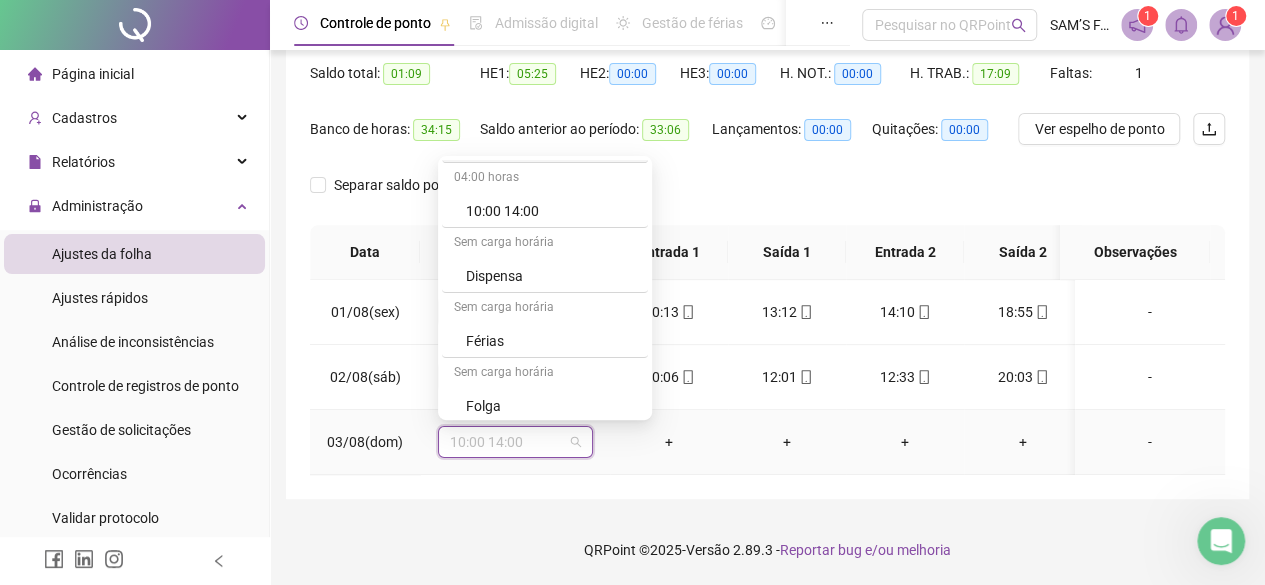 scroll, scrollTop: 200, scrollLeft: 0, axis: vertical 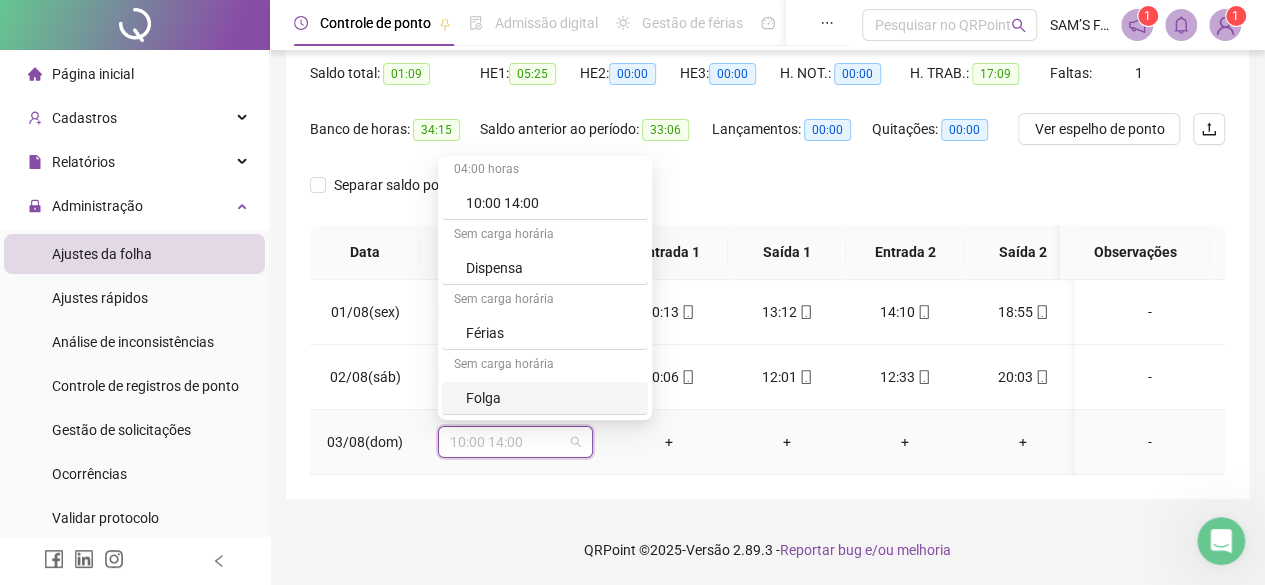 click on "Folga" at bounding box center (551, 398) 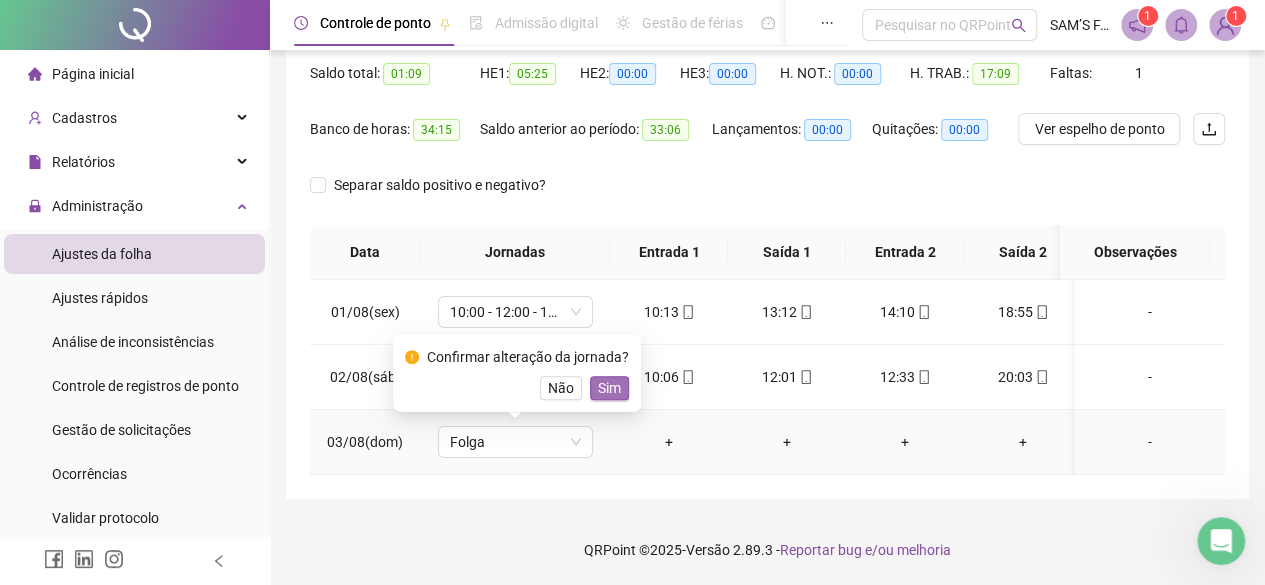 click on "Sim" at bounding box center [609, 388] 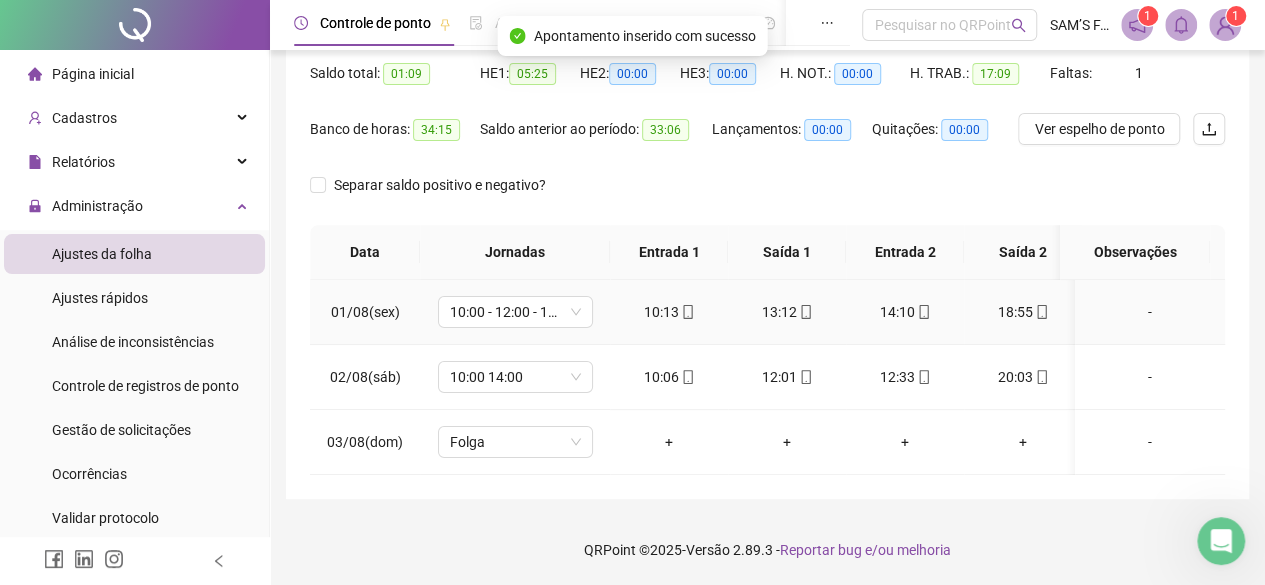 scroll, scrollTop: 0, scrollLeft: 0, axis: both 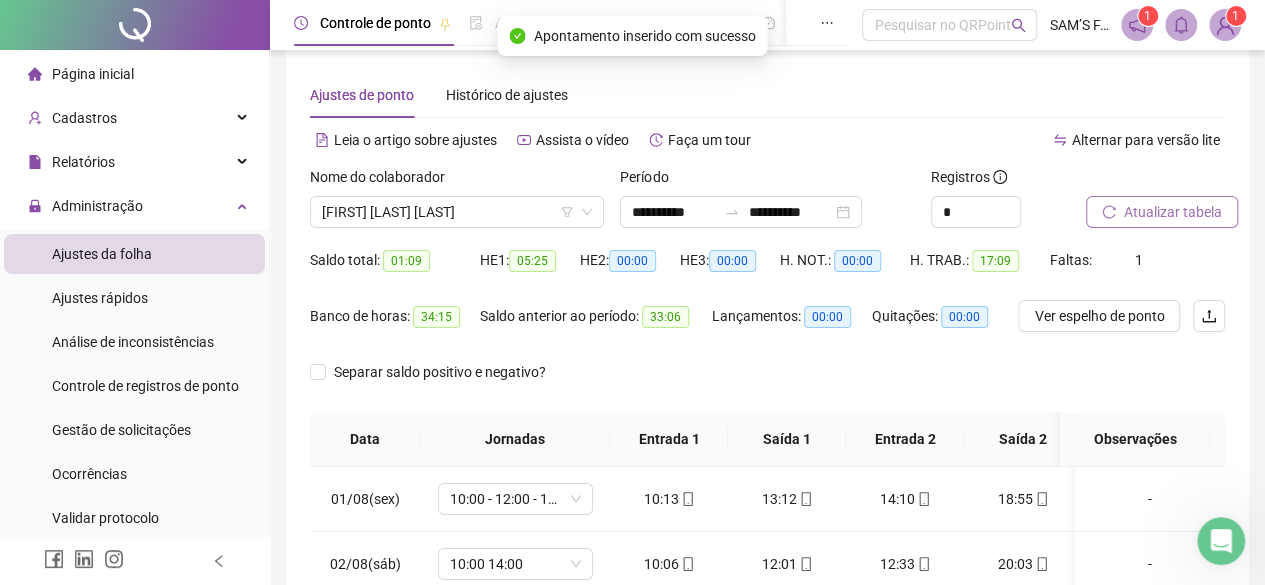 click on "Atualizar tabela" at bounding box center [1173, 212] 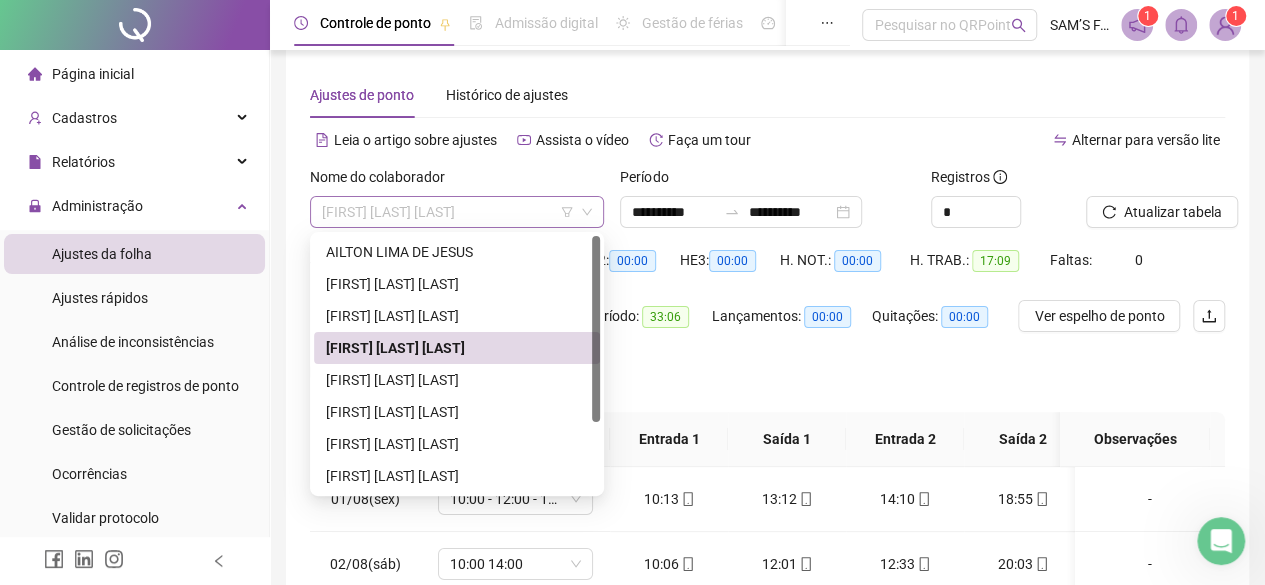 click on "[FIRST] [LAST] [LAST]" at bounding box center (457, 212) 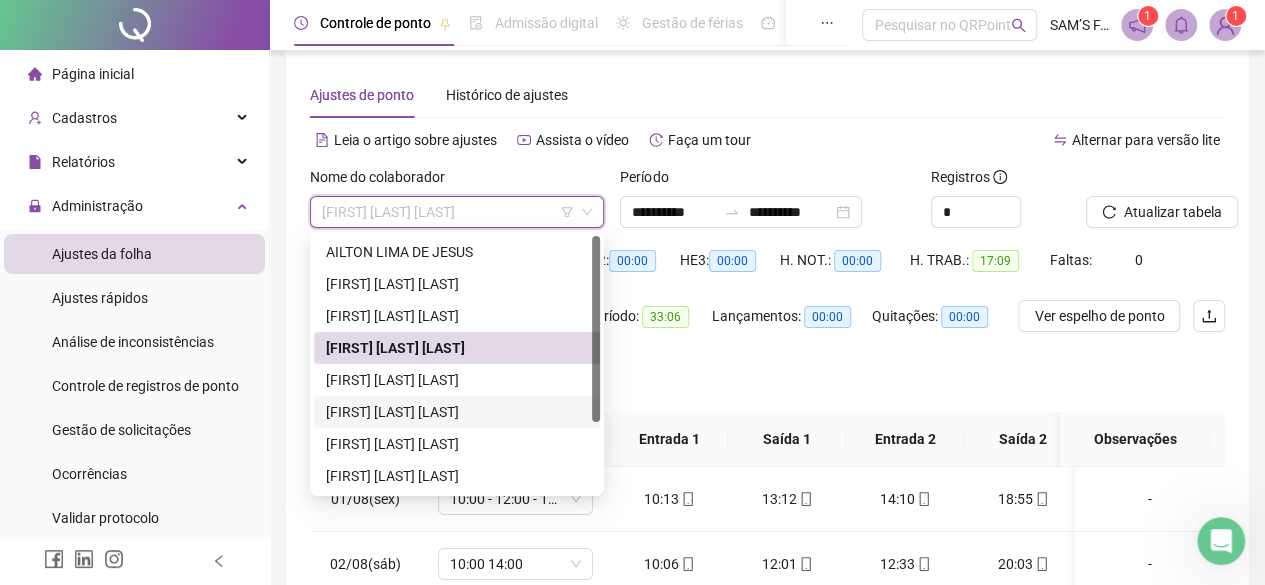 drag, startPoint x: 480, startPoint y: 417, endPoint x: 506, endPoint y: 417, distance: 26 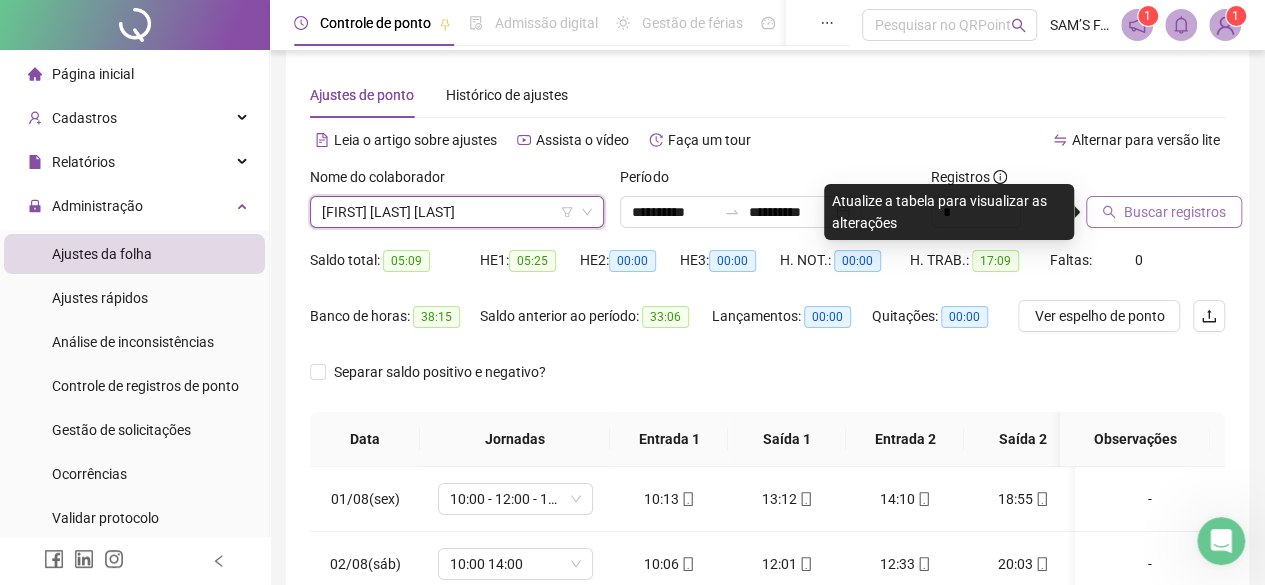 click on "Buscar registros" at bounding box center (1164, 212) 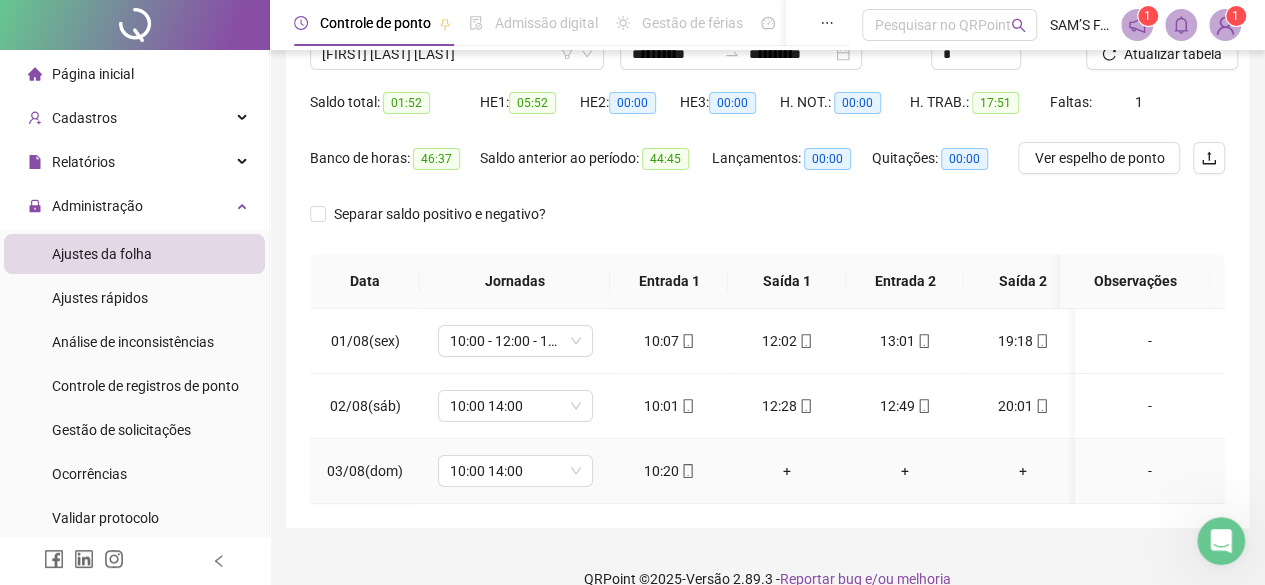 scroll, scrollTop: 218, scrollLeft: 0, axis: vertical 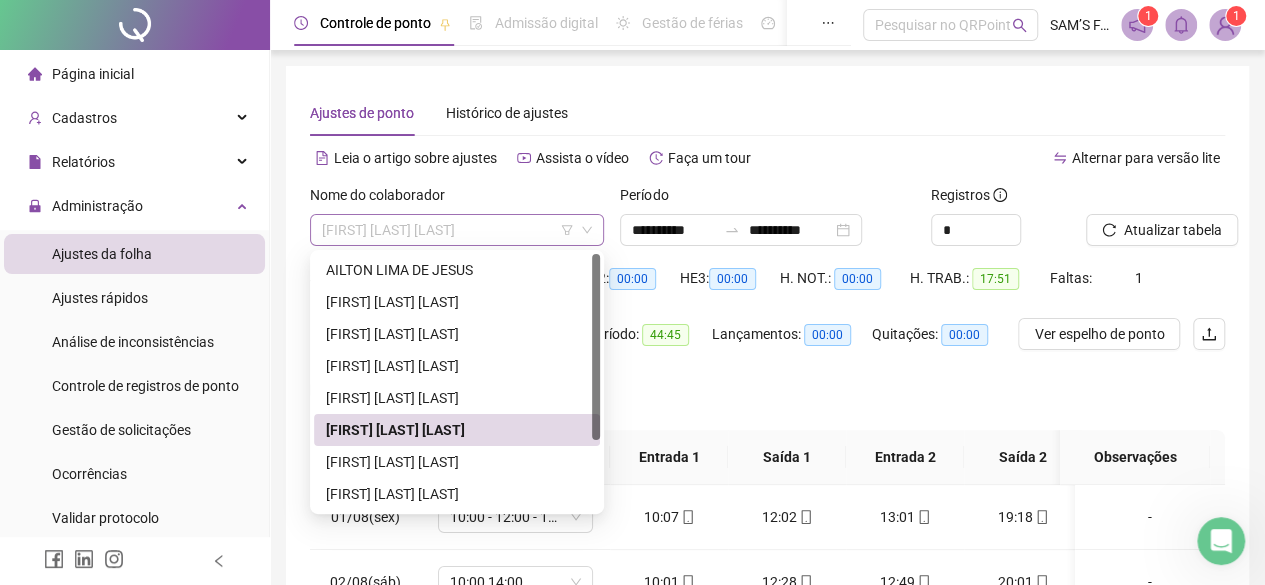 click on "[FIRST] [LAST] [LAST]" at bounding box center (457, 230) 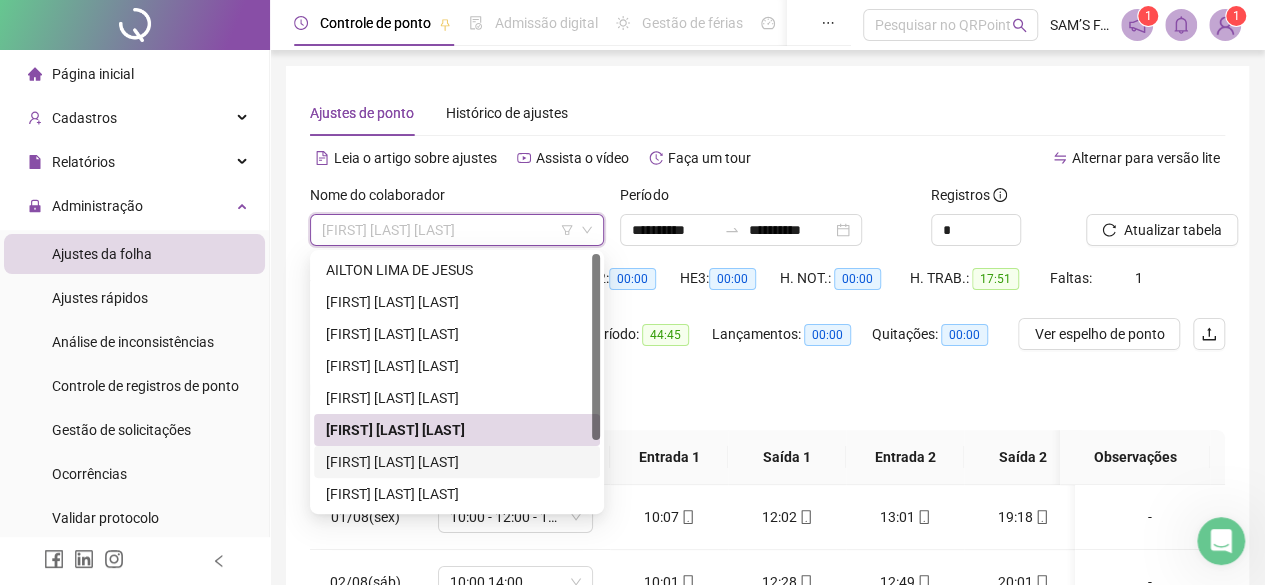 click on "[FIRST] [LAST] [LAST]" at bounding box center [457, 462] 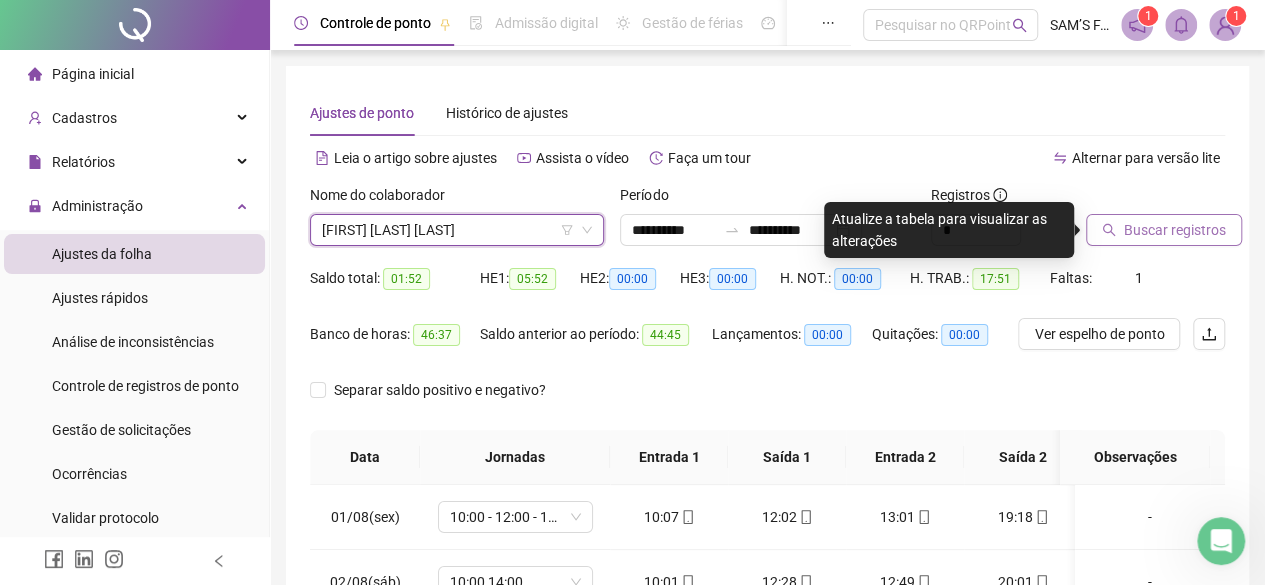 click on "Buscar registros" at bounding box center (1175, 230) 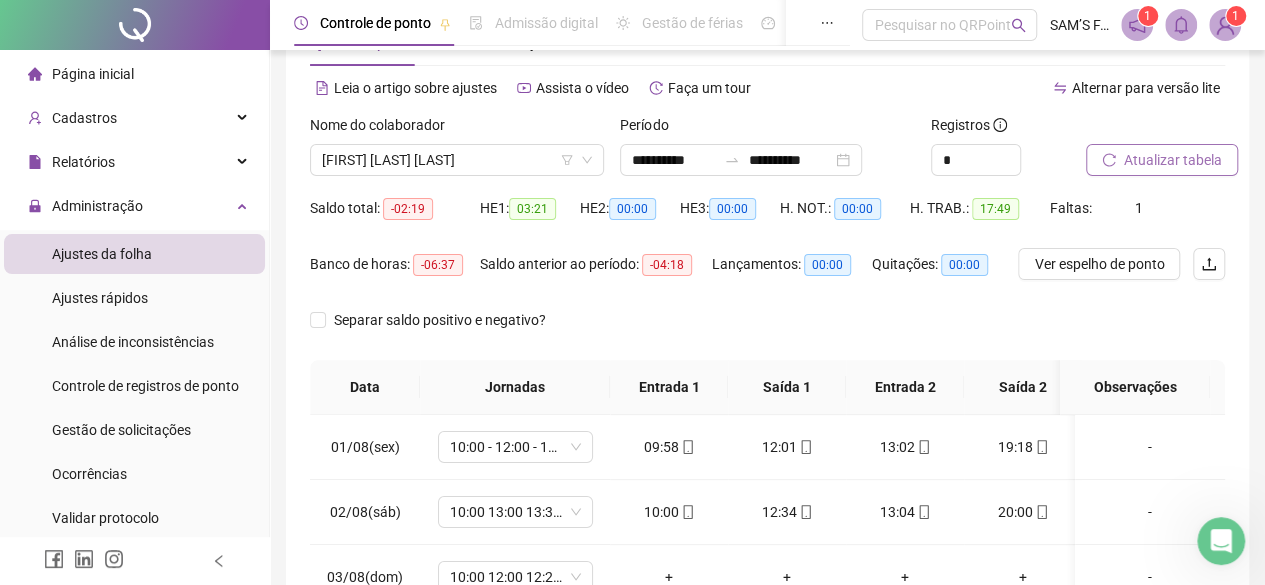 scroll, scrollTop: 218, scrollLeft: 0, axis: vertical 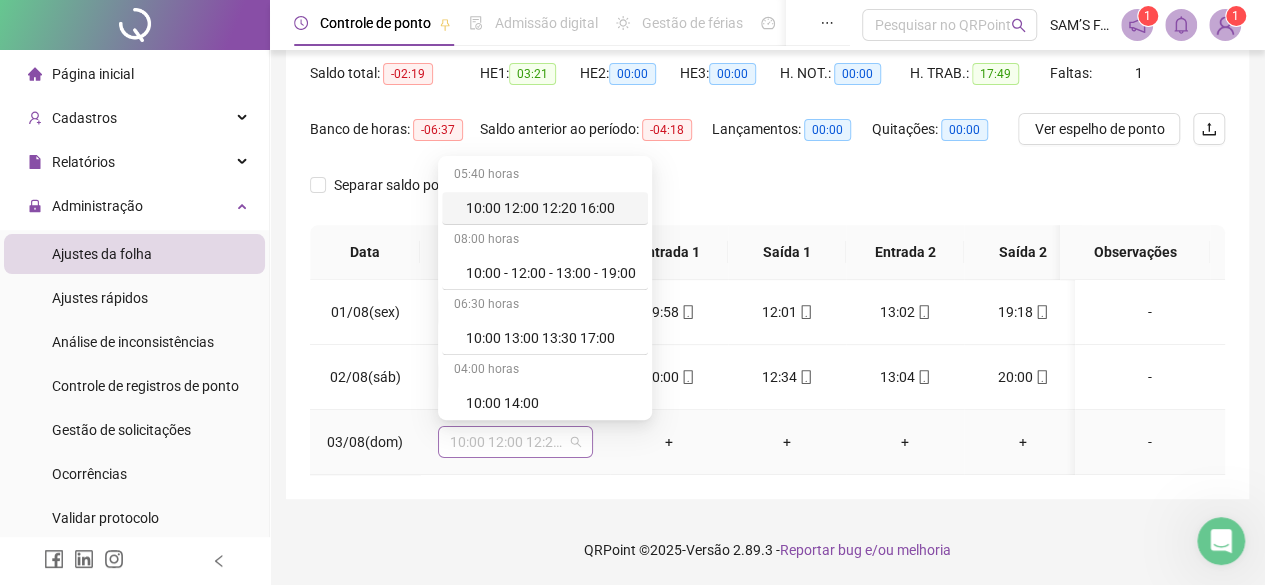click on "10:00 12:00 12:20 16:00" at bounding box center (515, 442) 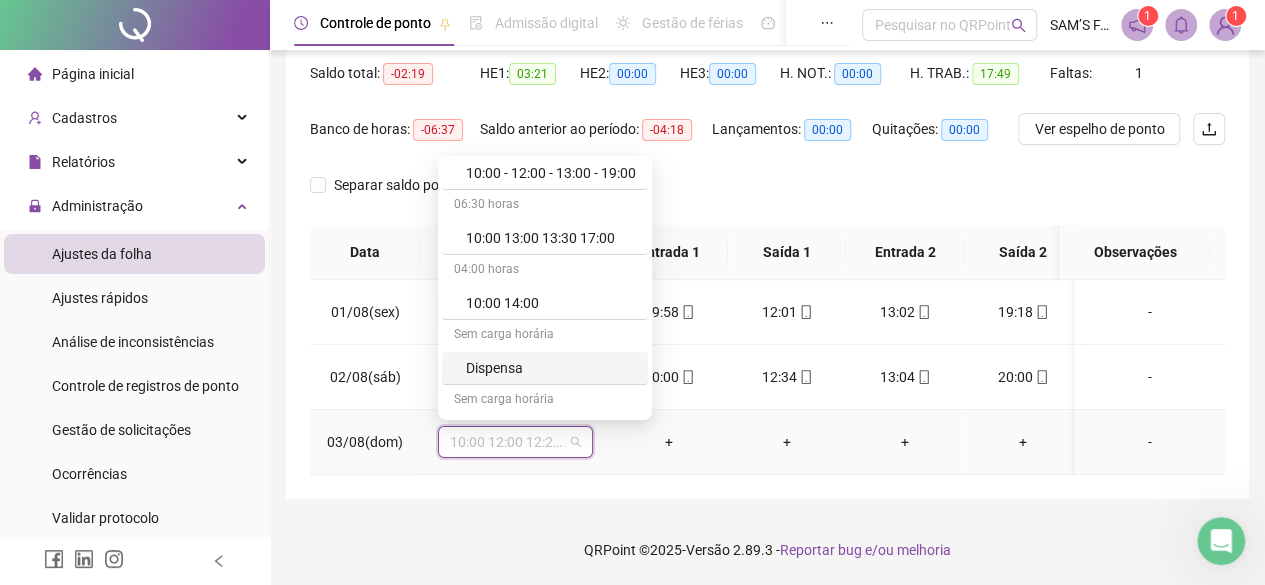 scroll, scrollTop: 200, scrollLeft: 0, axis: vertical 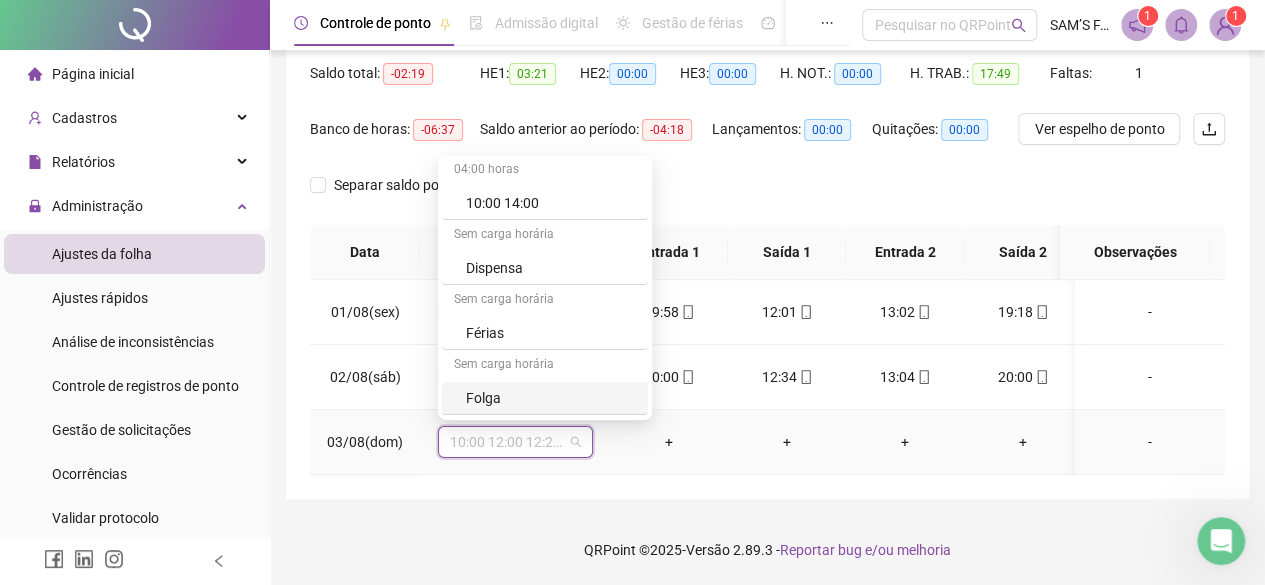 click on "Folga" at bounding box center (551, 398) 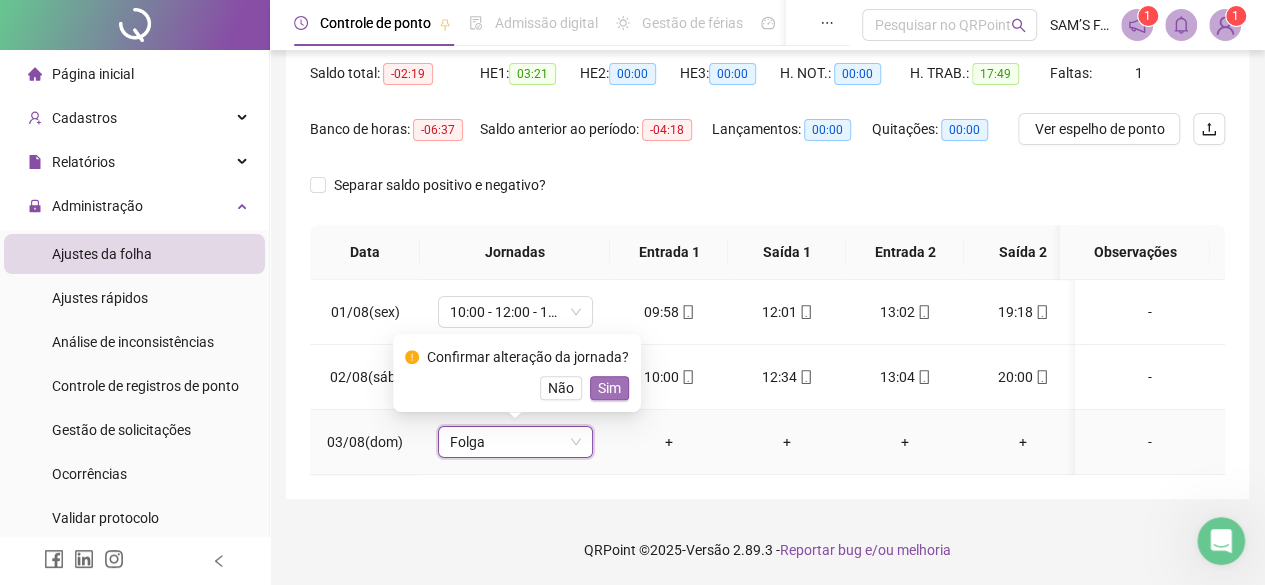 click on "Sim" at bounding box center [609, 388] 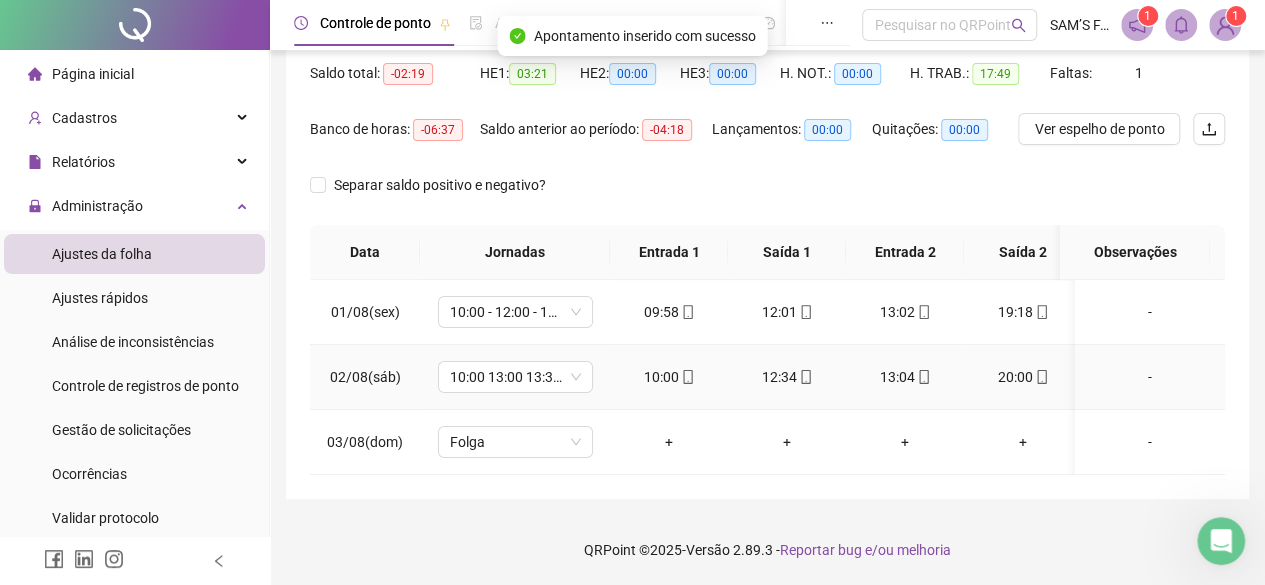 scroll, scrollTop: 0, scrollLeft: 0, axis: both 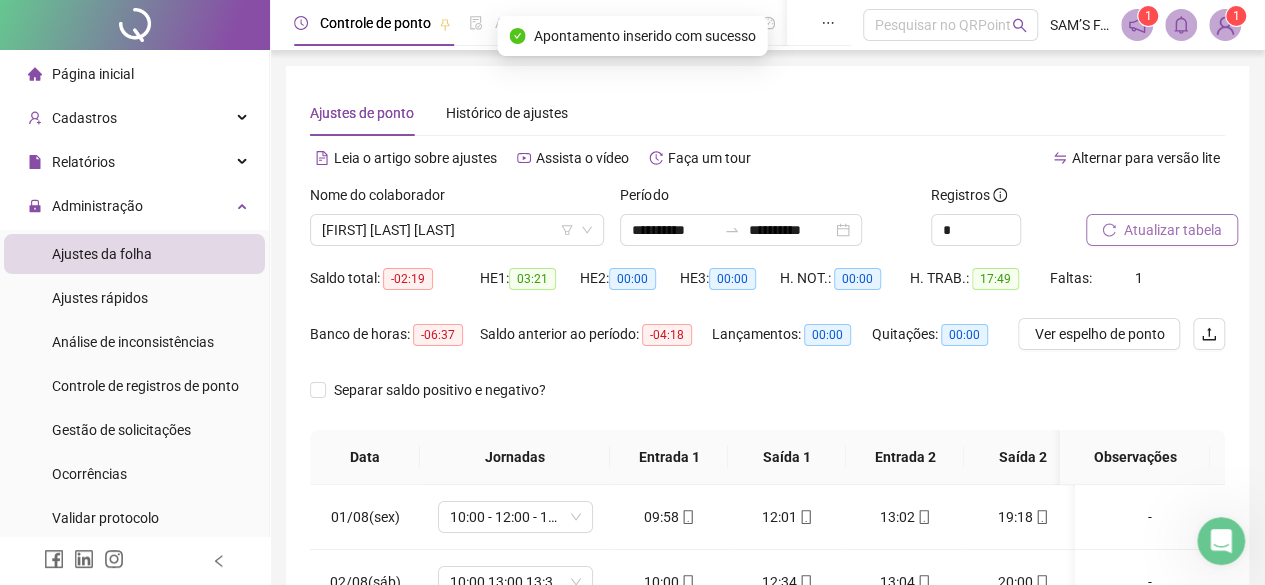 click on "Atualizar tabela" at bounding box center [1162, 230] 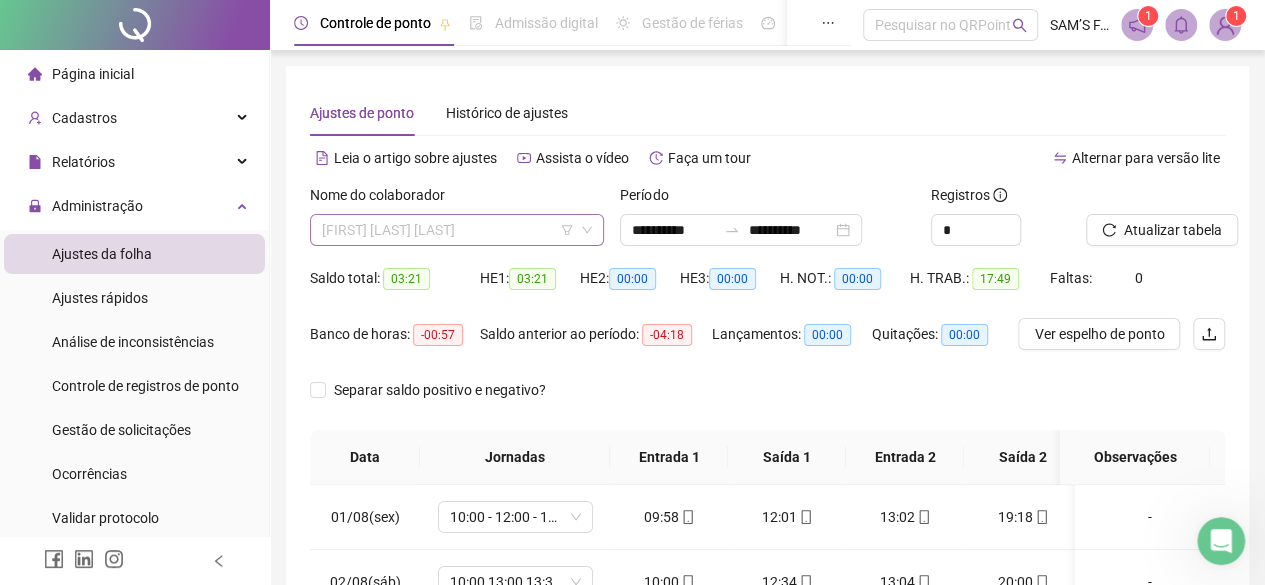 click on "[FIRST] [LAST] [LAST]" at bounding box center [457, 230] 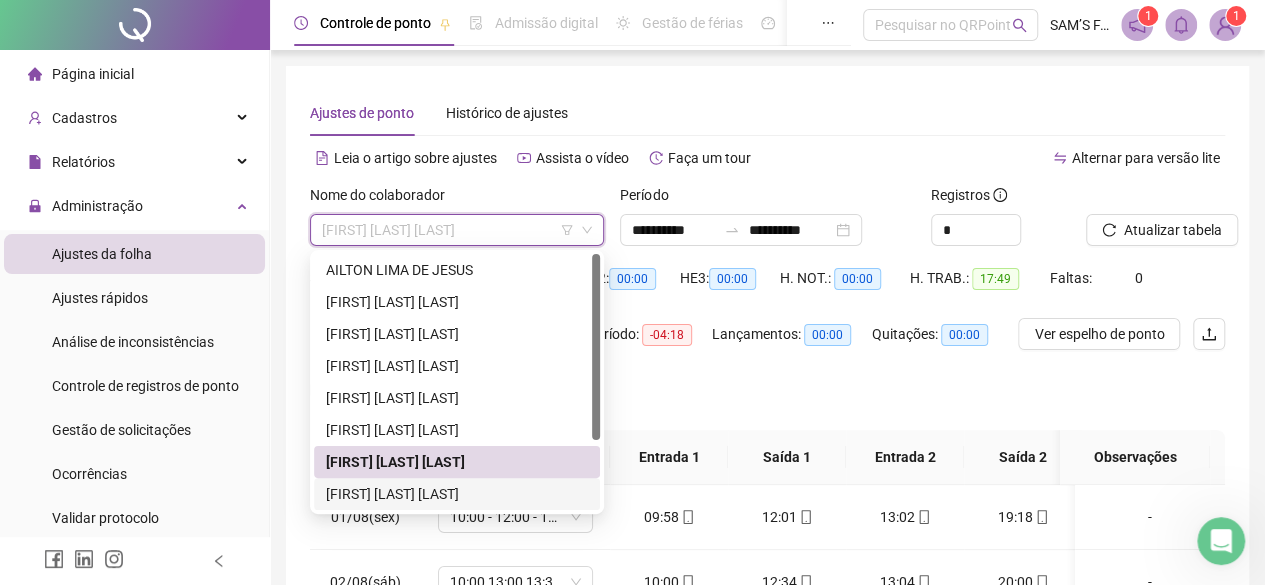click on "[FIRST] [LAST] [LAST]" at bounding box center [457, 494] 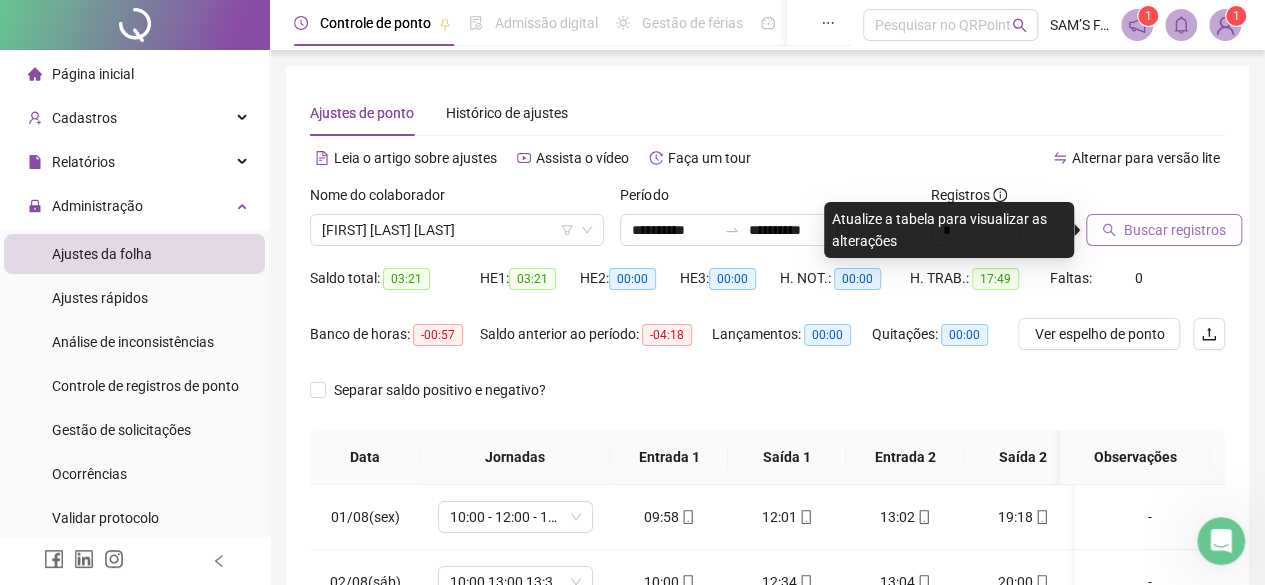 click on "Buscar registros" at bounding box center [1175, 230] 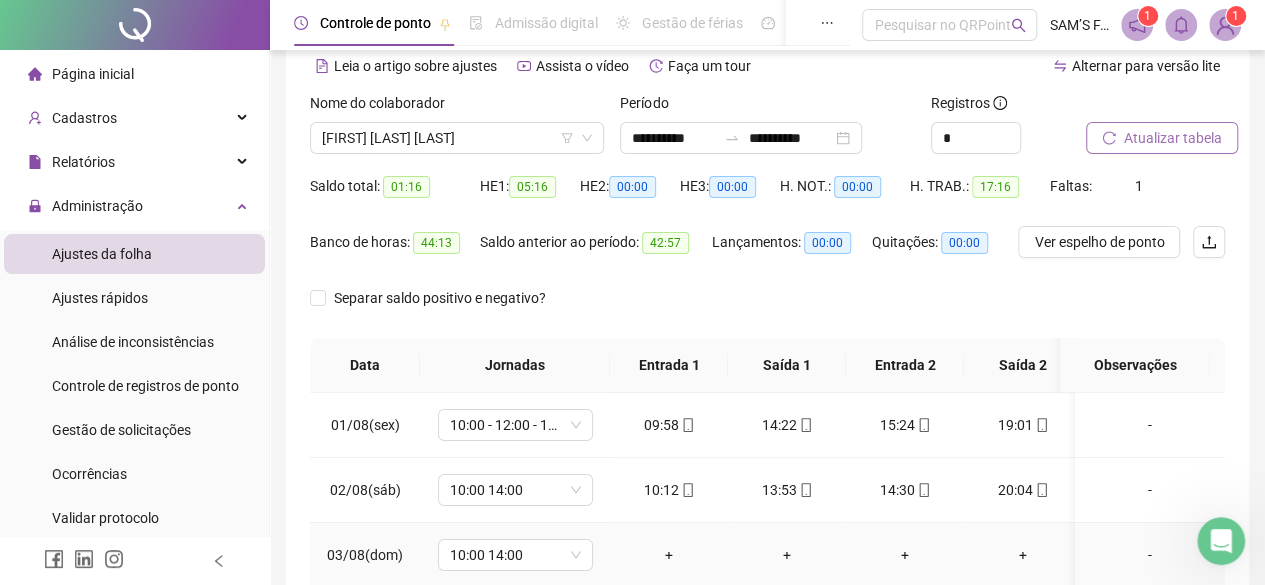 scroll, scrollTop: 200, scrollLeft: 0, axis: vertical 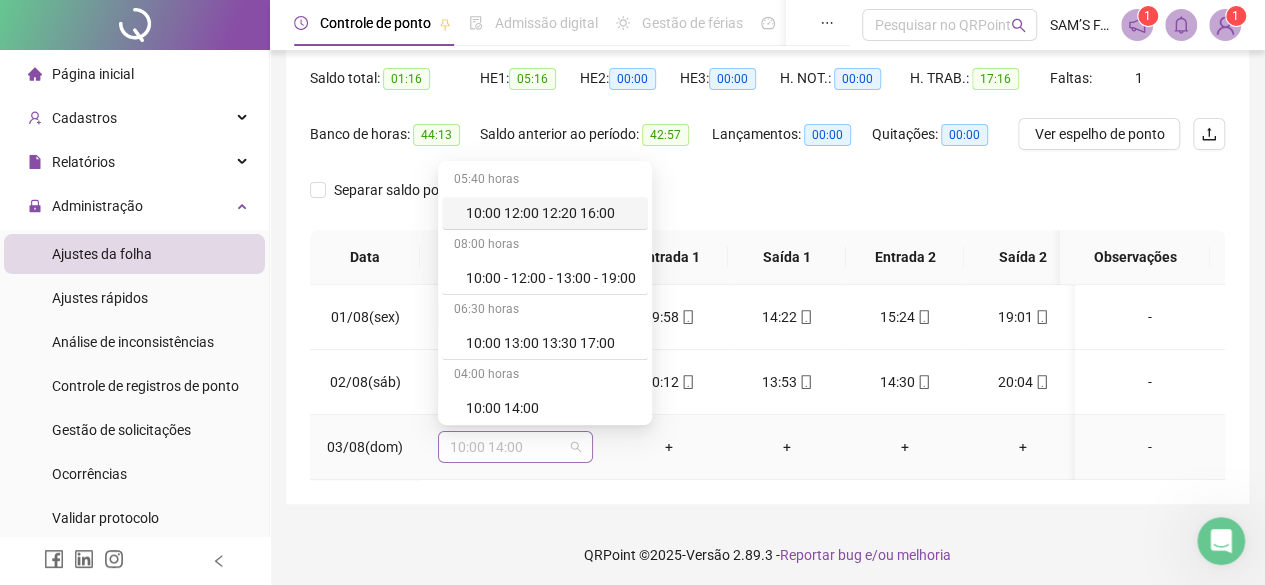 click on "10:00 14:00" at bounding box center [515, 447] 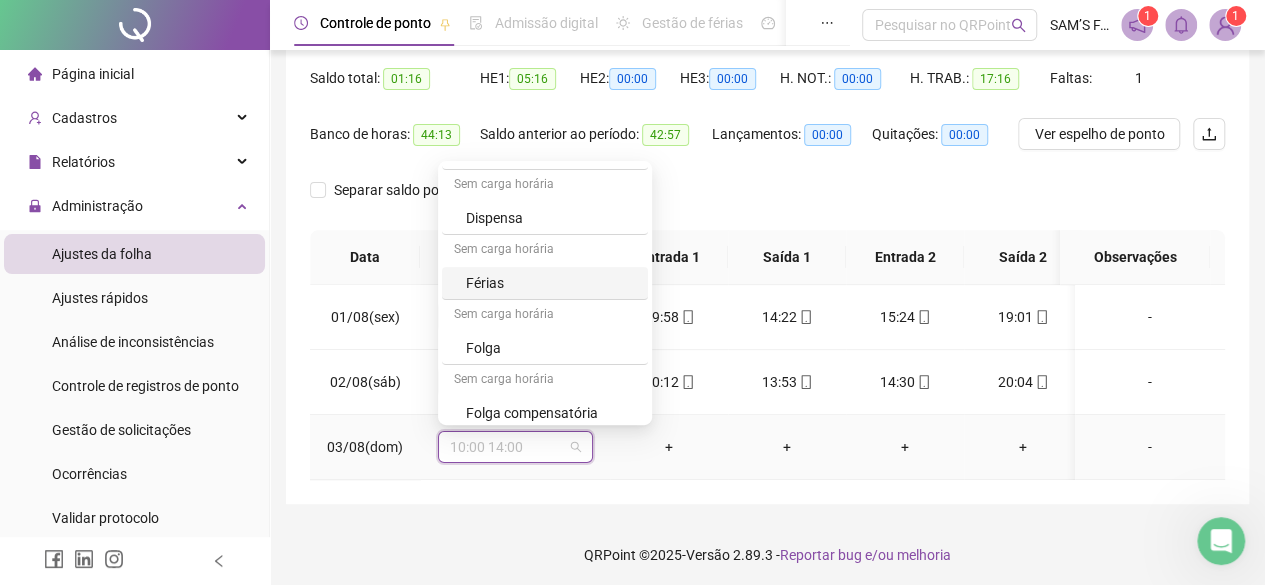 scroll 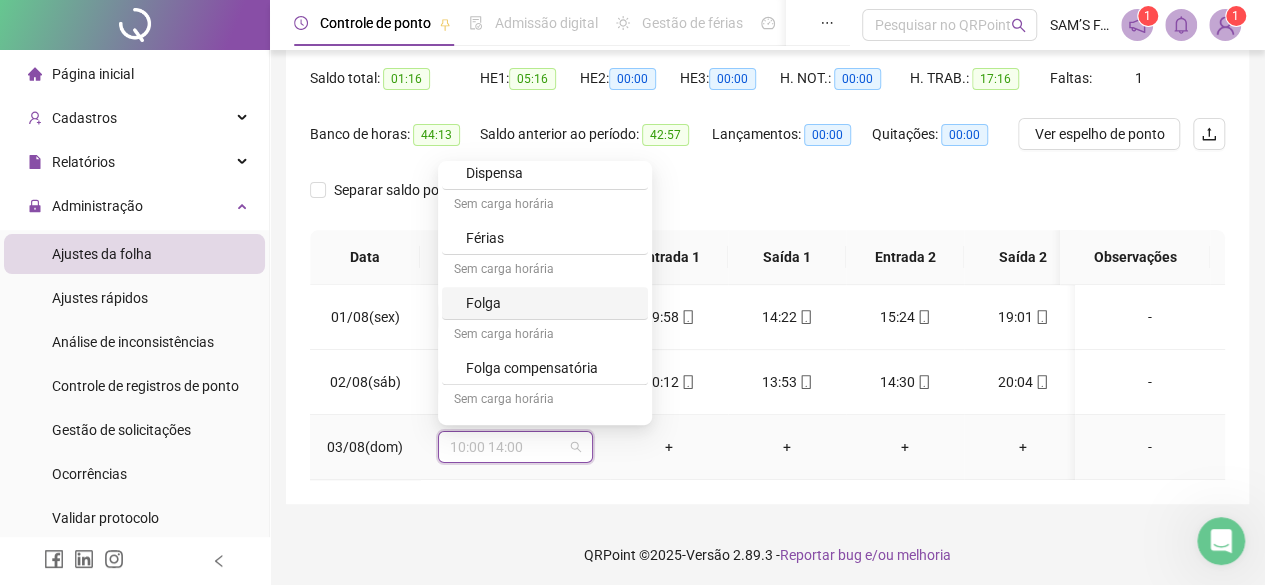 click on "Folga" at bounding box center [551, 303] 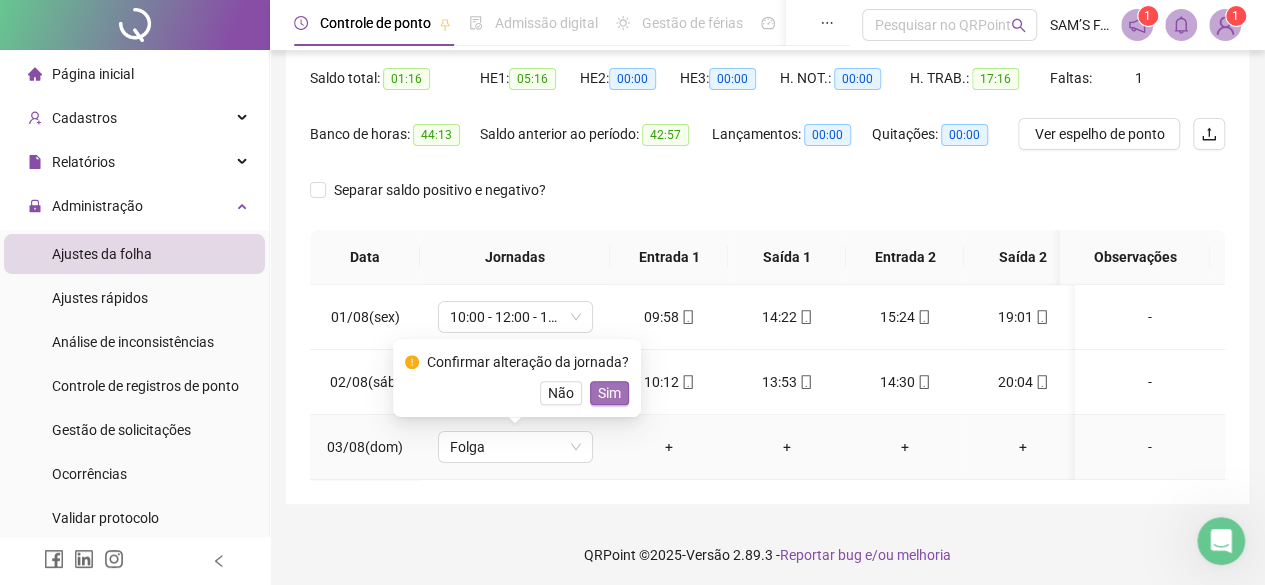 click on "Sim" at bounding box center [609, 393] 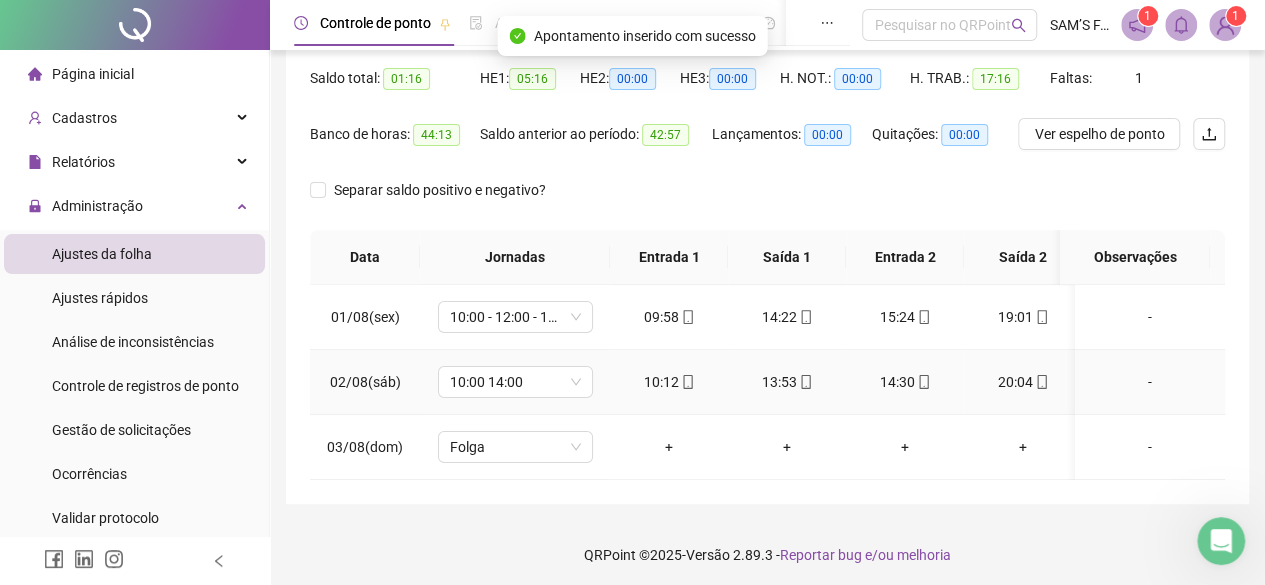 scroll, scrollTop: 0, scrollLeft: 0, axis: both 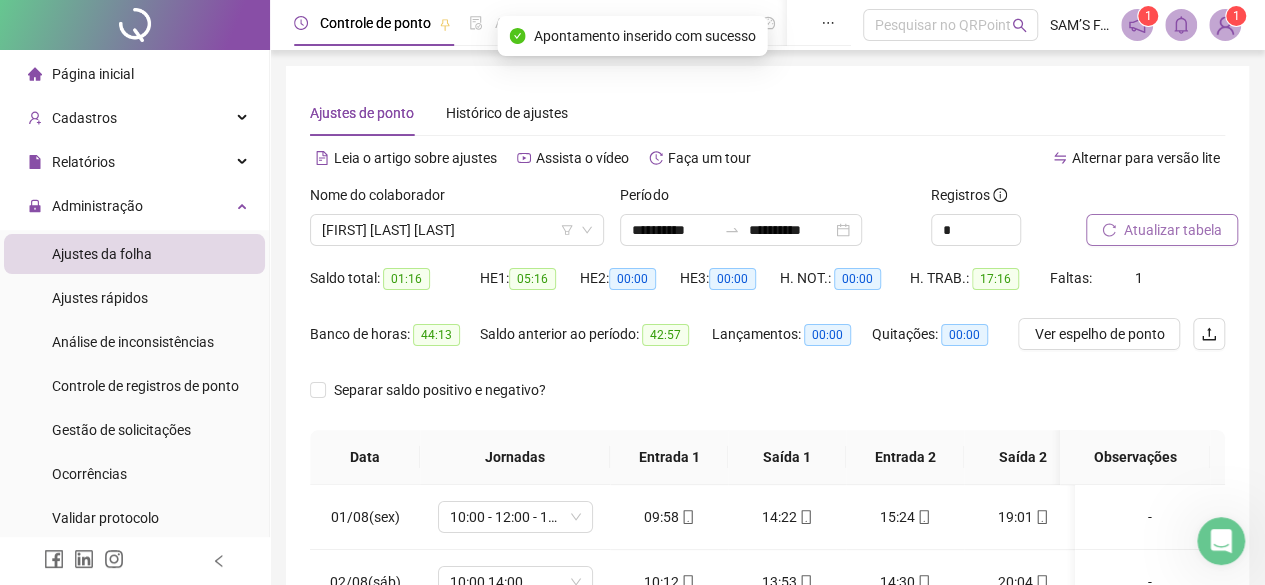 click on "Atualizar tabela" at bounding box center [1173, 230] 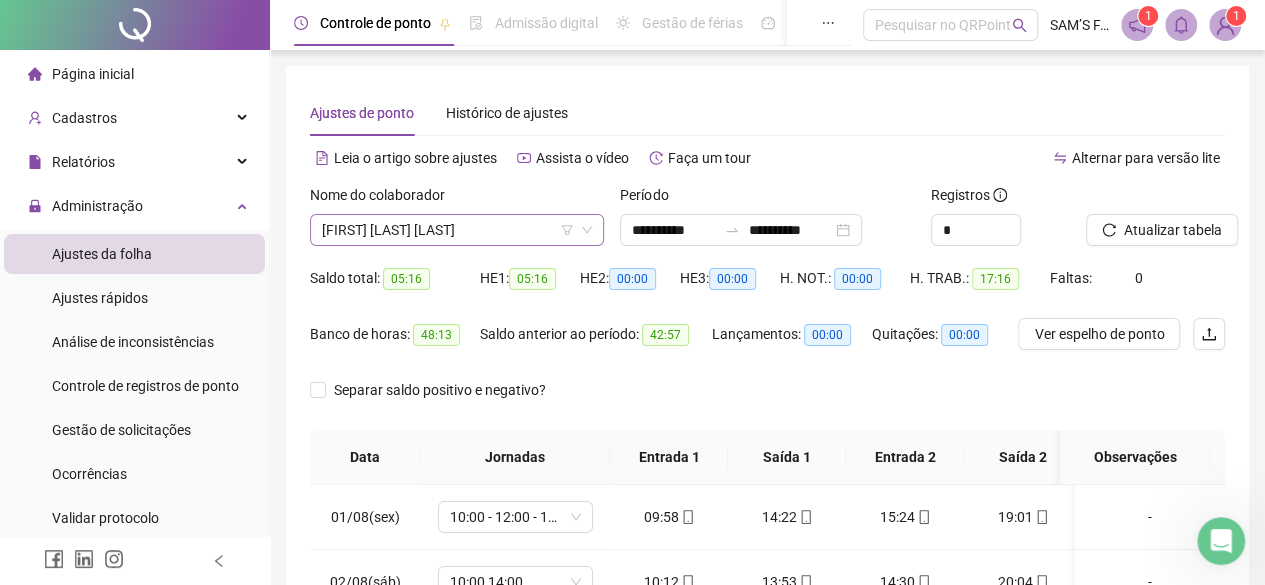 click on "[FIRST] [LAST] [LAST]" at bounding box center (457, 230) 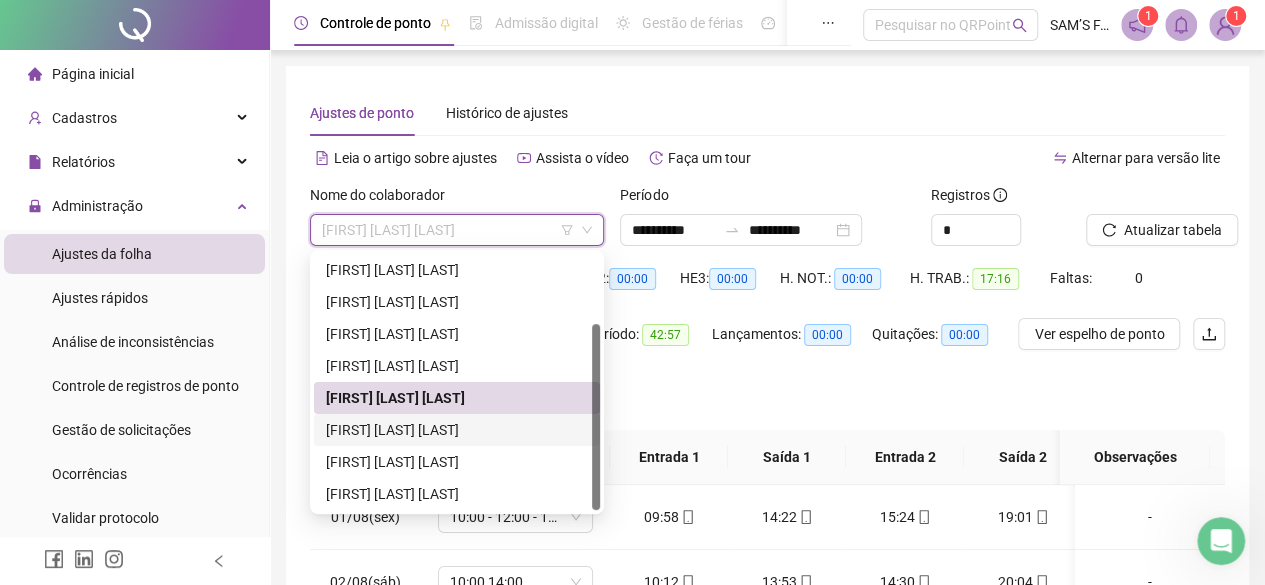 click on "[FIRST] [LAST] [LAST]" at bounding box center (457, 430) 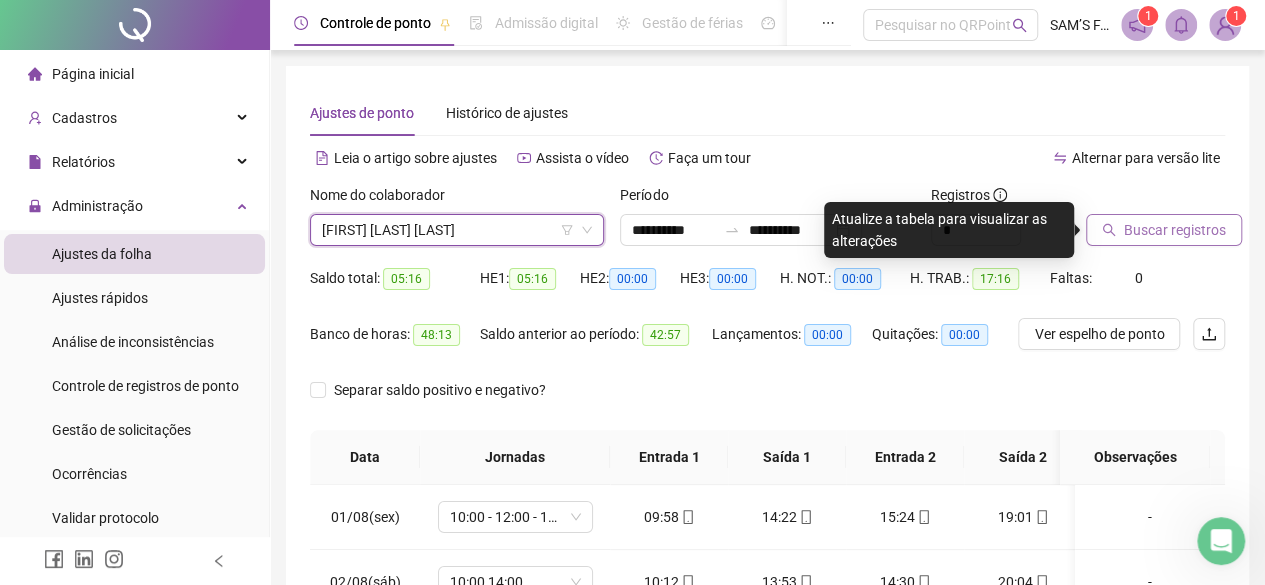 click on "Buscar registros" at bounding box center [1164, 230] 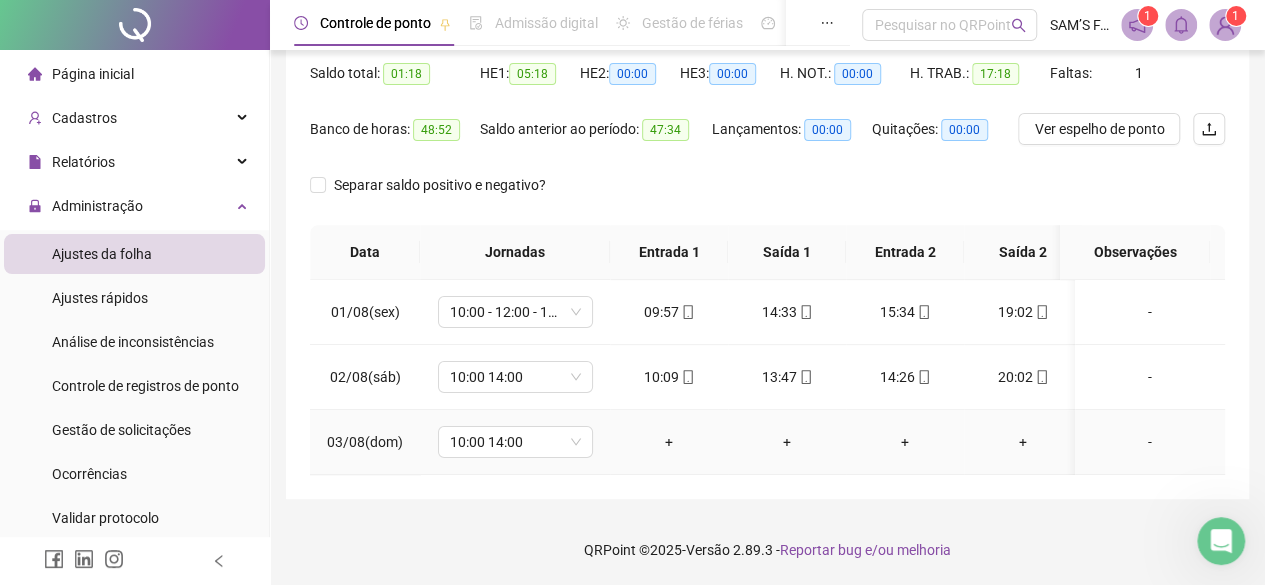 scroll, scrollTop: 218, scrollLeft: 0, axis: vertical 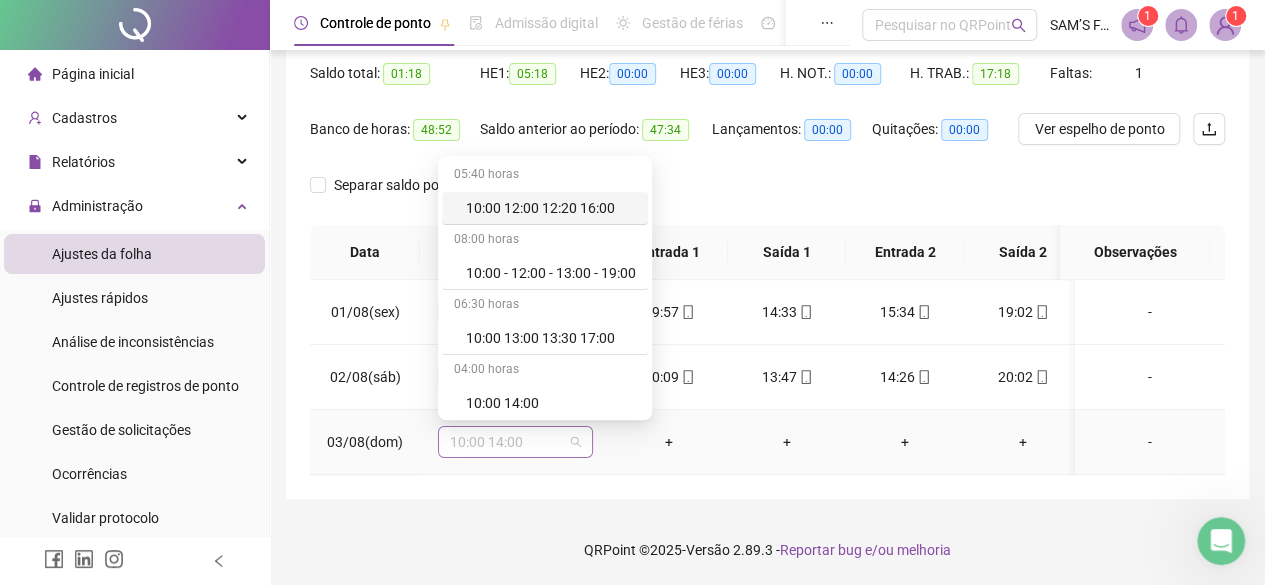 click on "10:00 14:00" at bounding box center [515, 442] 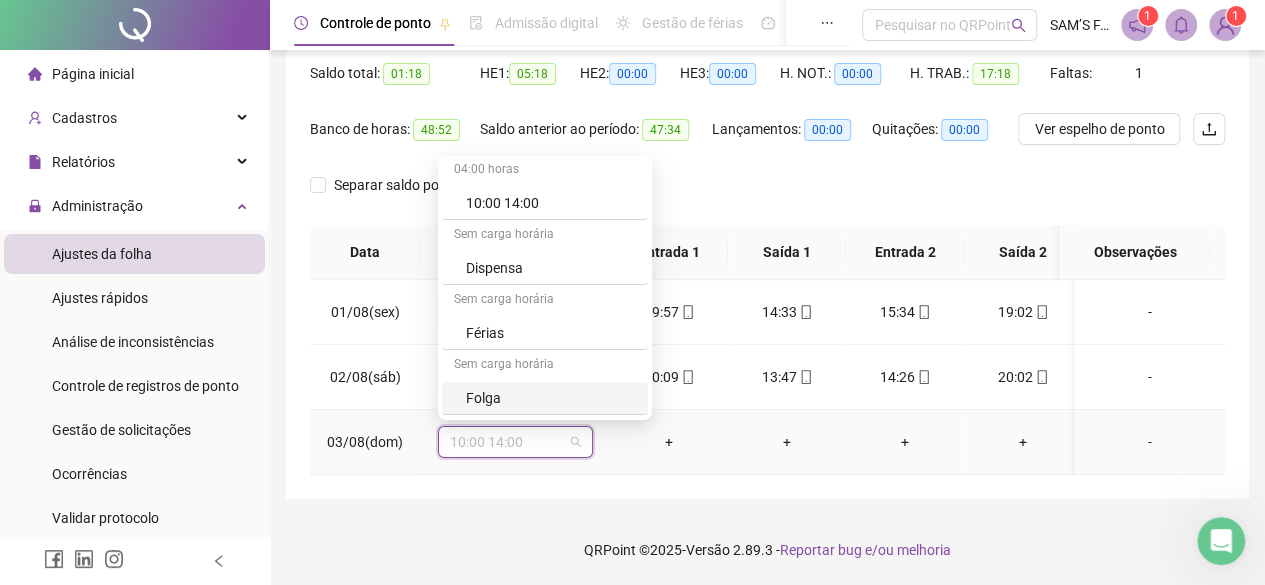 click on "Folga" at bounding box center (551, 398) 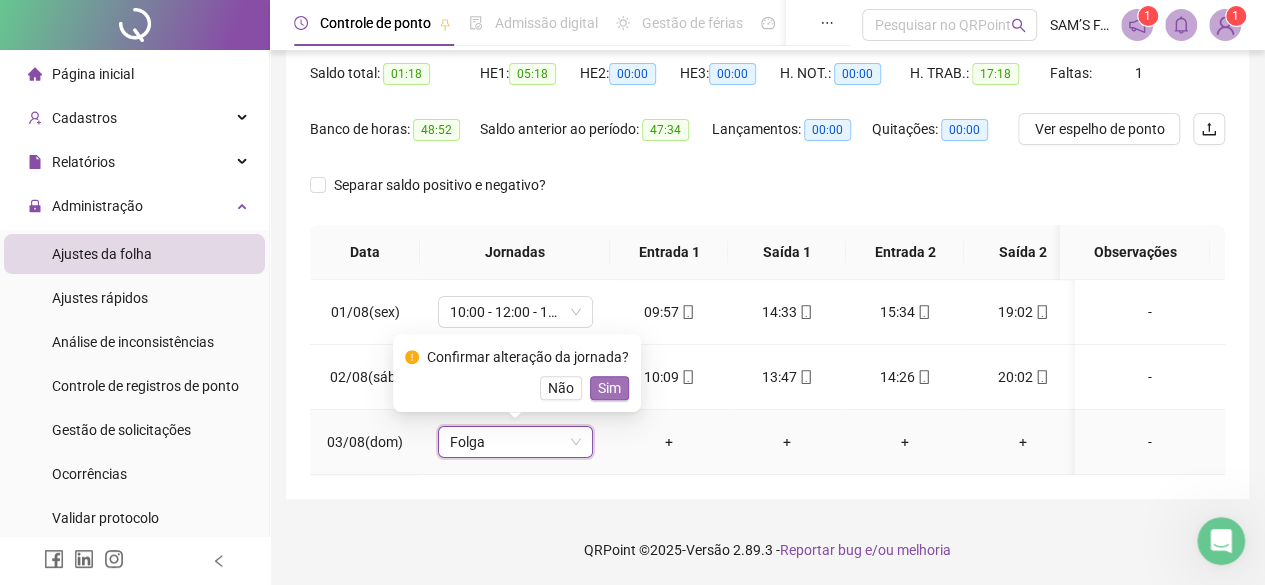 click on "Sim" at bounding box center (609, 388) 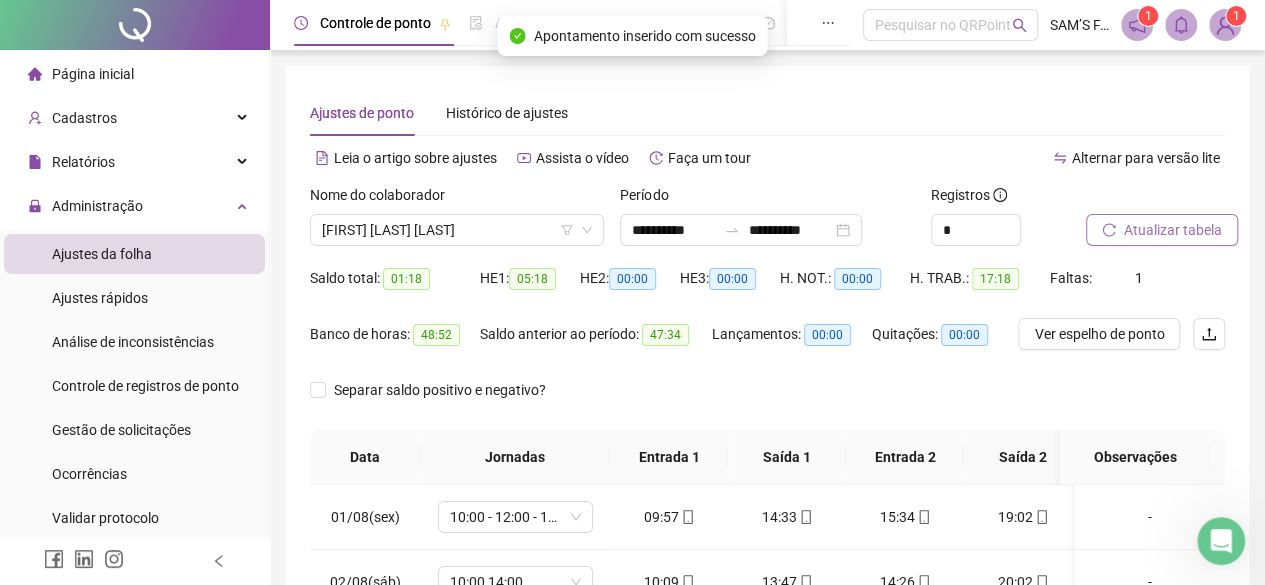 click on "Atualizar tabela" at bounding box center (1162, 230) 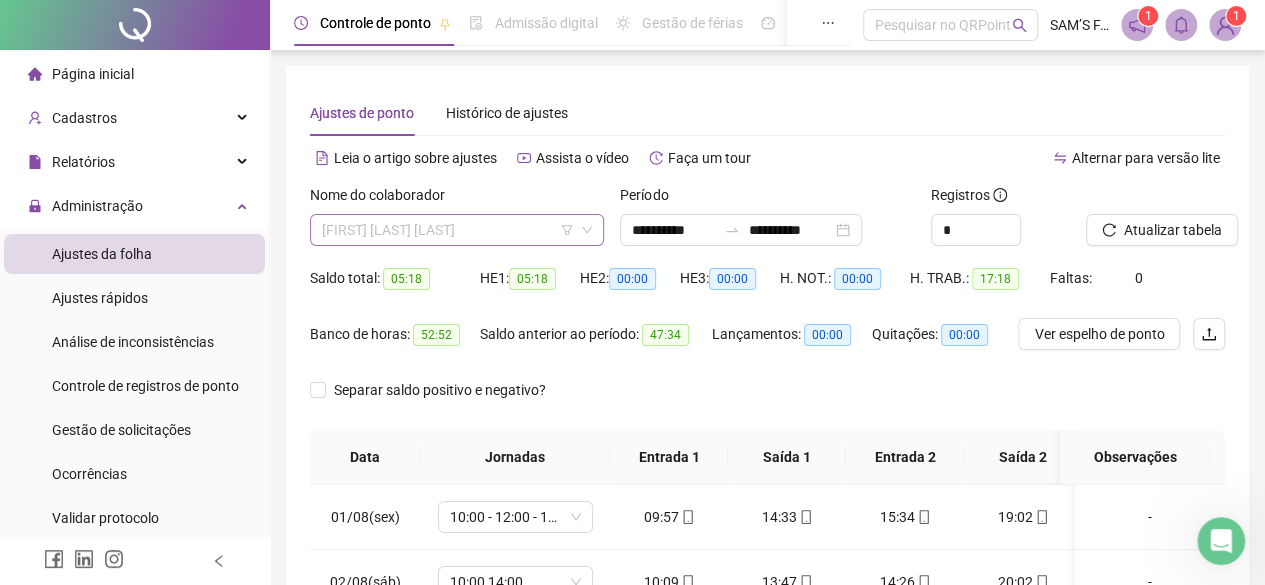 click on "[FIRST] [LAST] [LAST]" at bounding box center [457, 230] 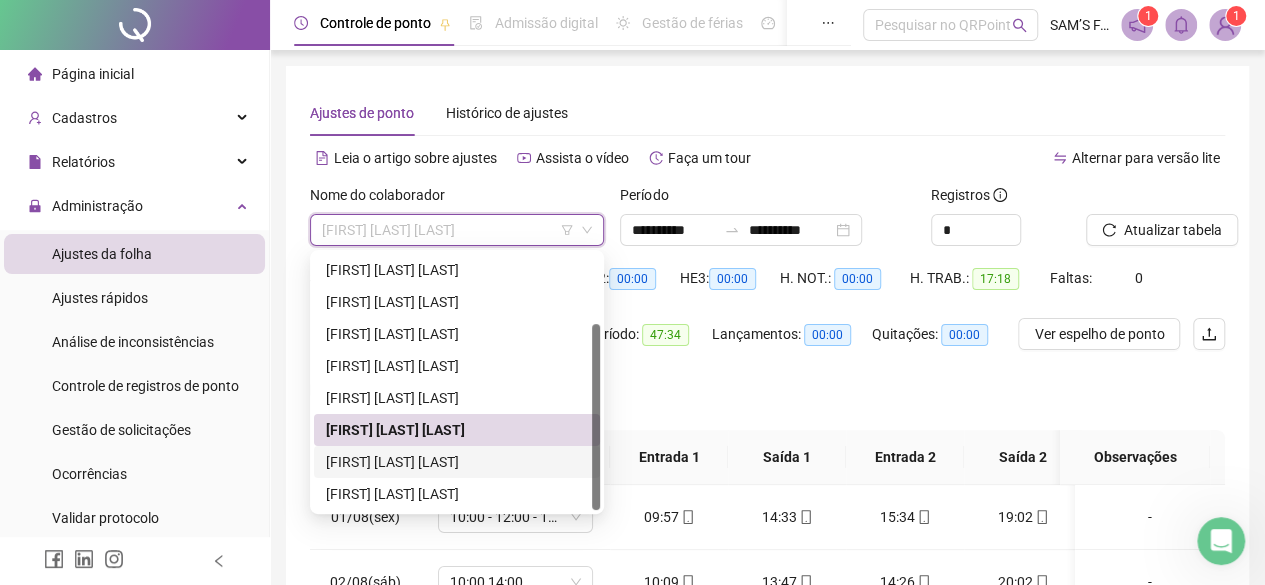 click on "[FIRST] [LAST] [LAST]" at bounding box center [457, 462] 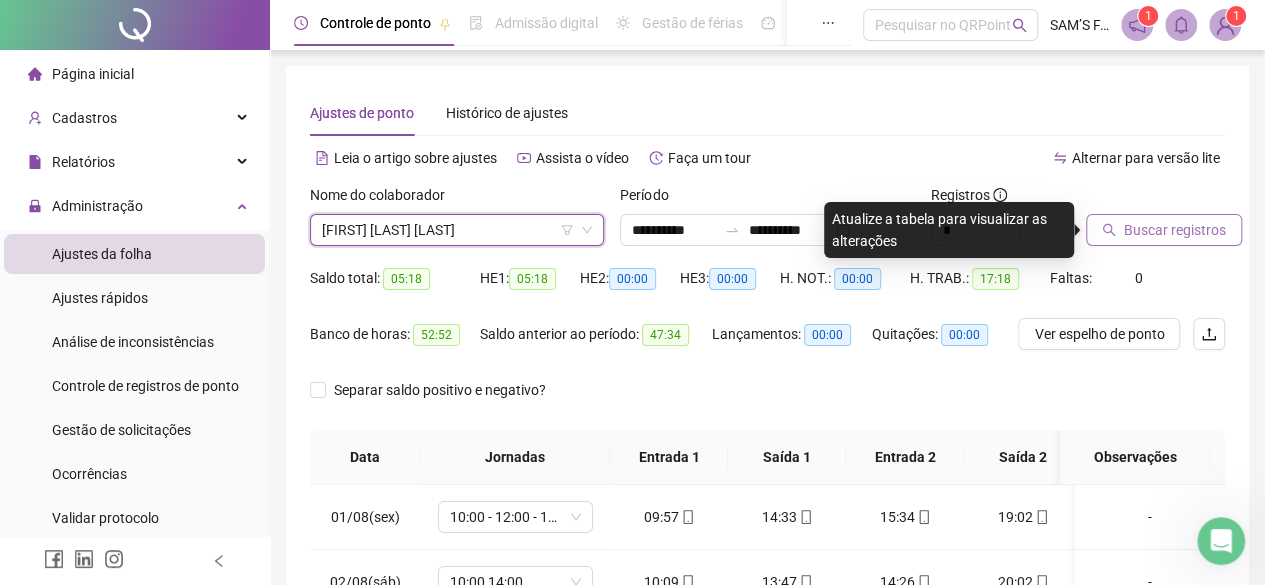 click on "Buscar registros" at bounding box center (1164, 230) 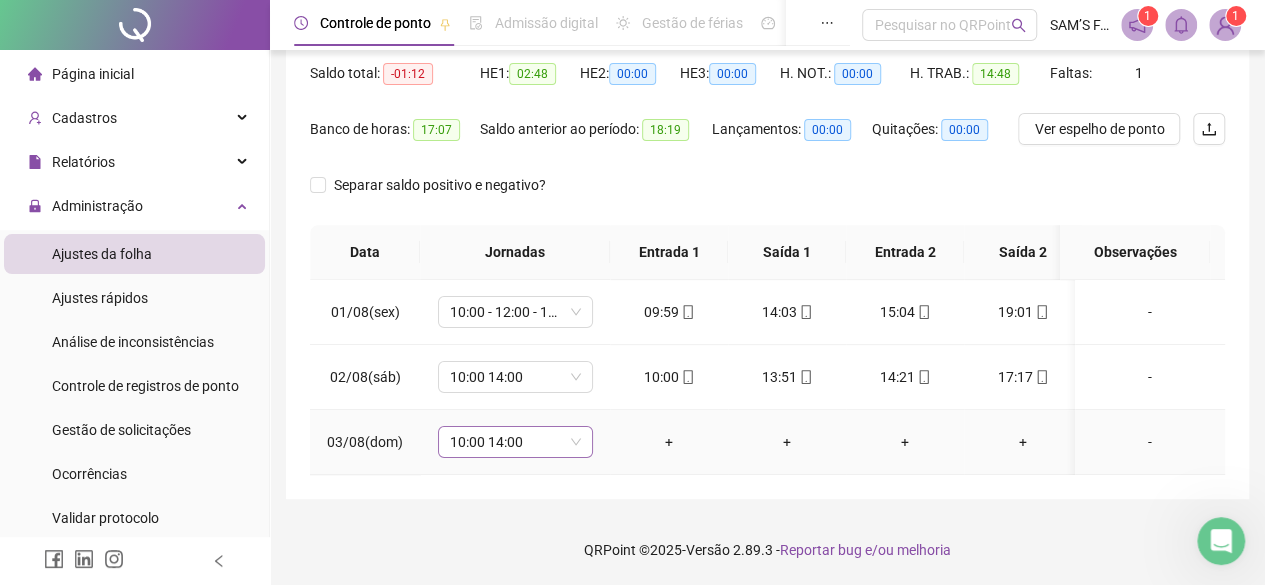click on "10:00 14:00" at bounding box center (515, 442) 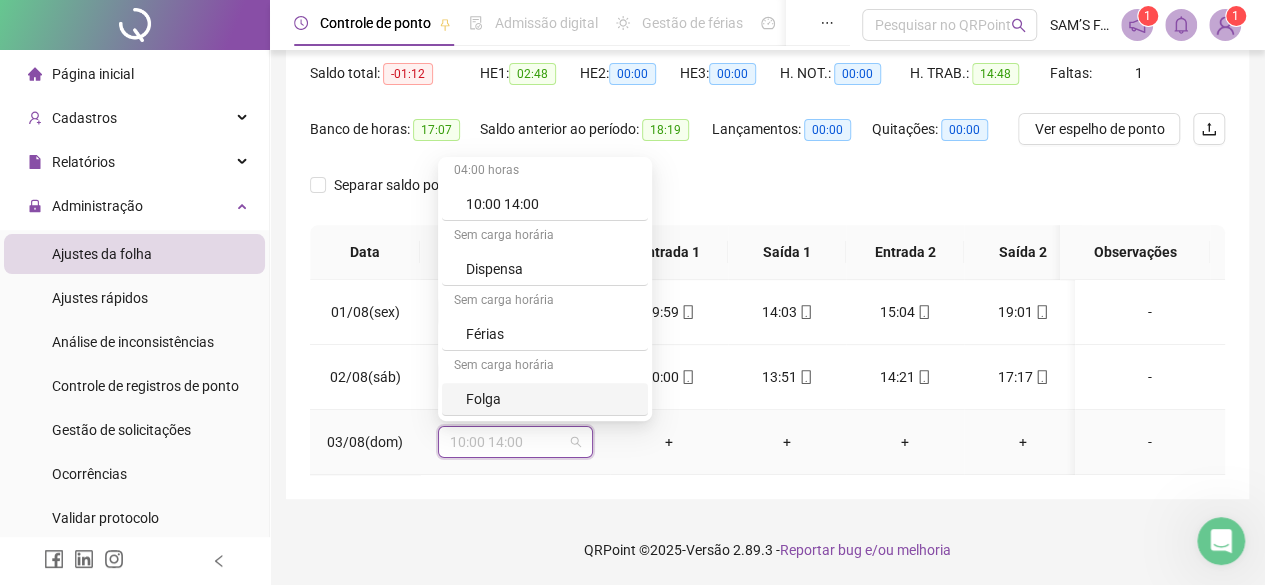 click on "Folga" at bounding box center (551, 399) 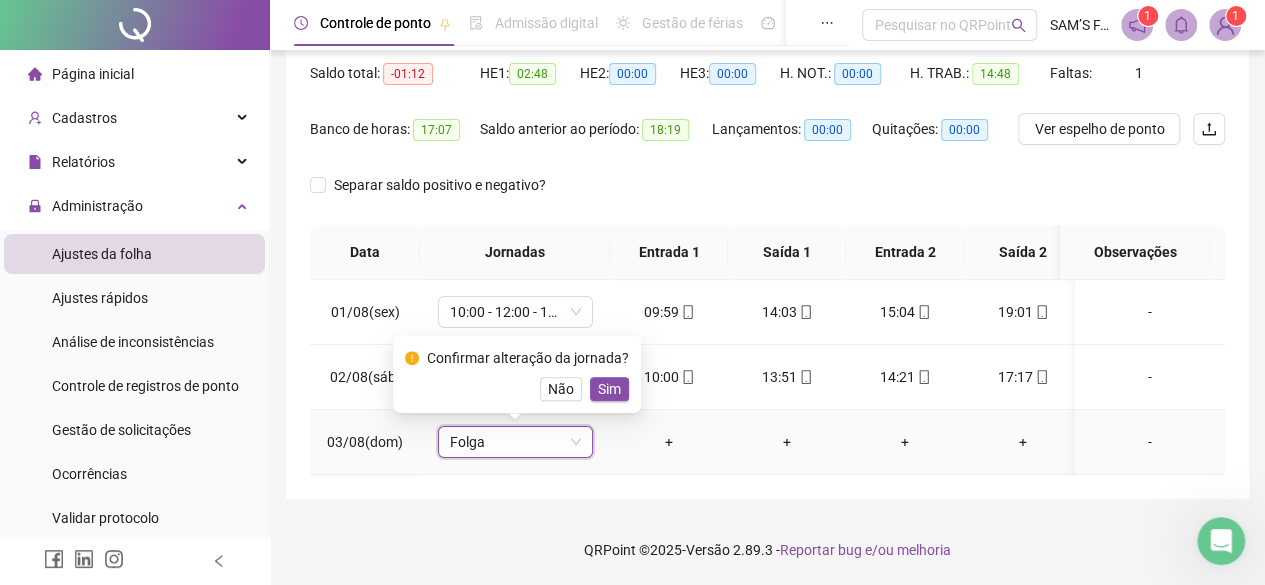 click on "Confirmar alteração da jornada? Não Sim" at bounding box center [517, 374] 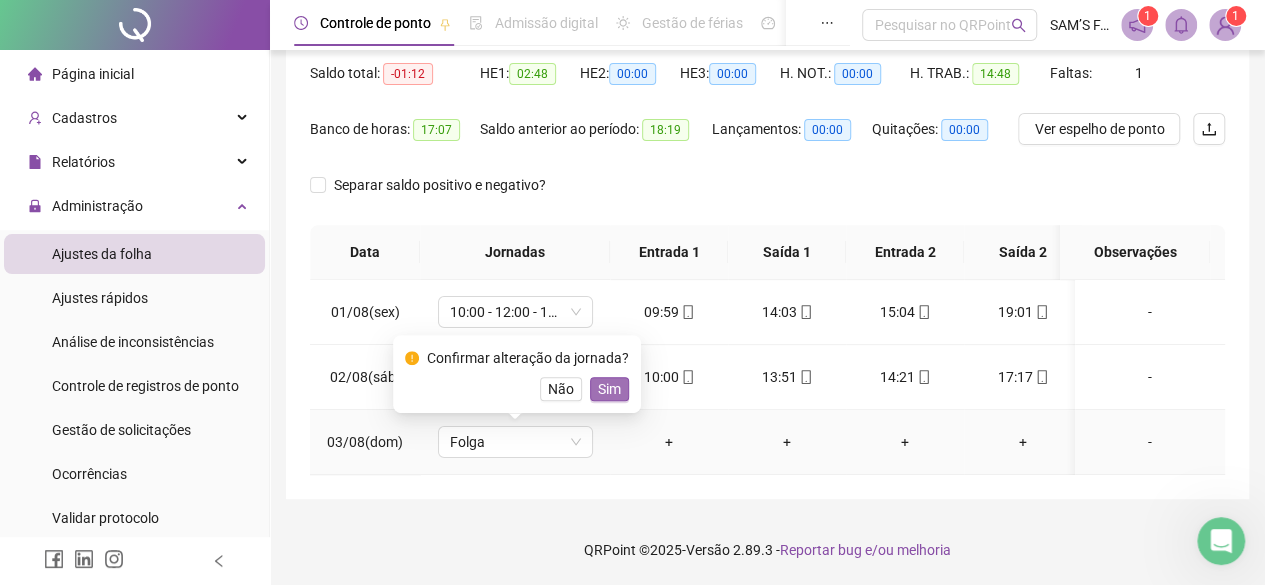 click on "Sim" at bounding box center [609, 389] 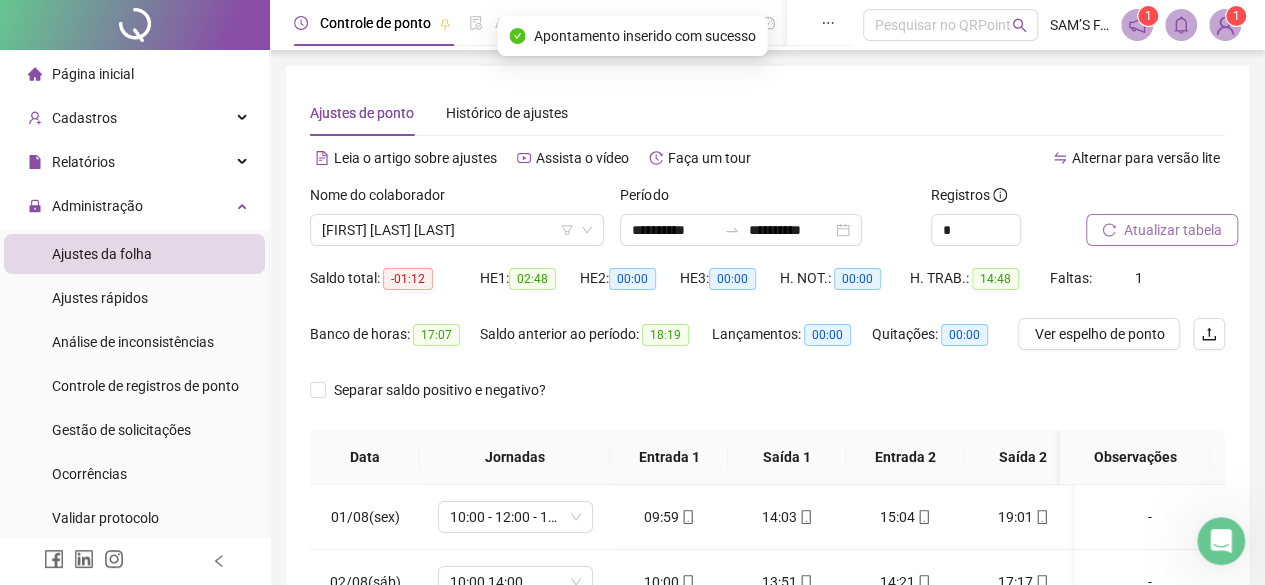click on "Atualizar tabela" at bounding box center [1173, 230] 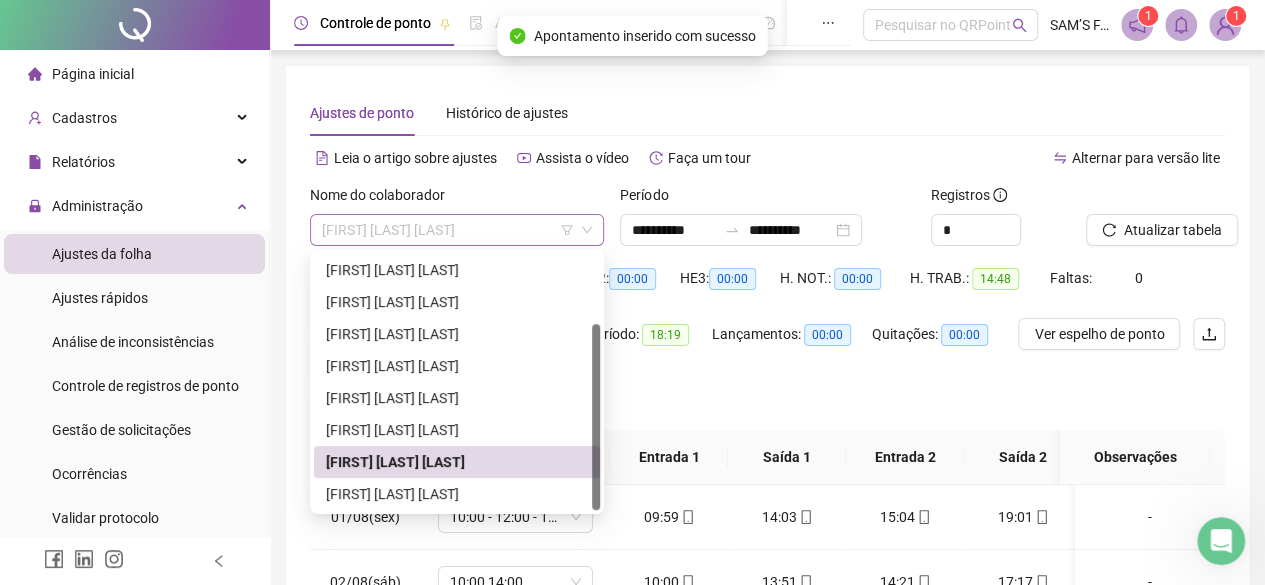 click on "[FIRST] [LAST] [LAST]" at bounding box center [457, 230] 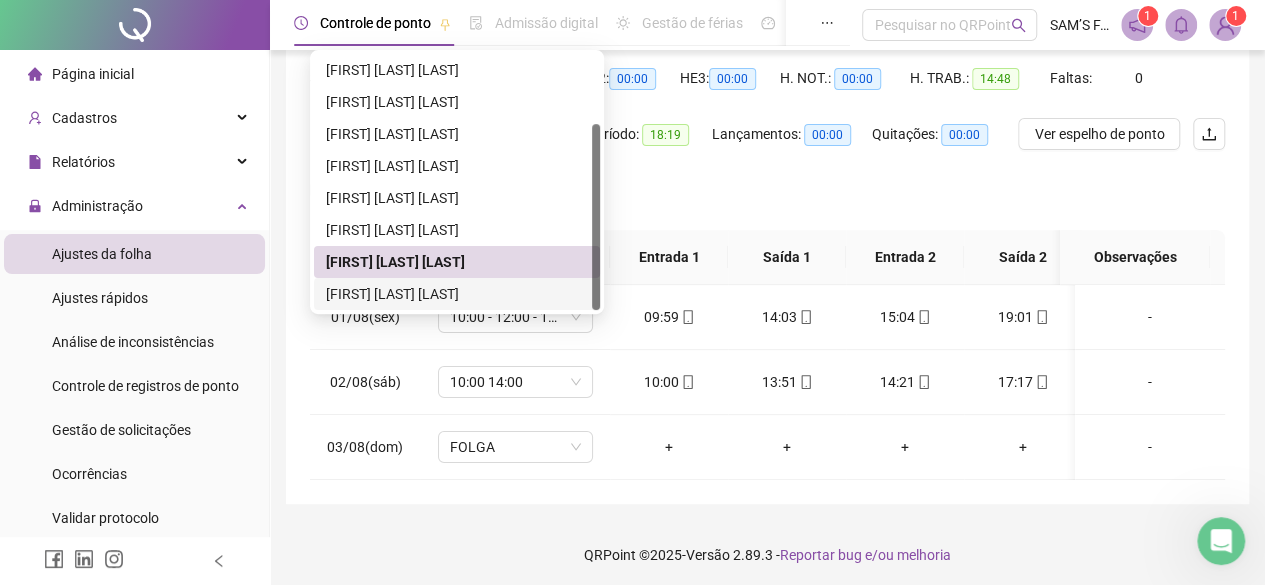 click on "[FIRST] [LAST] [LAST]" at bounding box center (457, 294) 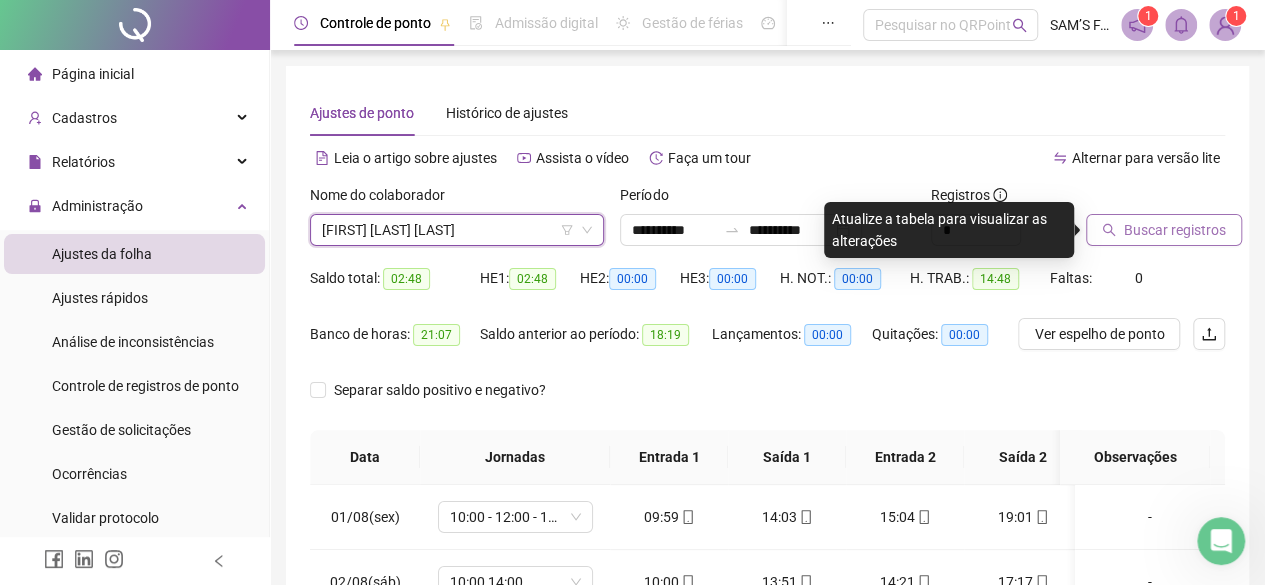 click on "Buscar registros" at bounding box center (1175, 230) 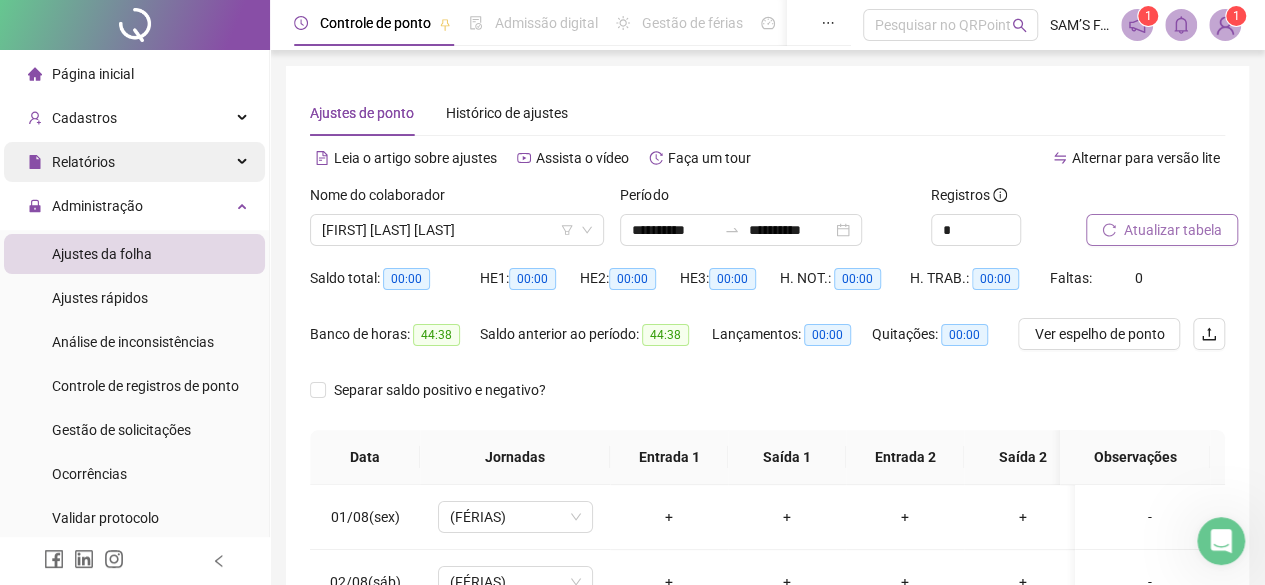 click on "Relatórios" at bounding box center [83, 162] 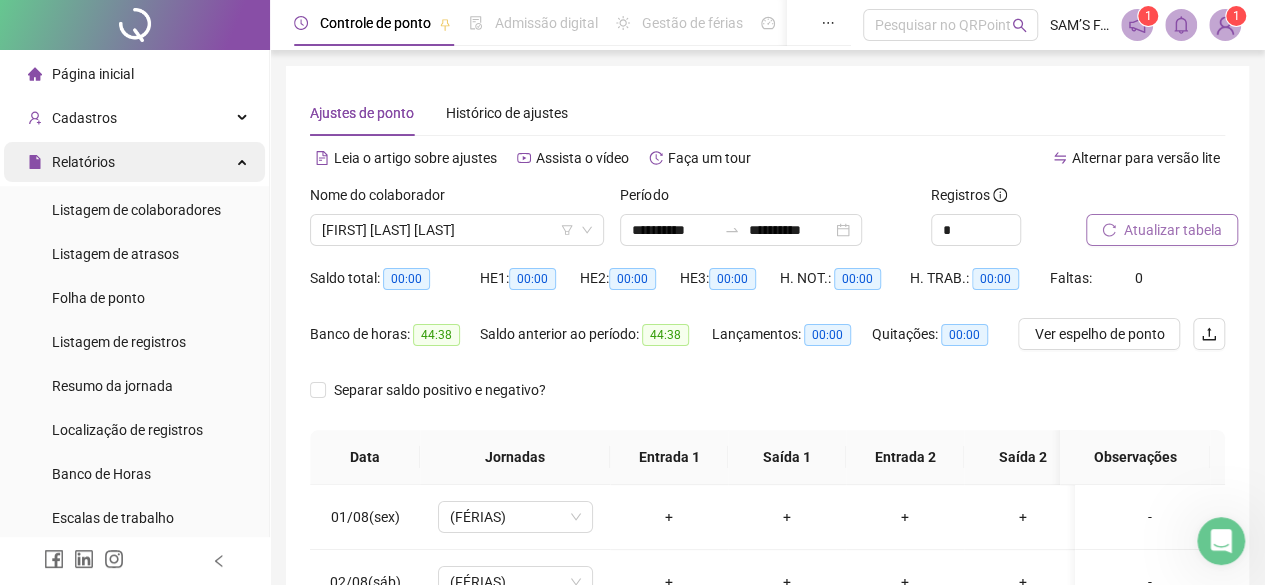click on "Relatórios" at bounding box center [134, 162] 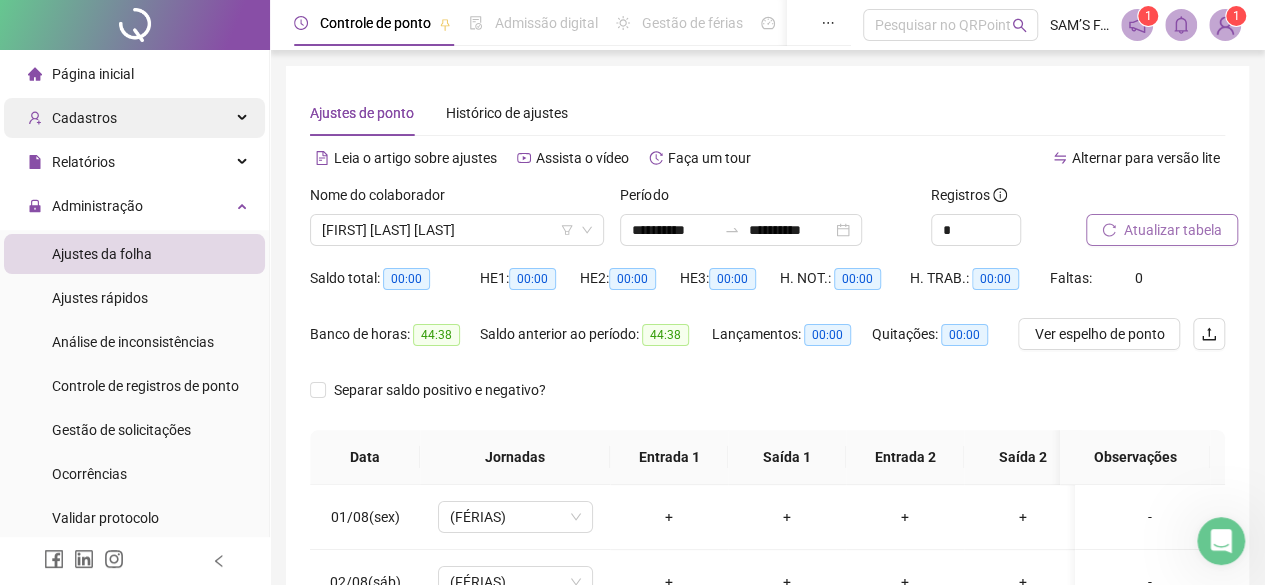 click on "Cadastros" at bounding box center (134, 118) 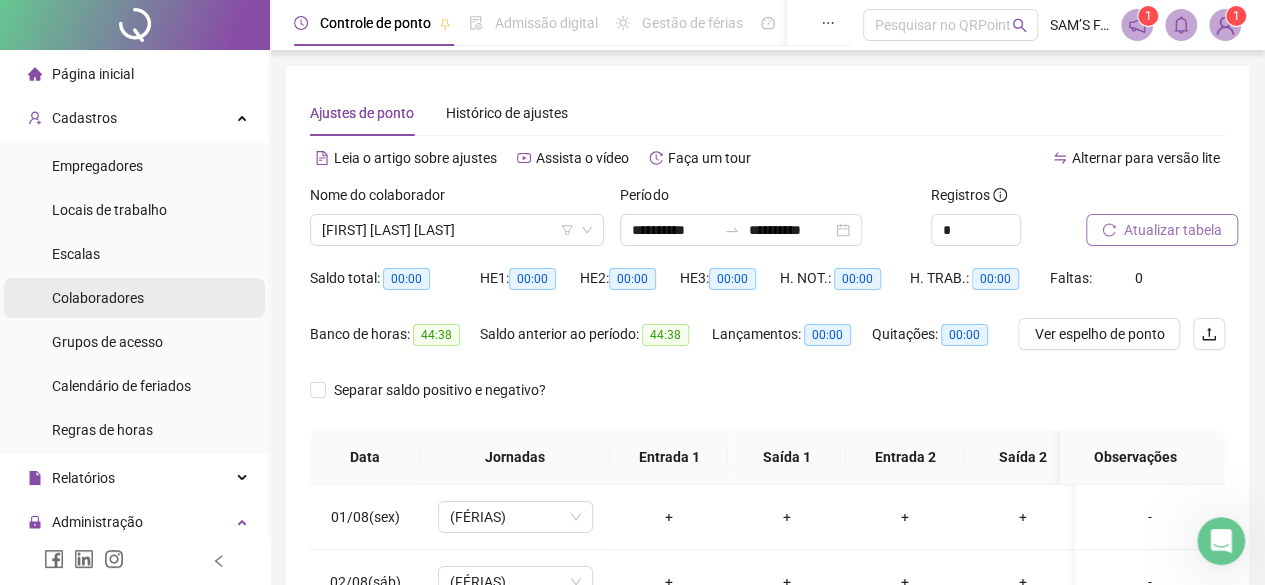 click on "Colaboradores" at bounding box center (98, 298) 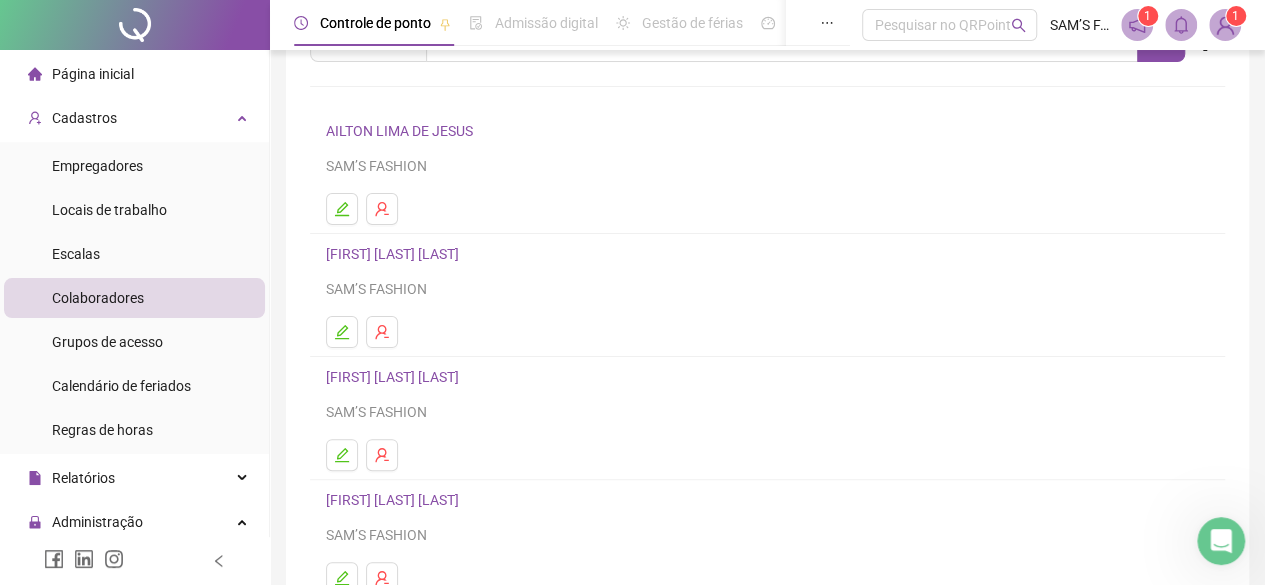 click on "[FIRST] [LAST] [LAST]" at bounding box center [395, 254] 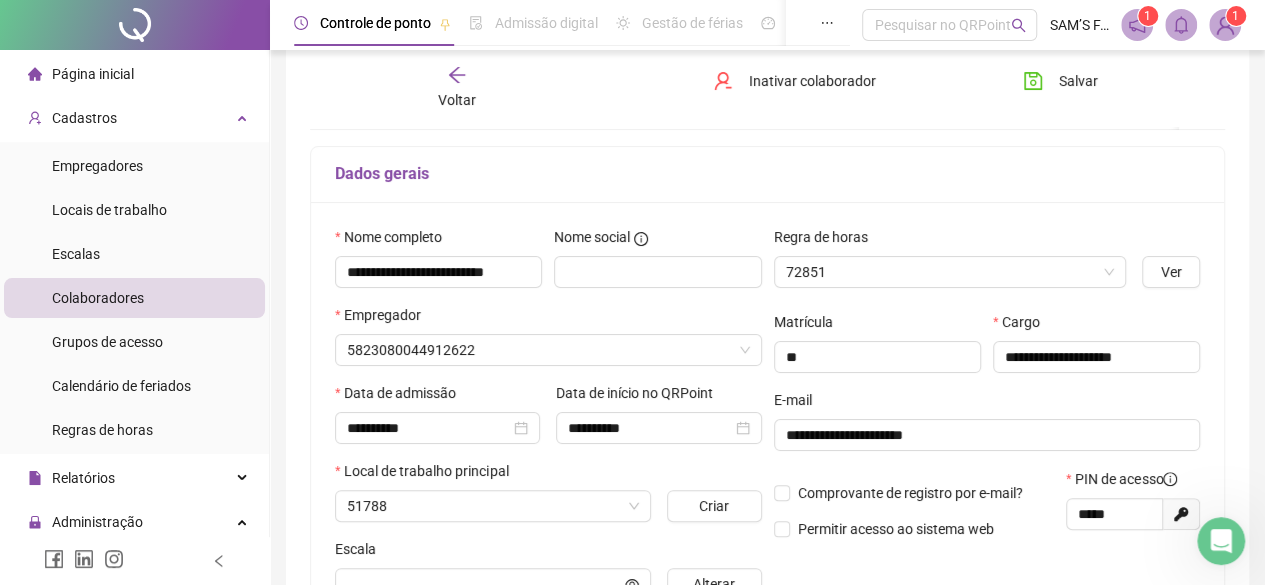 scroll, scrollTop: 110, scrollLeft: 0, axis: vertical 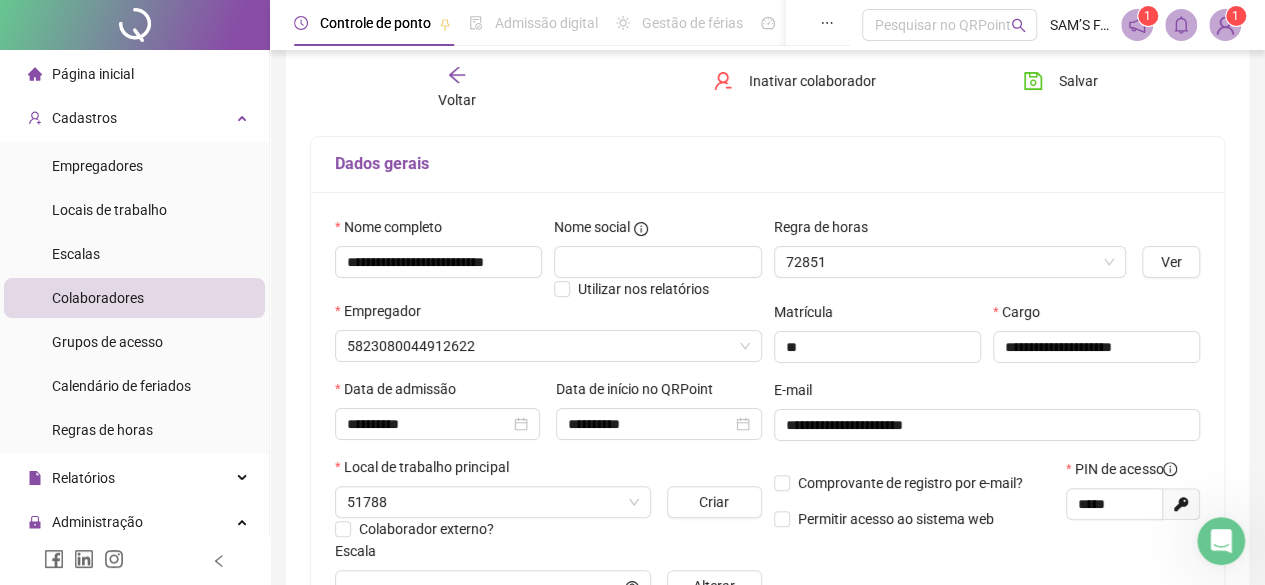 type on "******" 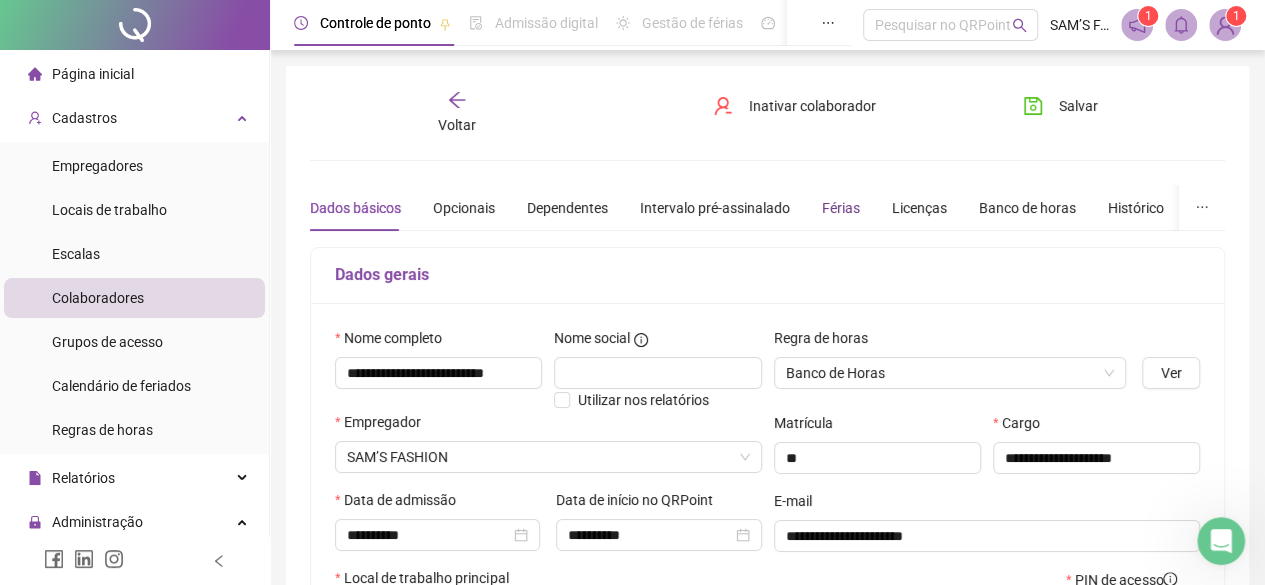 click on "Férias" at bounding box center [841, 208] 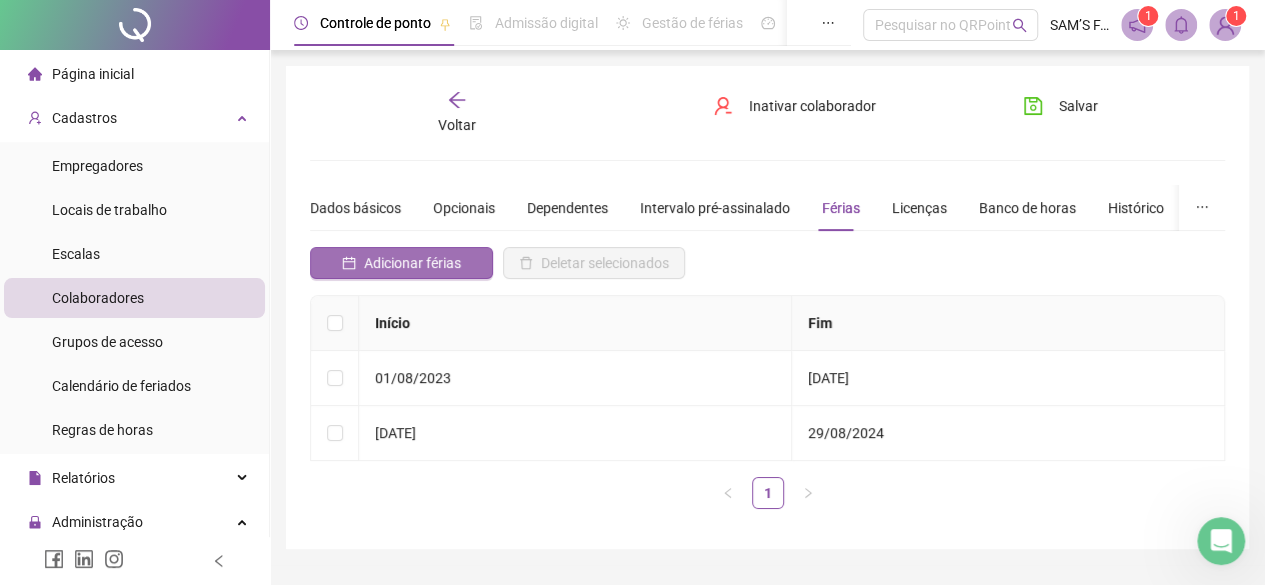 click on "Adicionar férias" at bounding box center [412, 263] 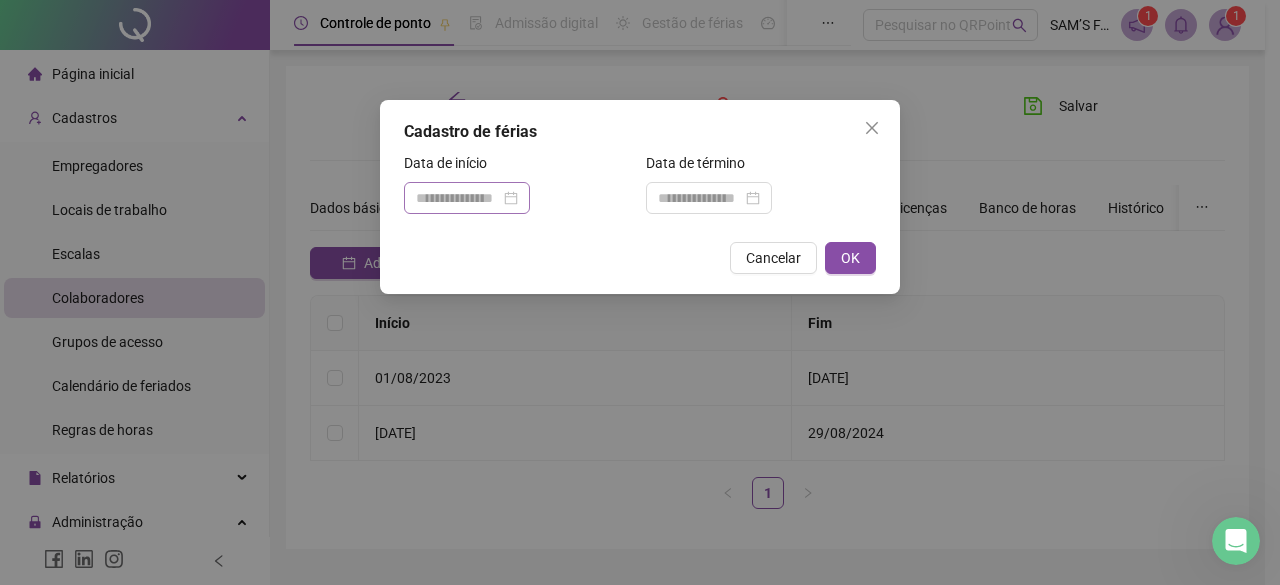 click at bounding box center (467, 198) 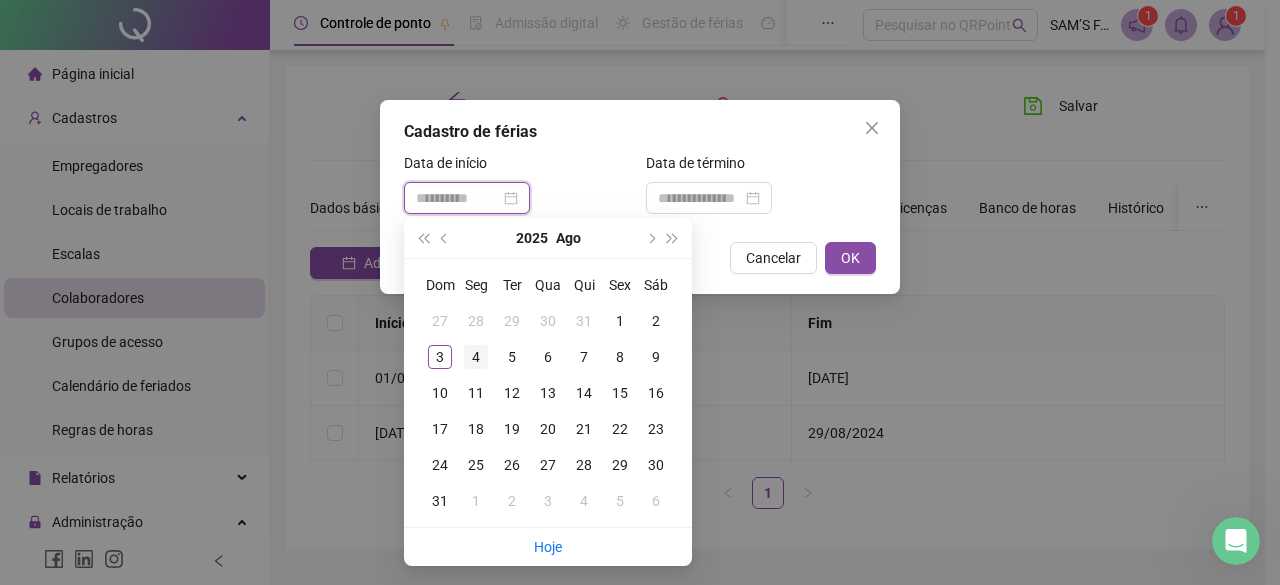 type on "**********" 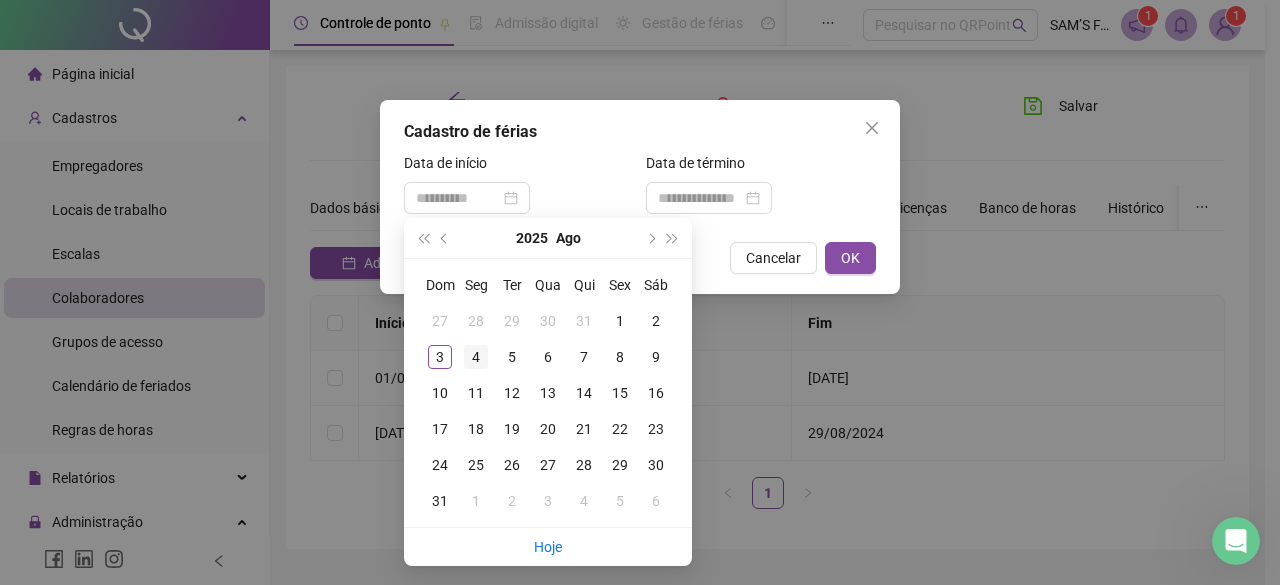 click on "4" at bounding box center (476, 357) 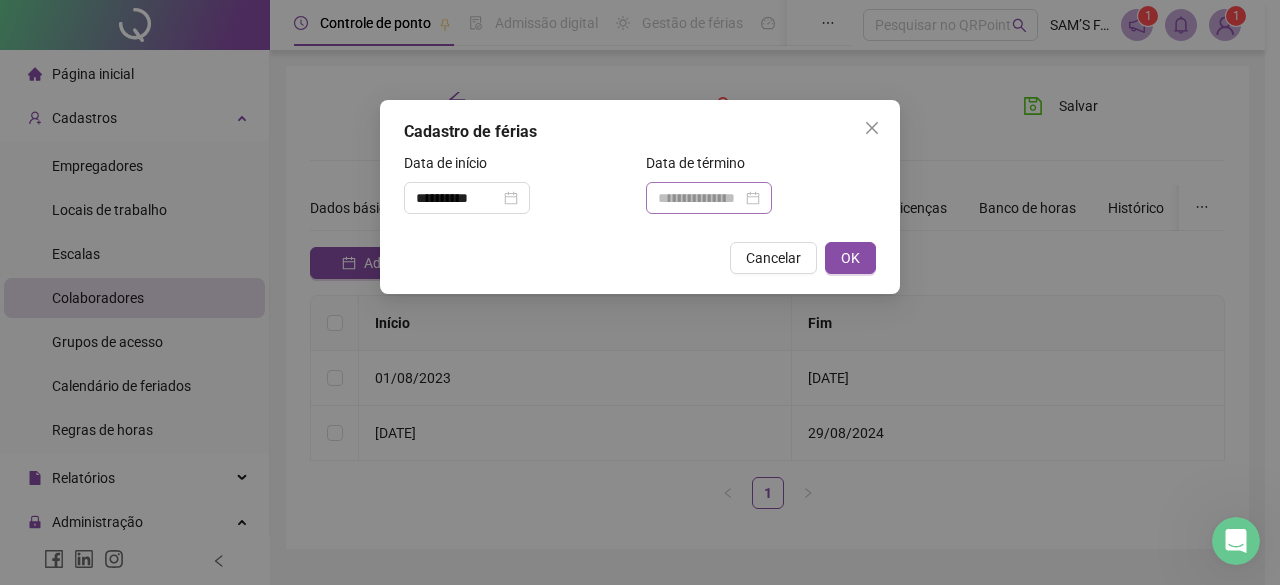 click at bounding box center [709, 198] 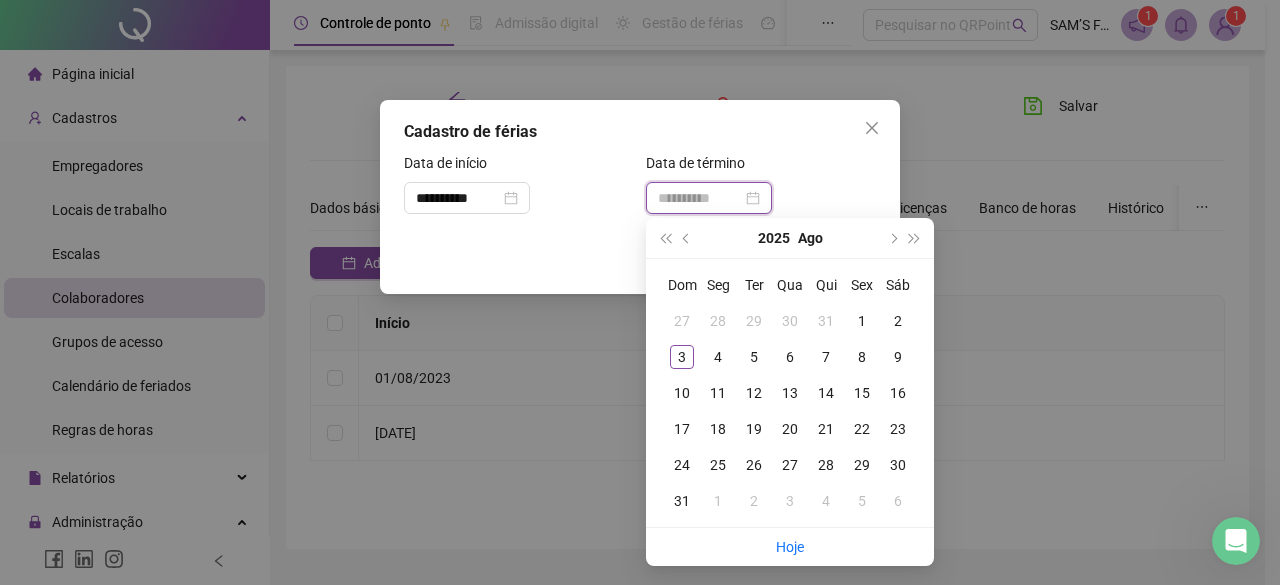 type on "**********" 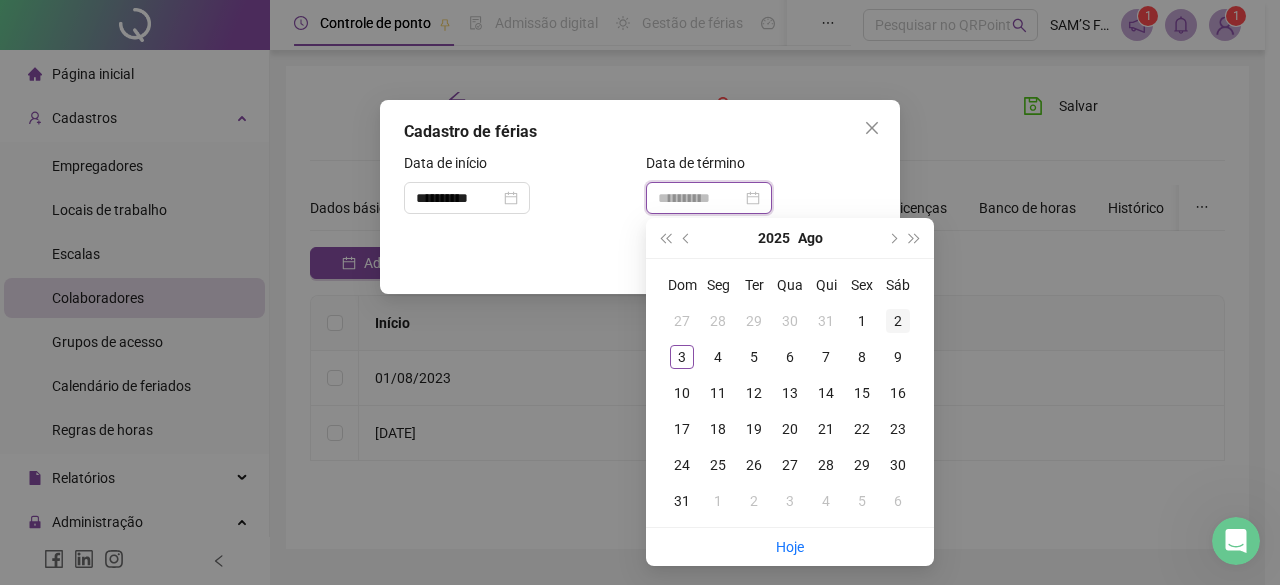 type on "**********" 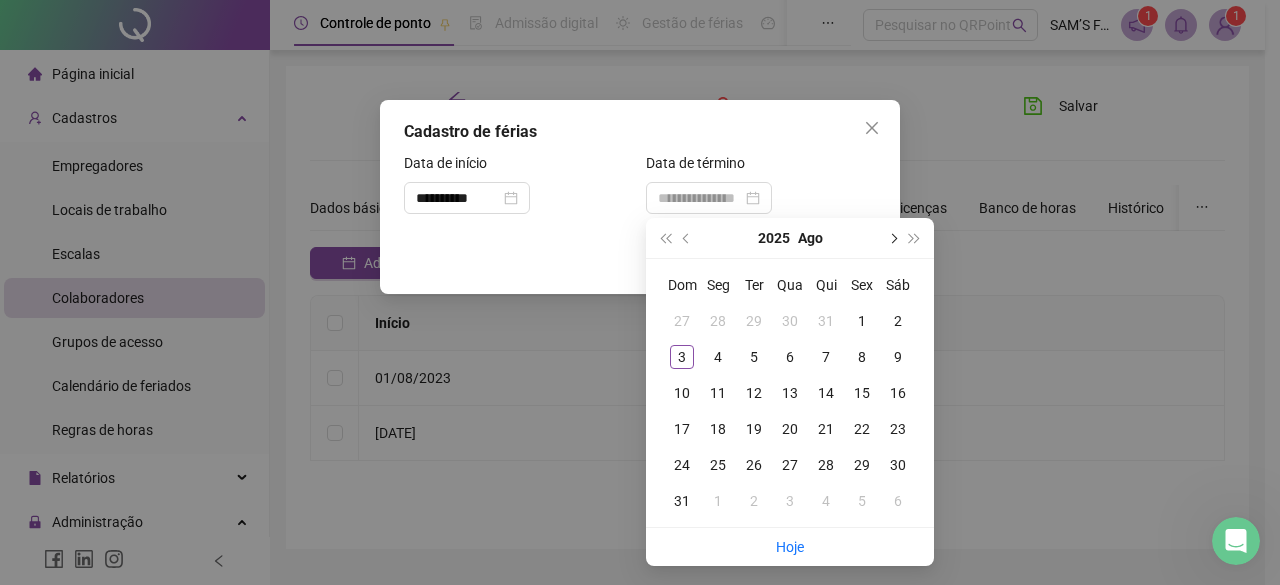 click at bounding box center [892, 238] 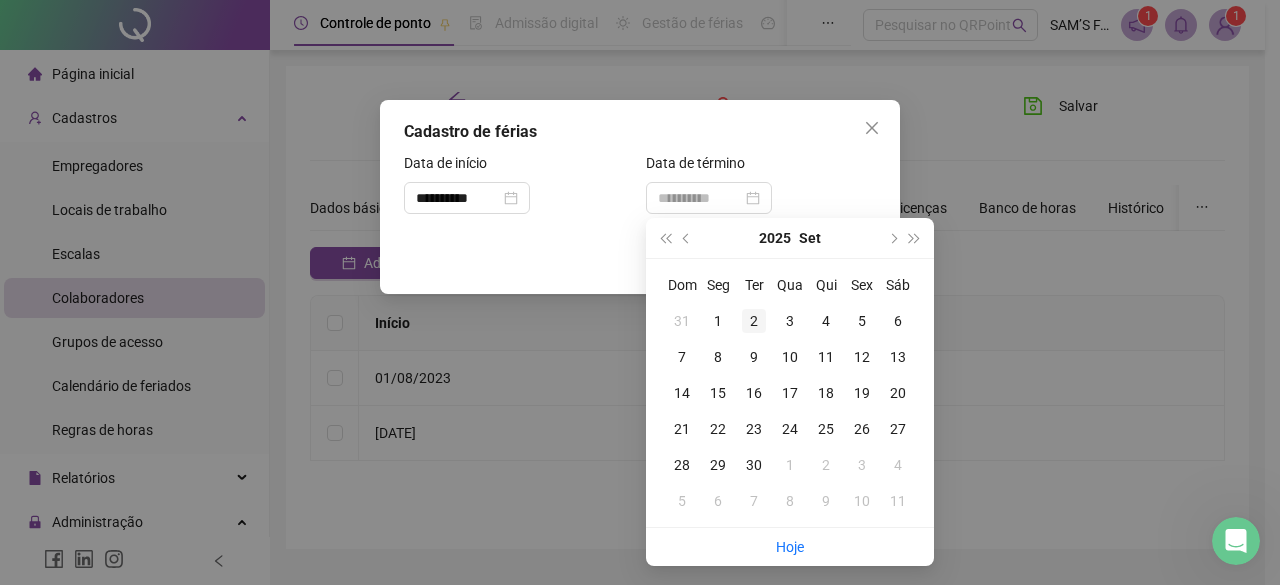 type on "**********" 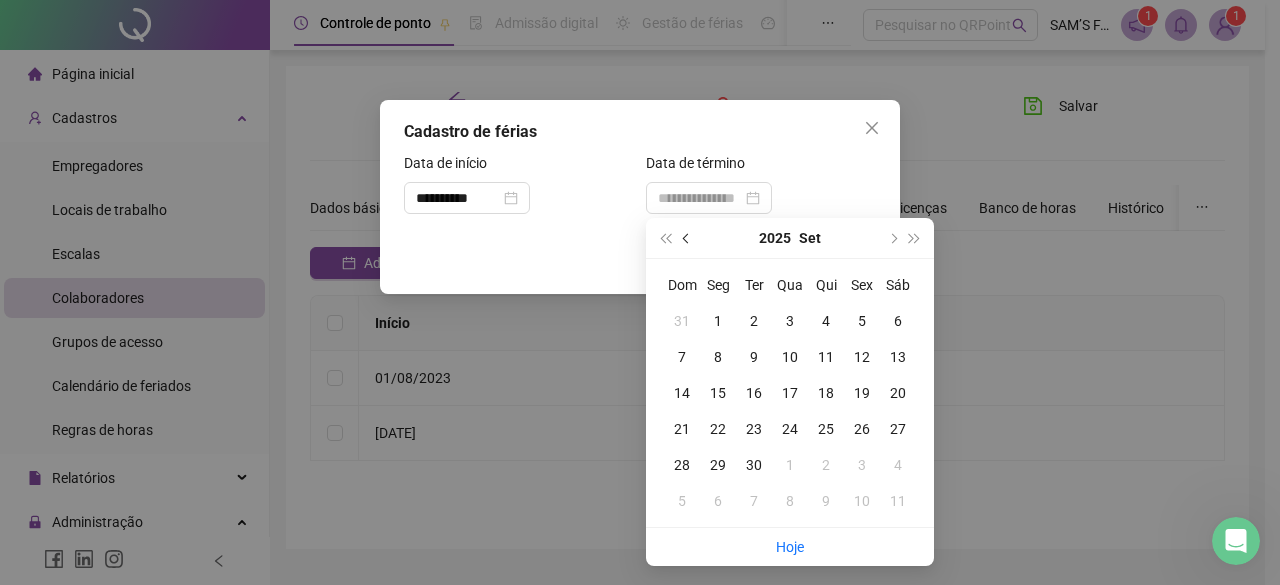 click at bounding box center [687, 238] 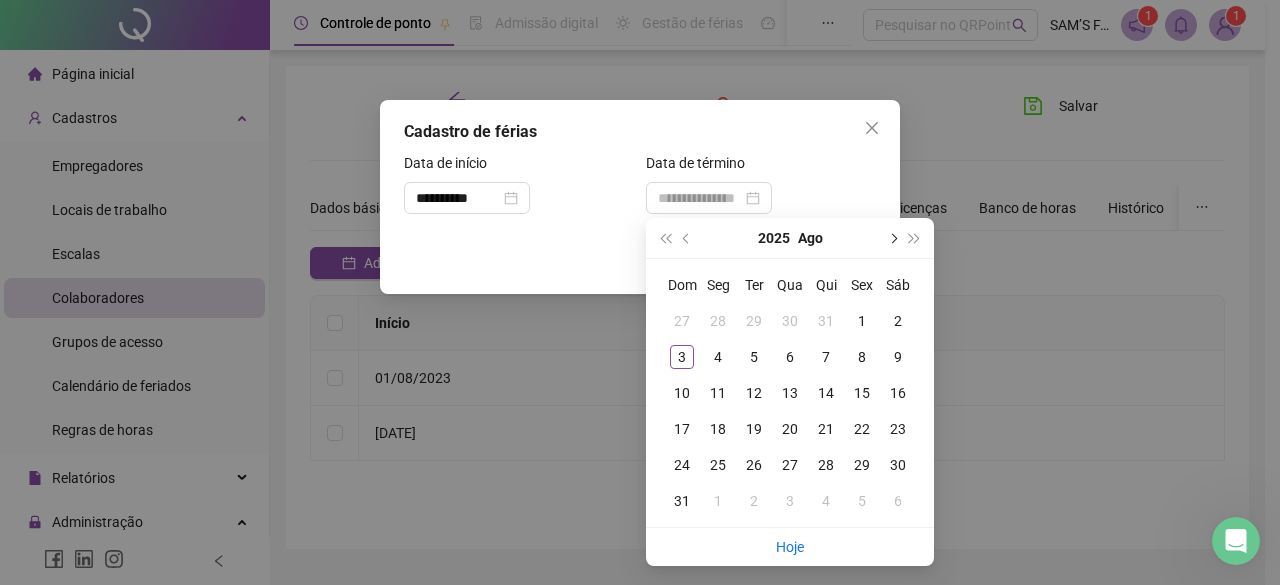 click at bounding box center [892, 238] 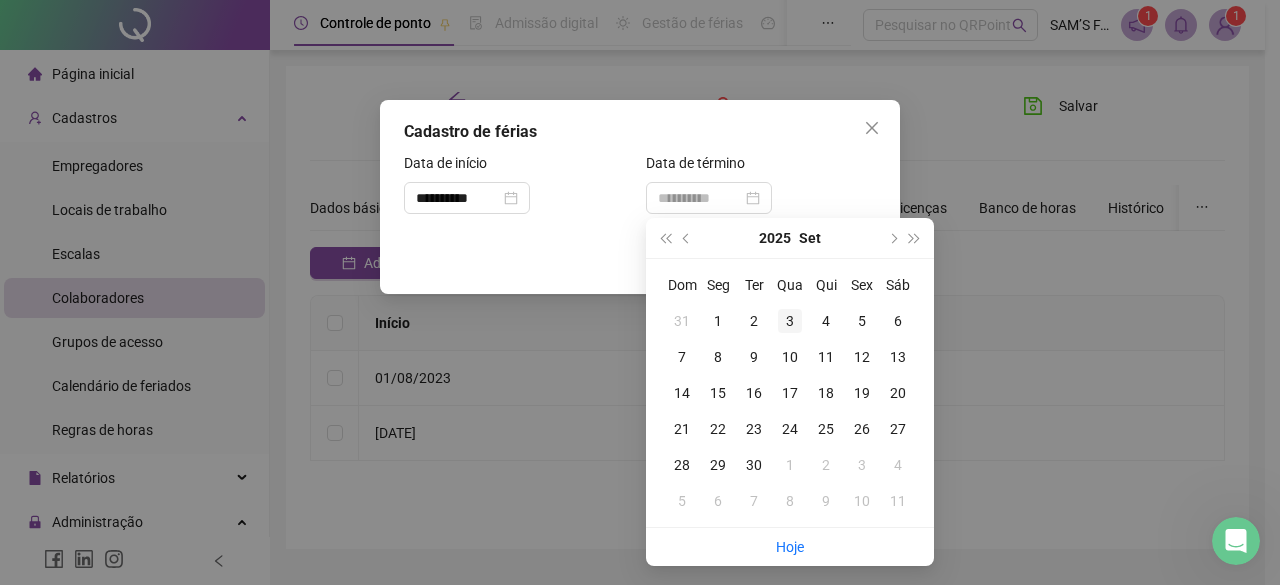 type on "**********" 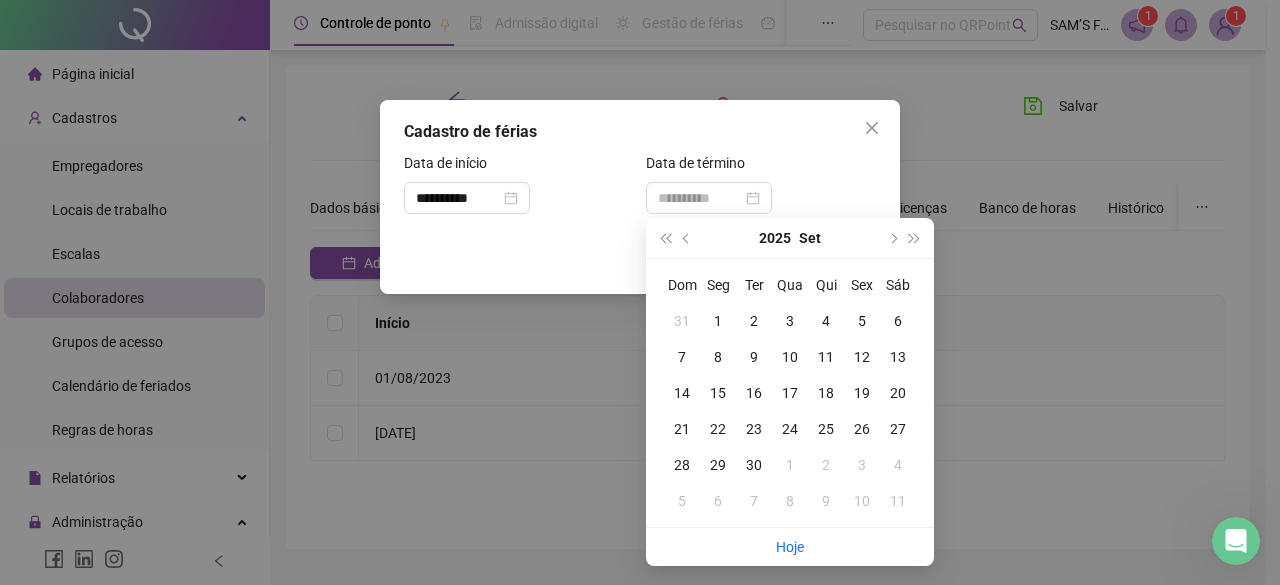 click on "3" at bounding box center [790, 321] 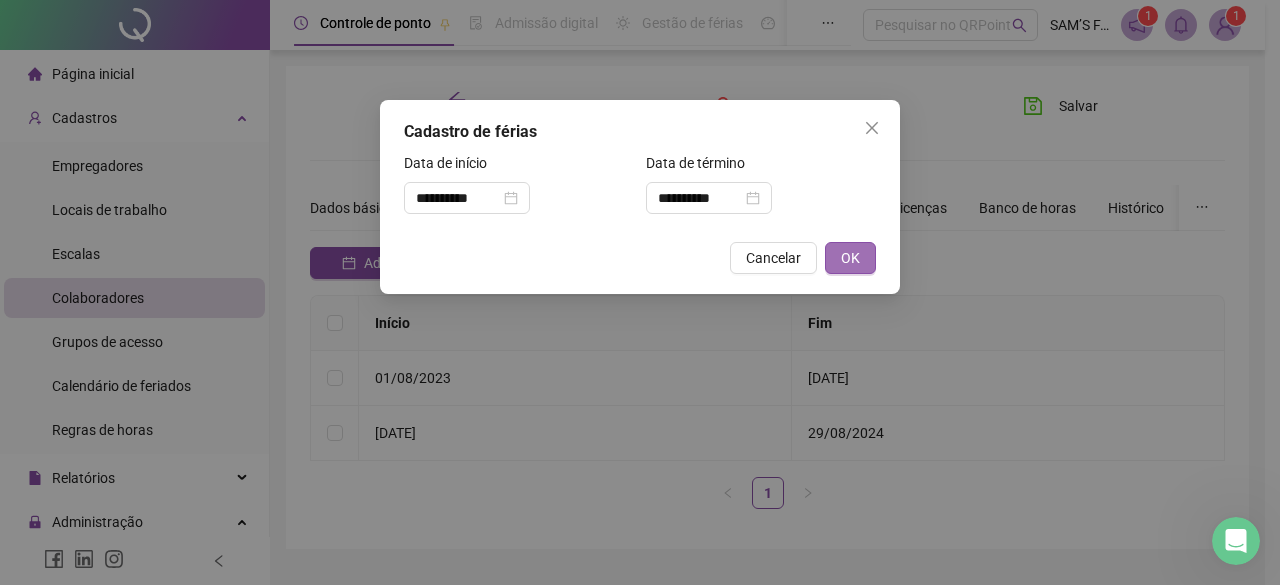click on "OK" at bounding box center [850, 258] 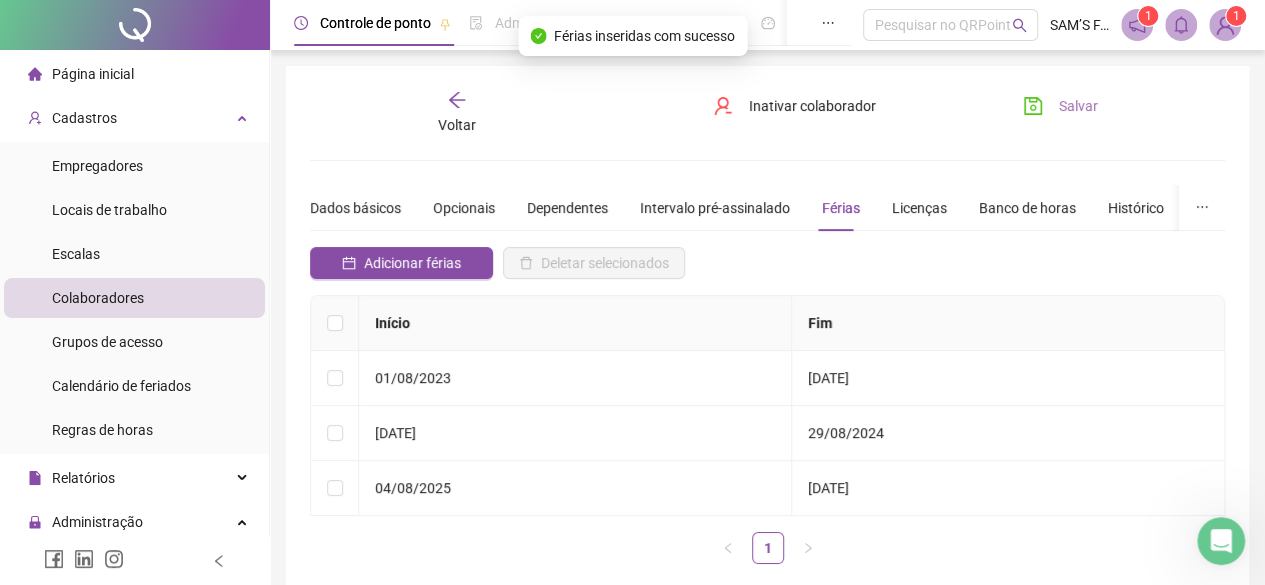 click on "Salvar" at bounding box center [1060, 106] 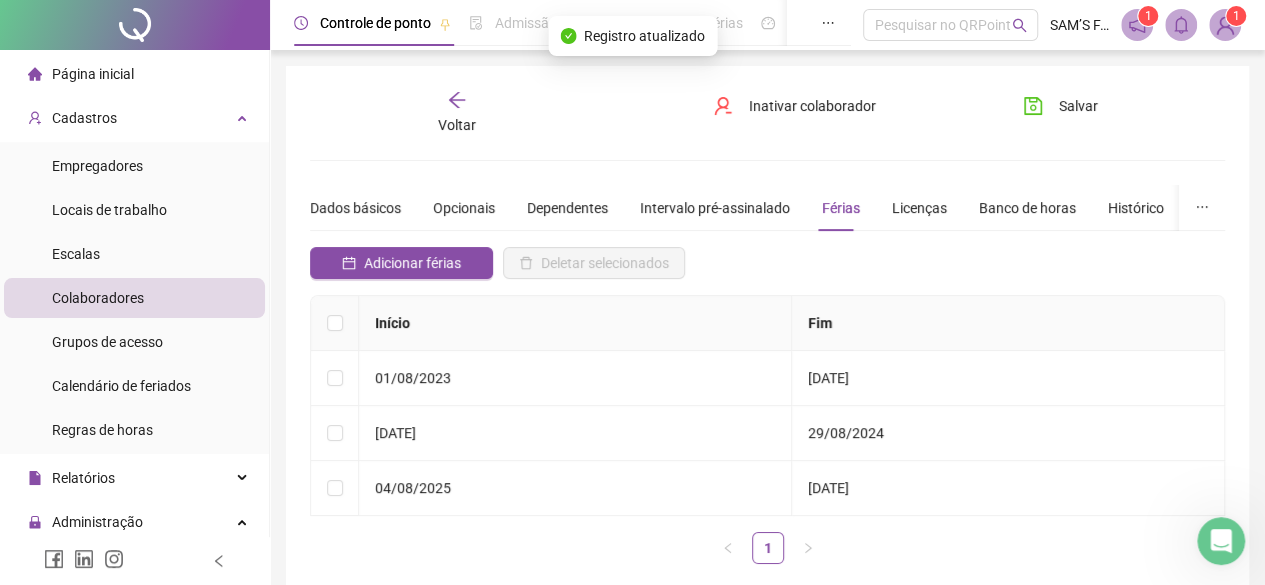 click on "Voltar" at bounding box center (457, 113) 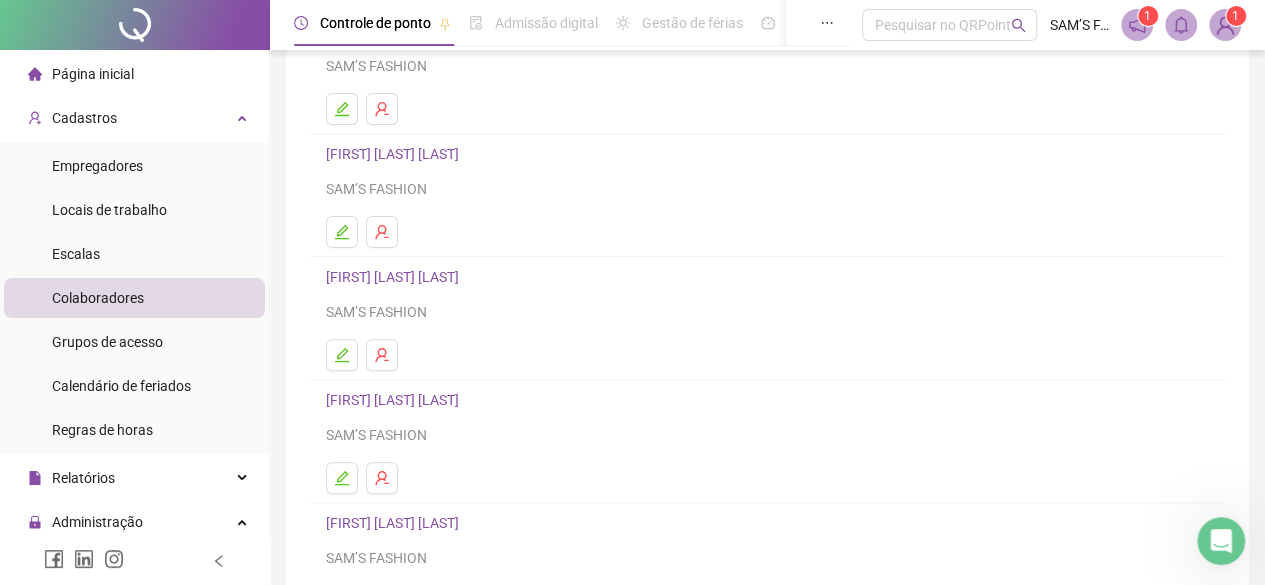 scroll, scrollTop: 300, scrollLeft: 0, axis: vertical 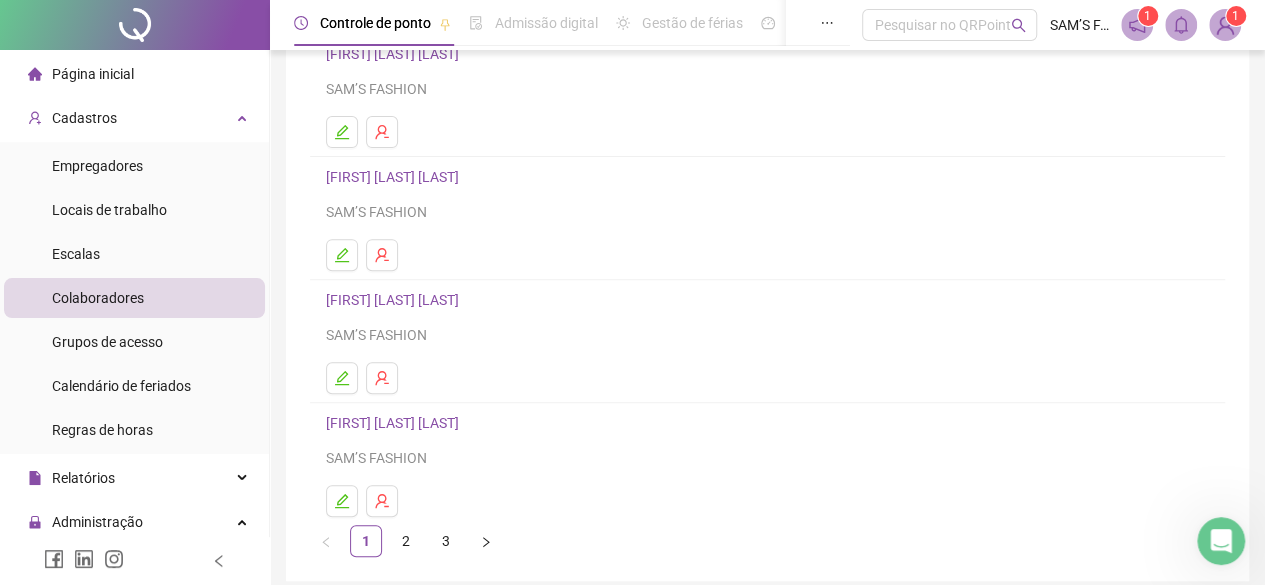 click on "[FIRST] [LAST] [LAST]" at bounding box center [395, 300] 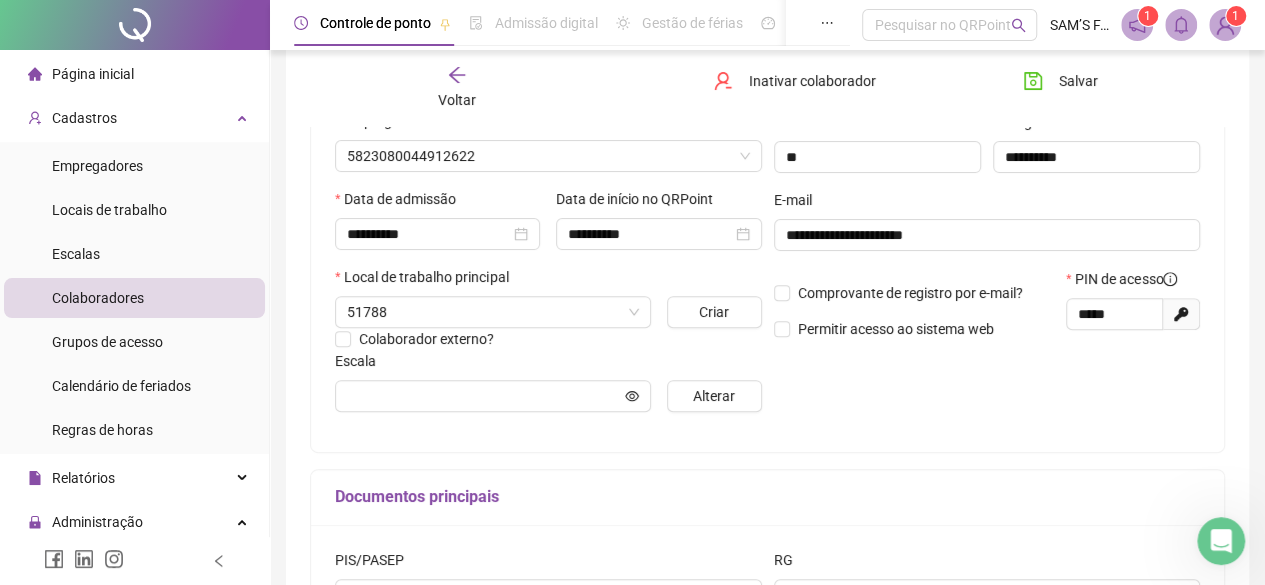 scroll, scrollTop: 310, scrollLeft: 0, axis: vertical 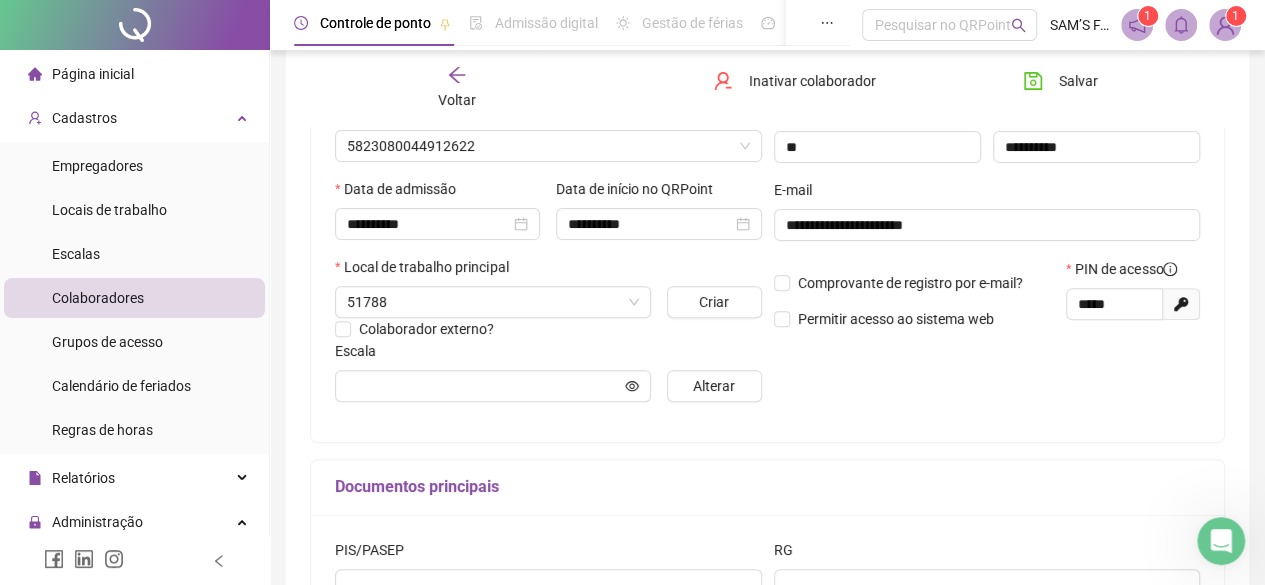 type on "******" 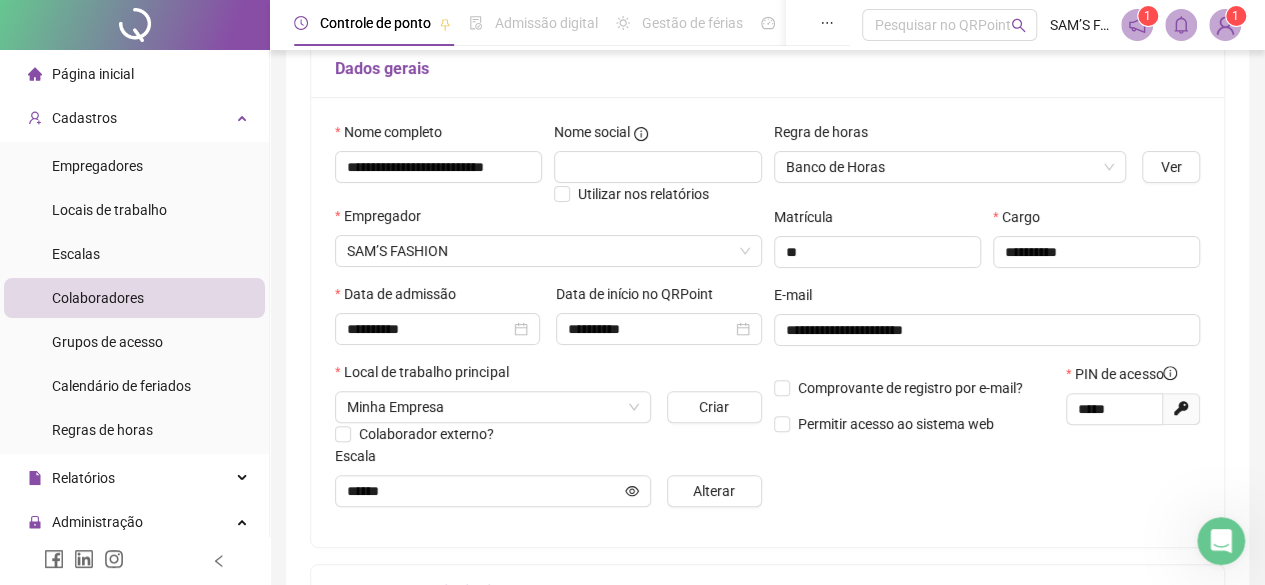 scroll, scrollTop: 10, scrollLeft: 0, axis: vertical 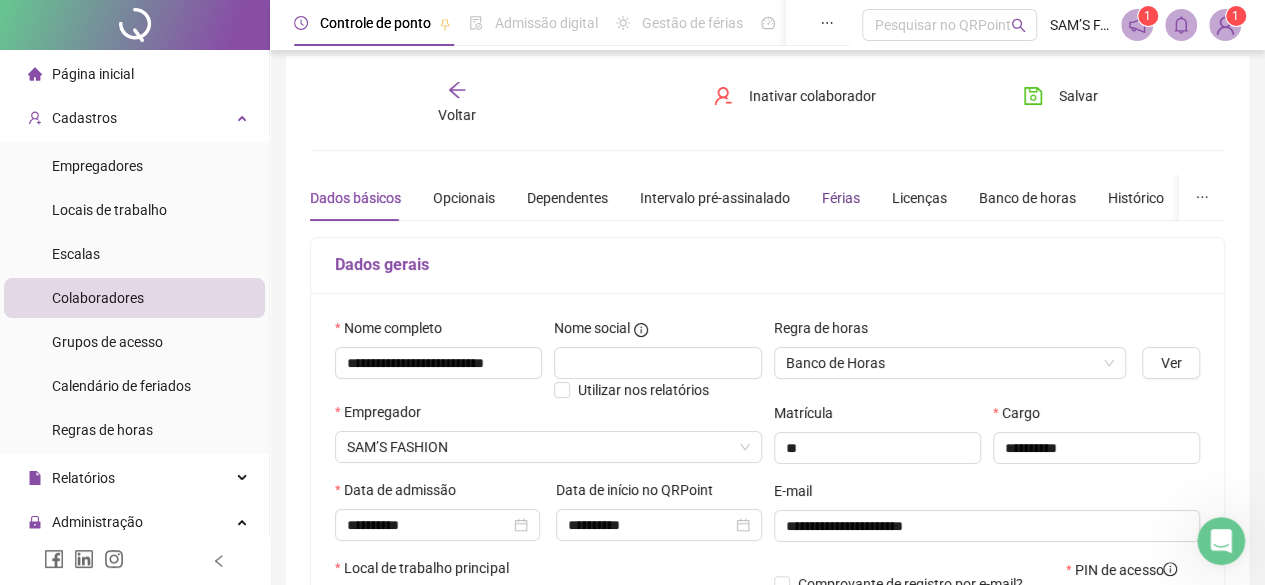 click on "Férias" at bounding box center [841, 198] 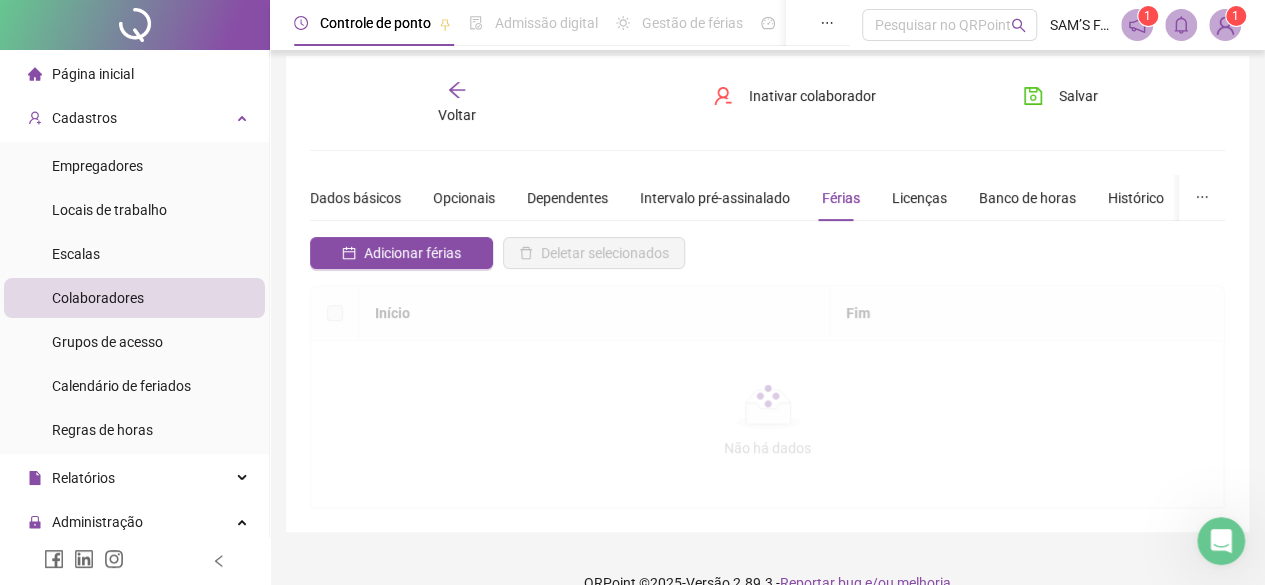 scroll, scrollTop: 0, scrollLeft: 0, axis: both 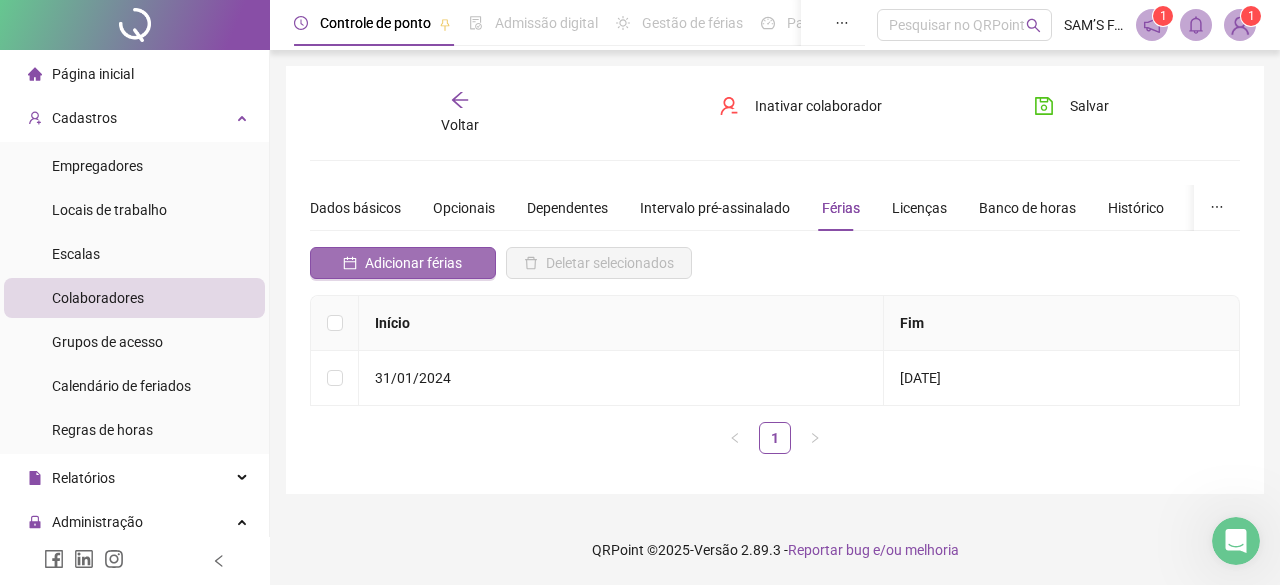 click on "Adicionar férias" at bounding box center (413, 263) 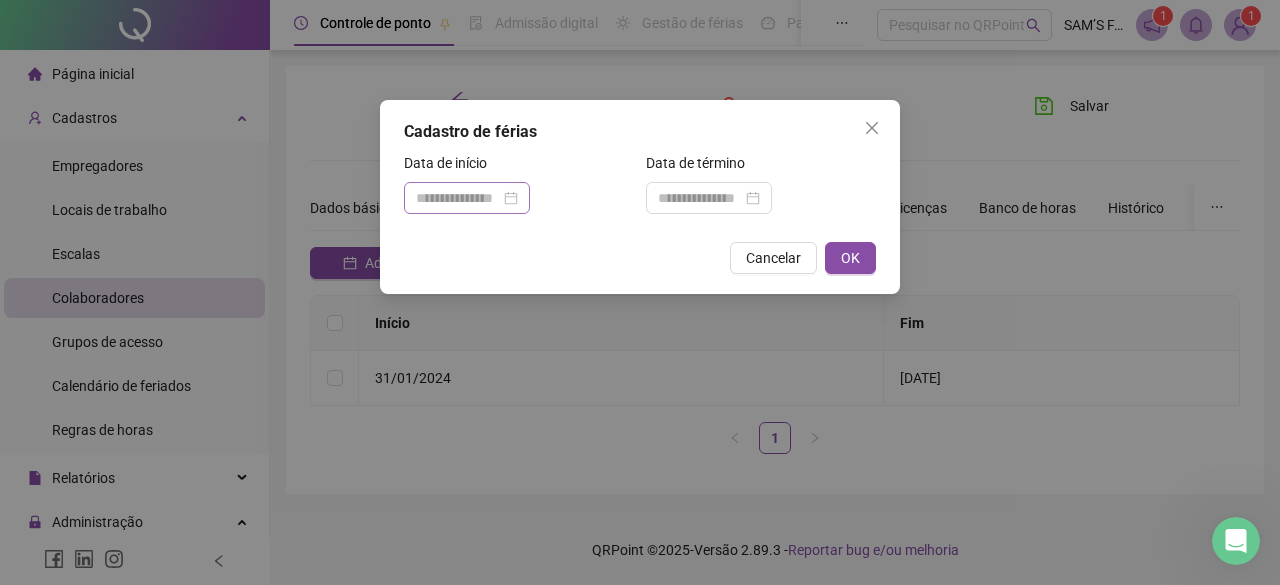 click at bounding box center [467, 198] 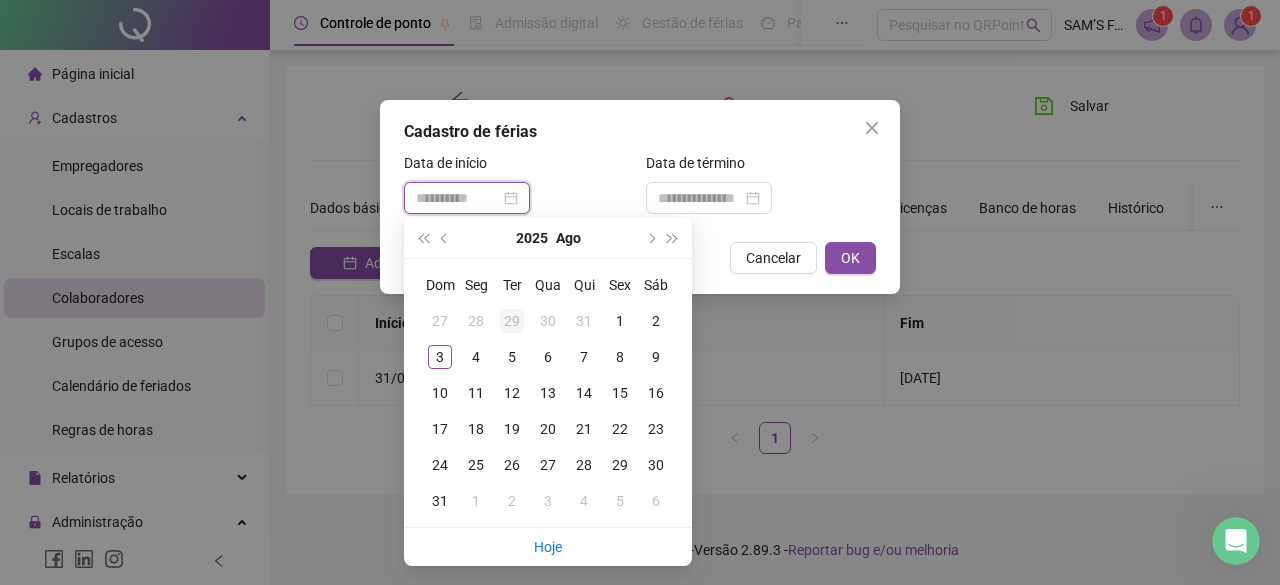 type on "**********" 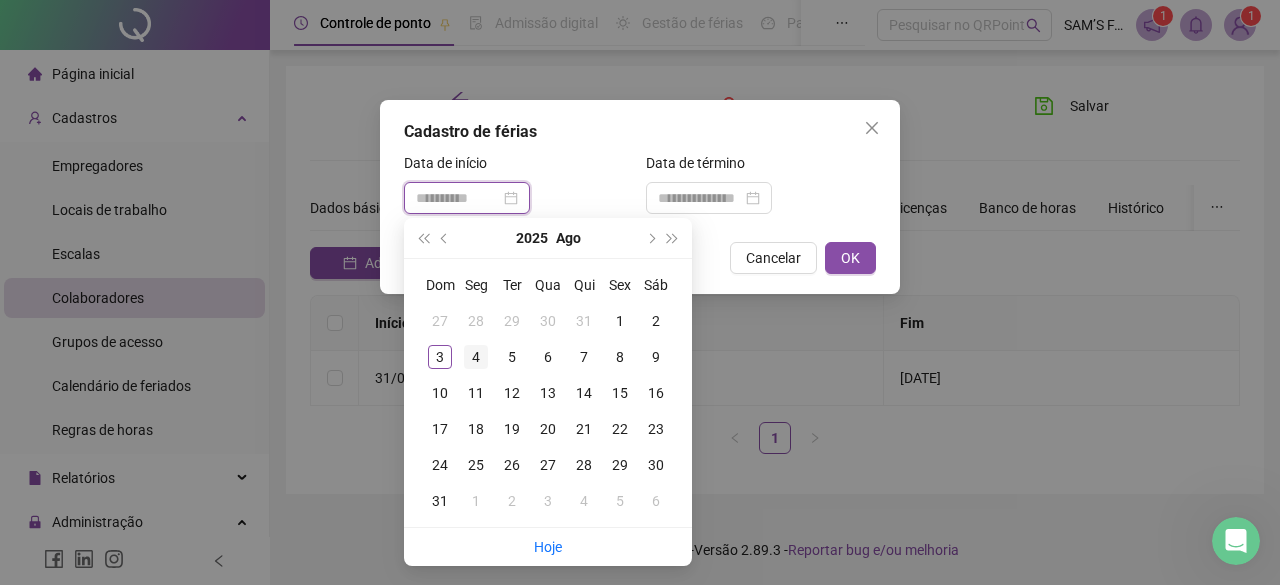 type on "**********" 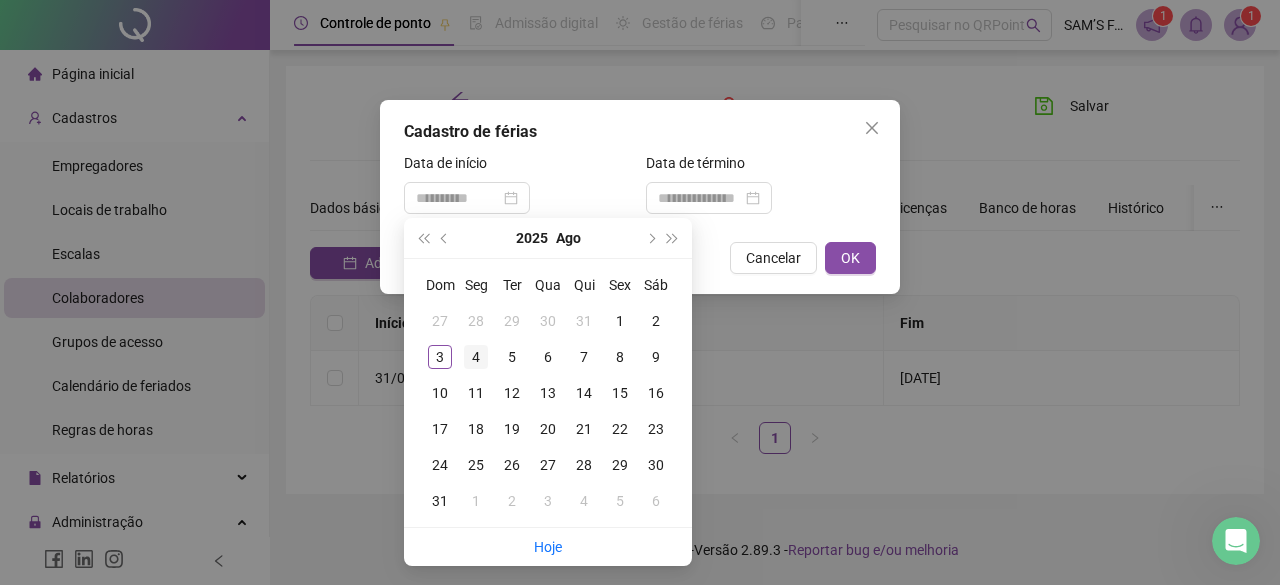 click on "4" at bounding box center [476, 357] 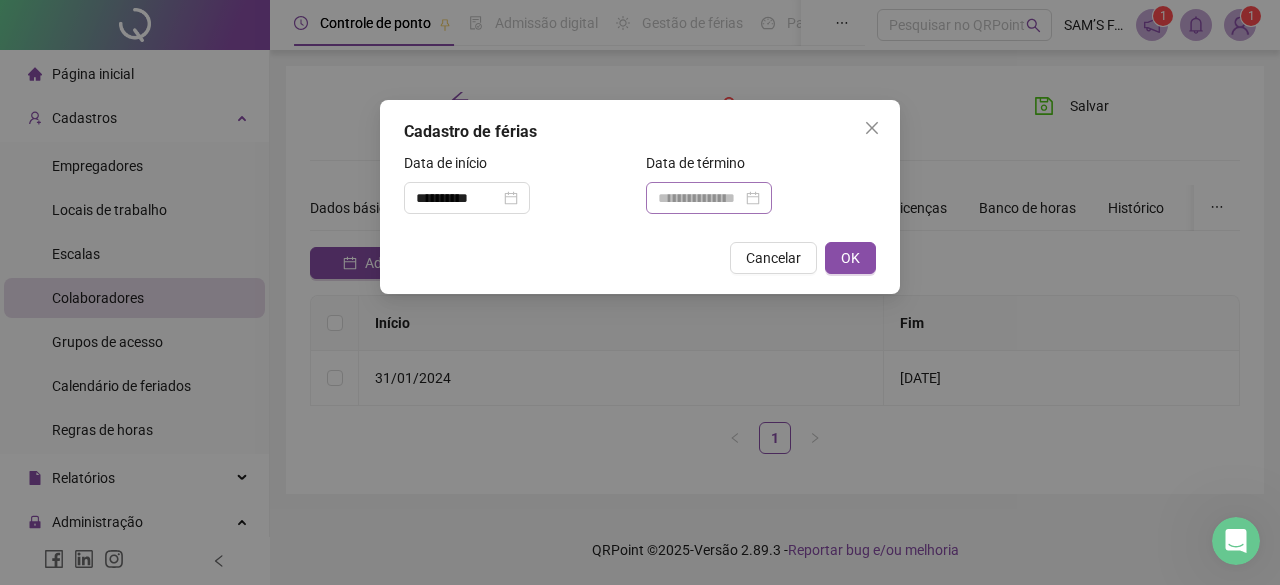 click at bounding box center (709, 198) 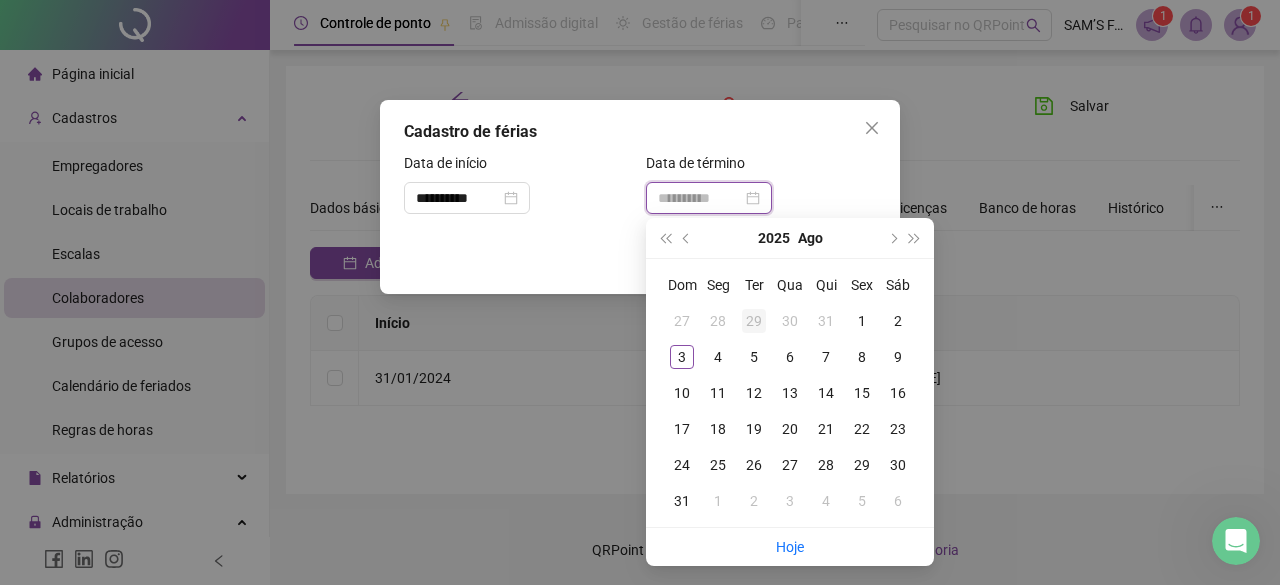 type on "**********" 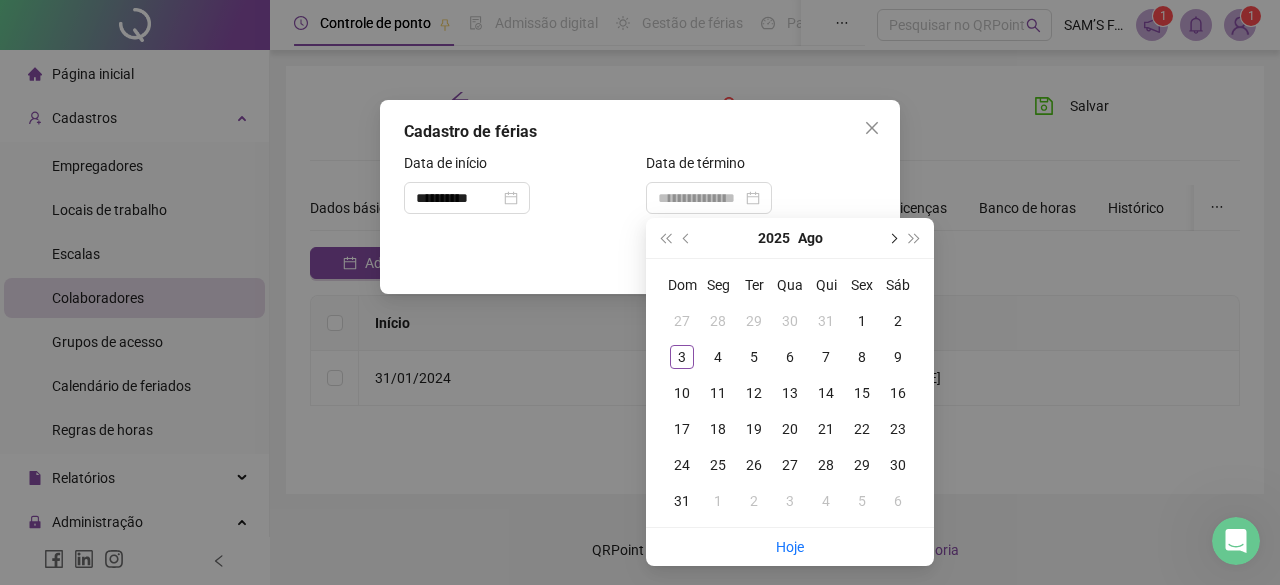click at bounding box center [892, 238] 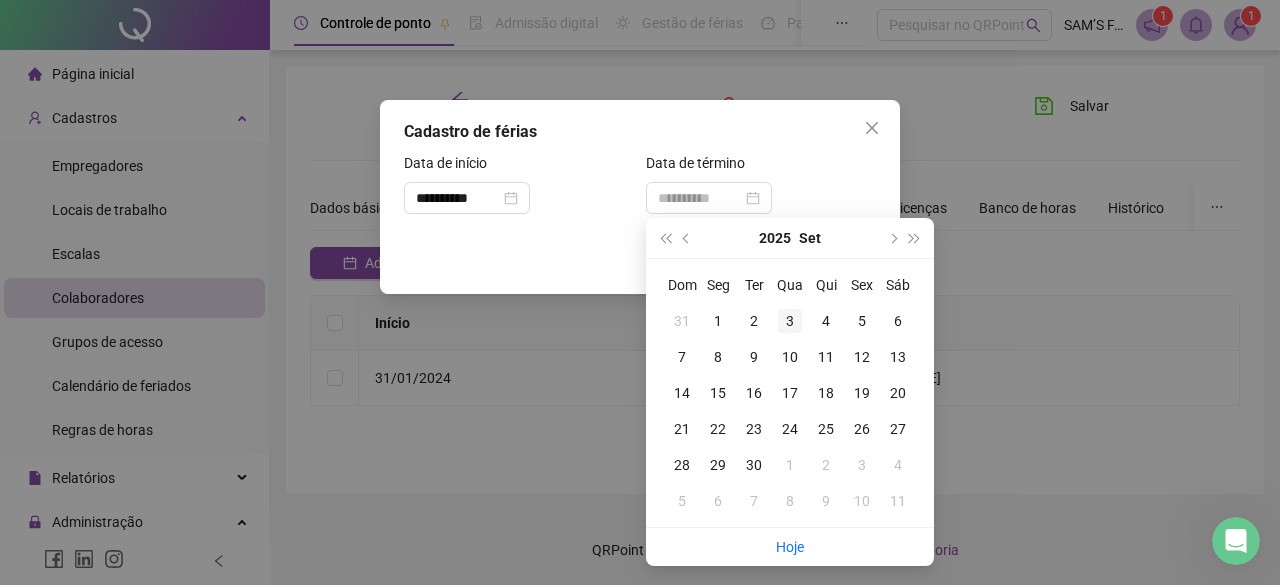 type on "**********" 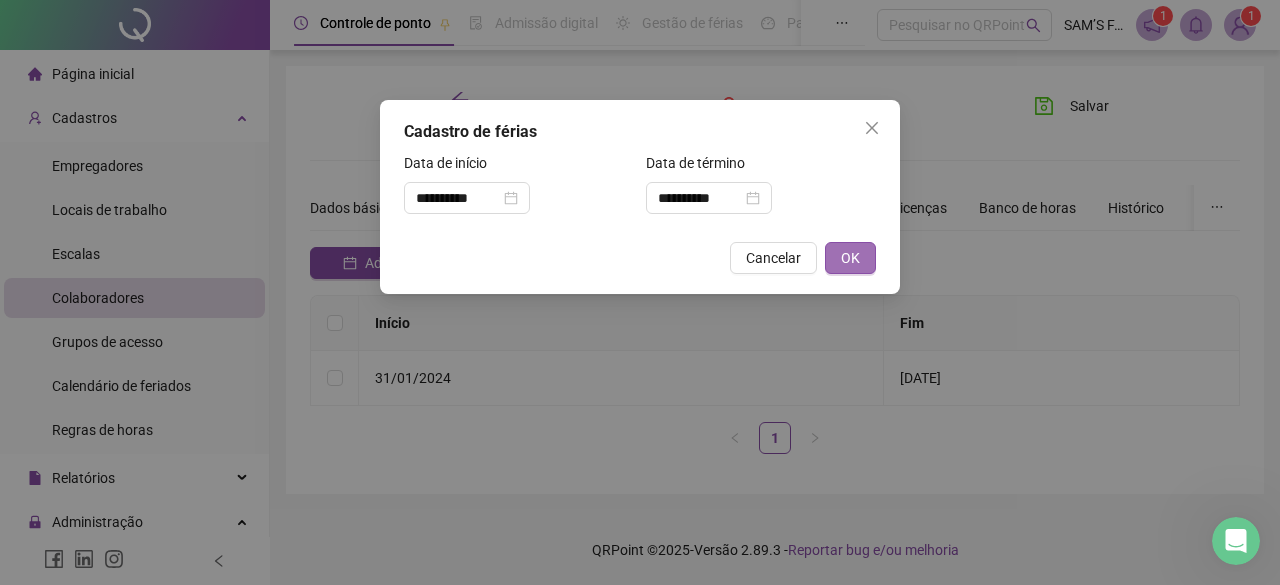 click on "OK" at bounding box center [850, 258] 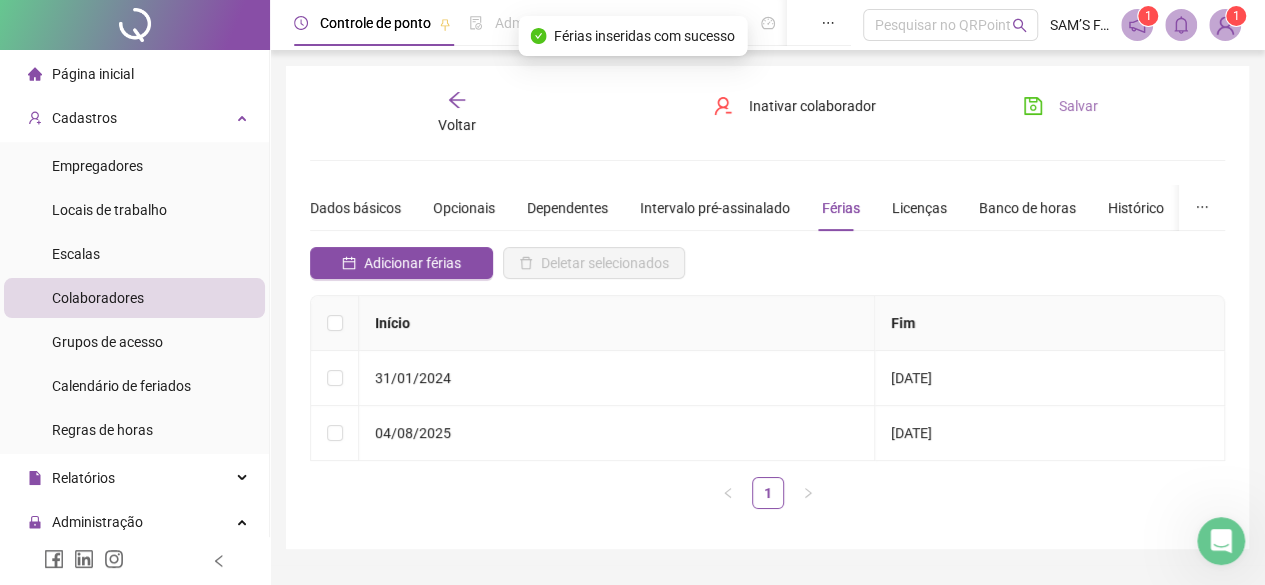 click on "Salvar" at bounding box center [1060, 106] 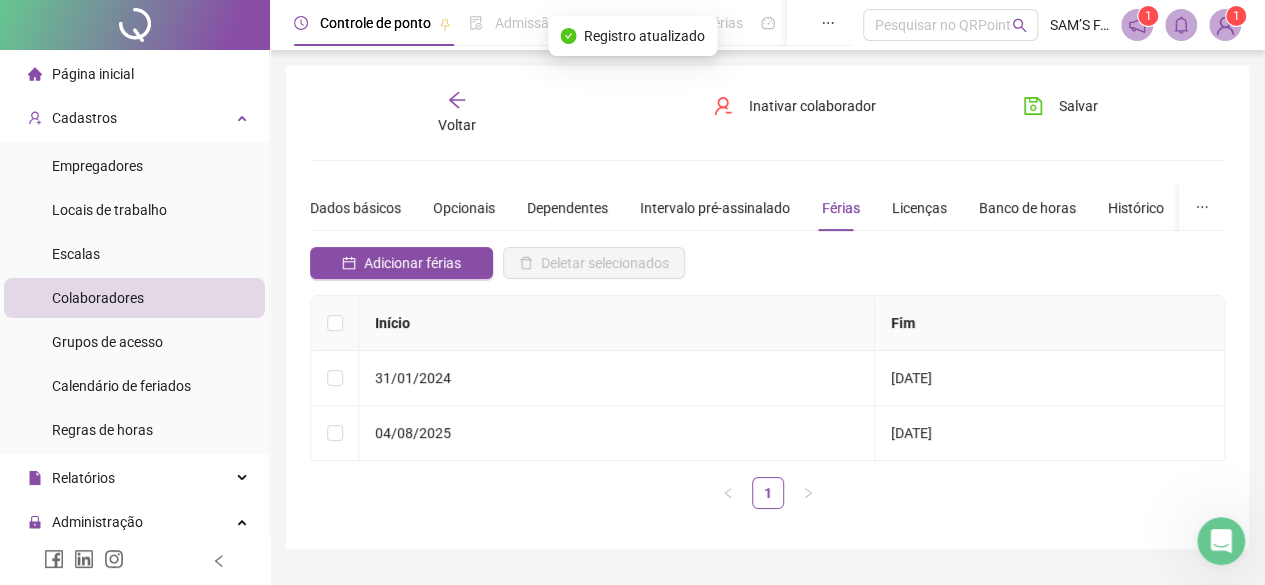 click on "Voltar" at bounding box center [457, 113] 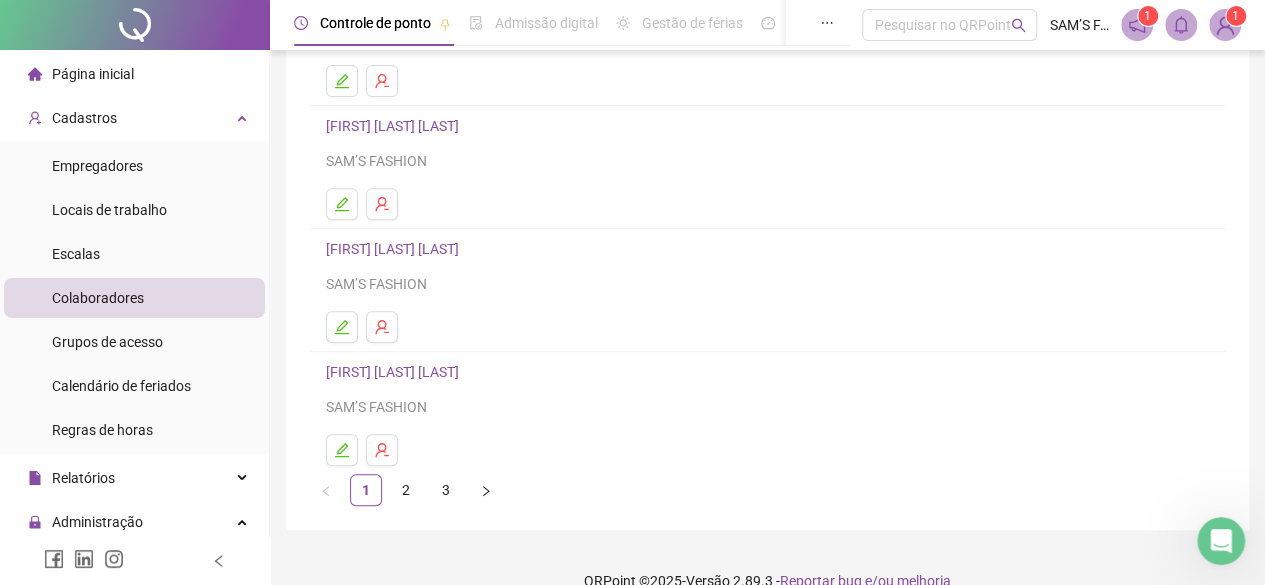 scroll, scrollTop: 380, scrollLeft: 0, axis: vertical 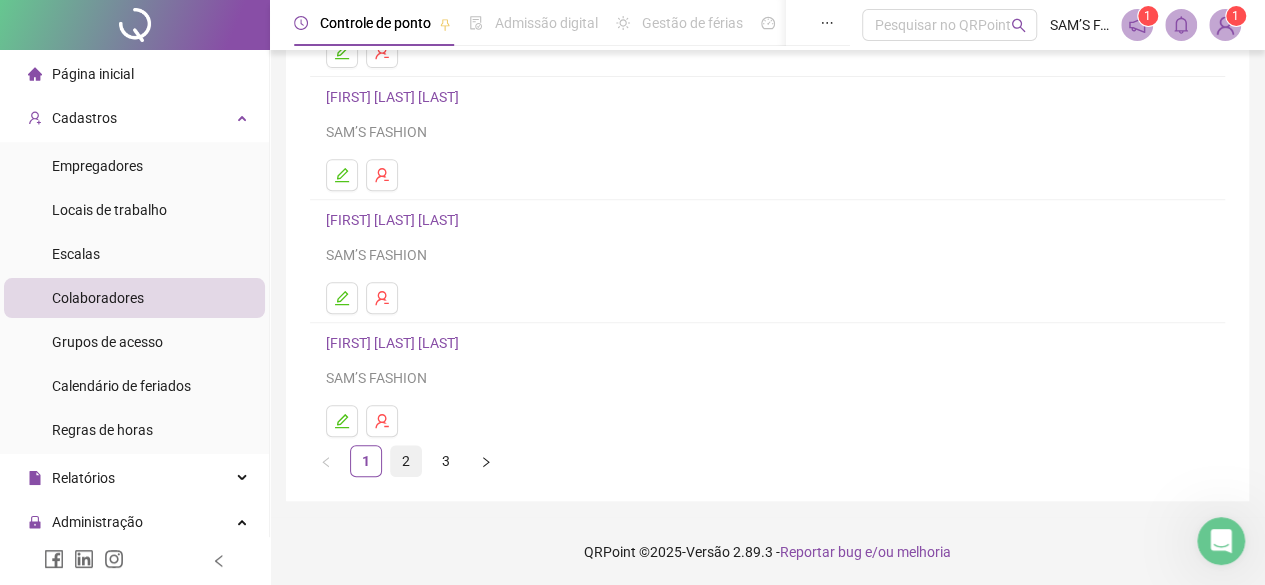 click on "2" at bounding box center (406, 461) 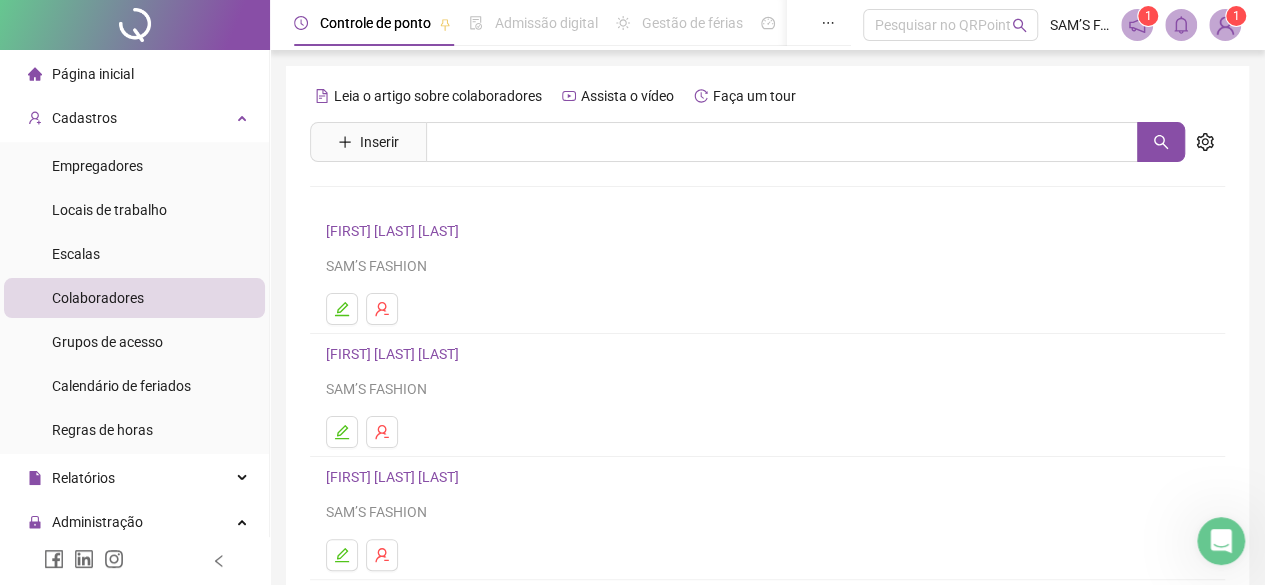 click on "[FIRST] [LAST] [LAST]" at bounding box center [395, 354] 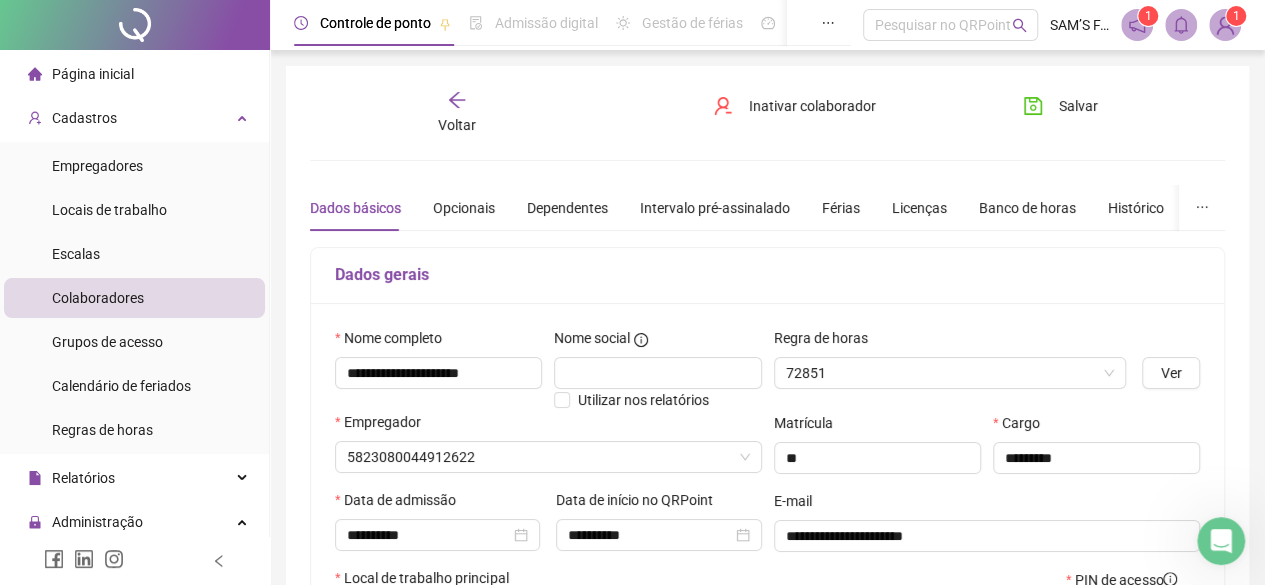 type on "**********" 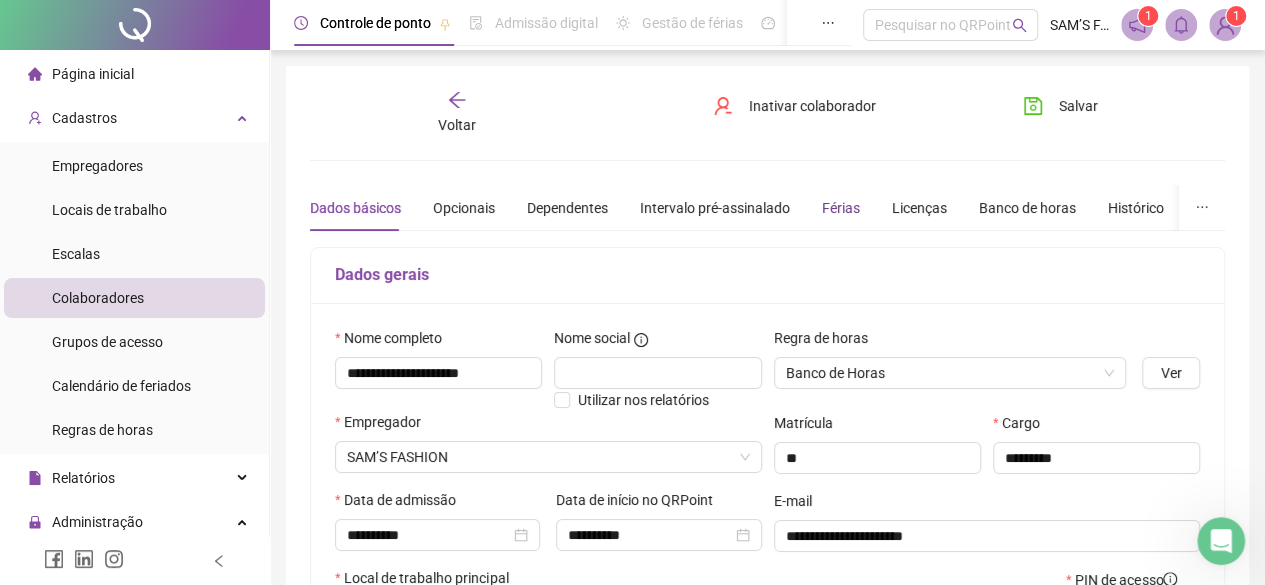 click on "Férias" at bounding box center [841, 208] 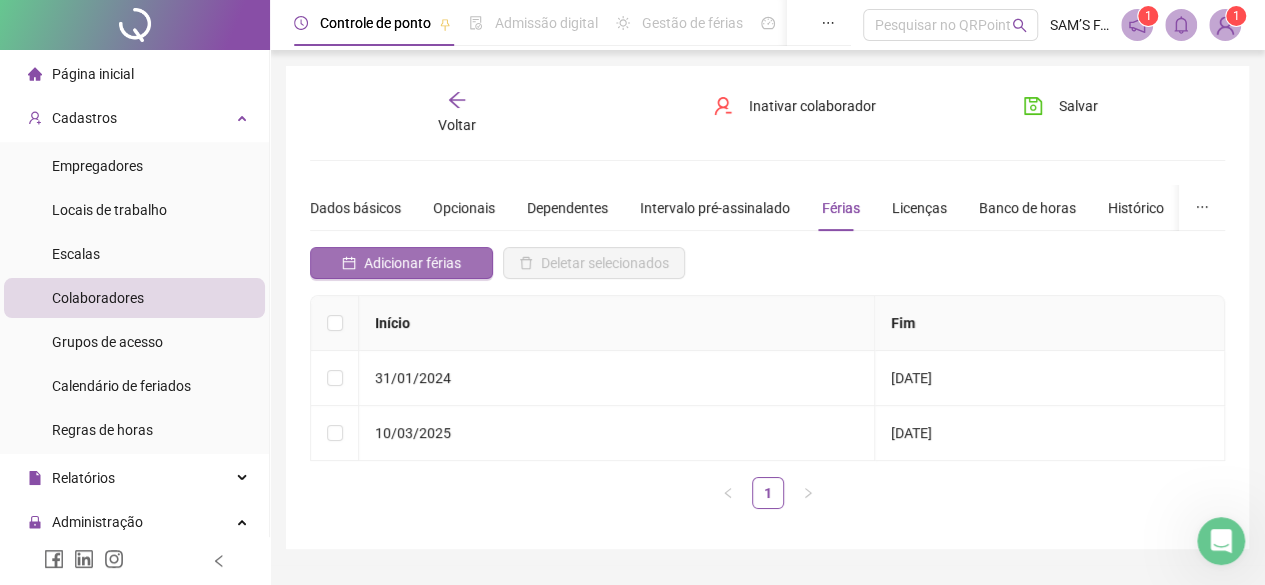 click on "Adicionar férias" at bounding box center [412, 263] 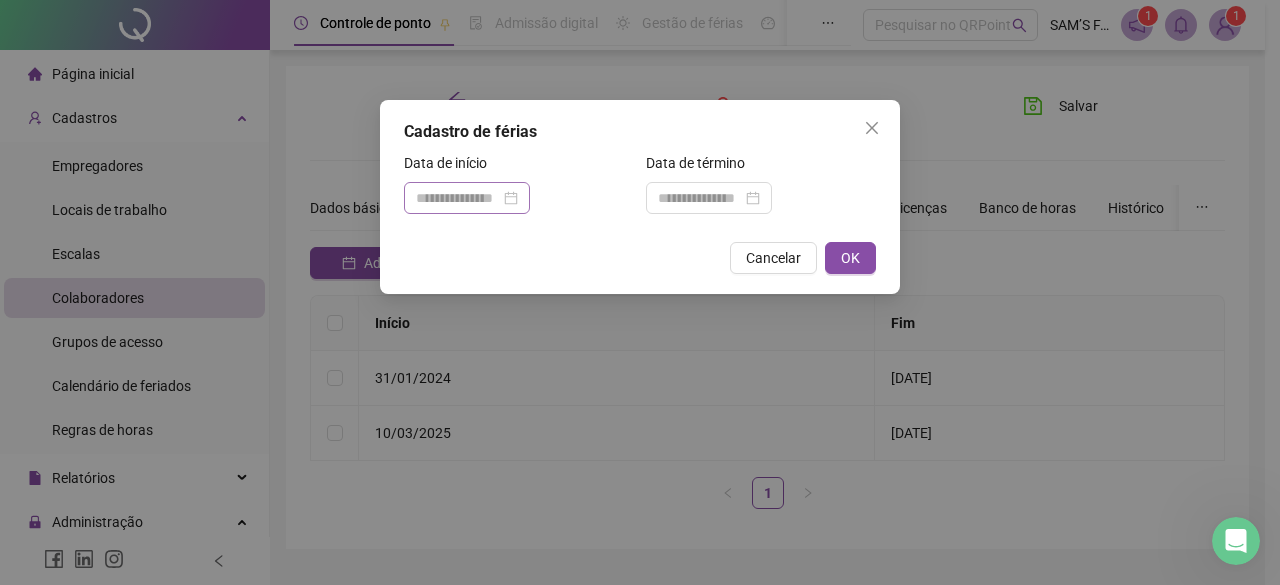 click at bounding box center (467, 198) 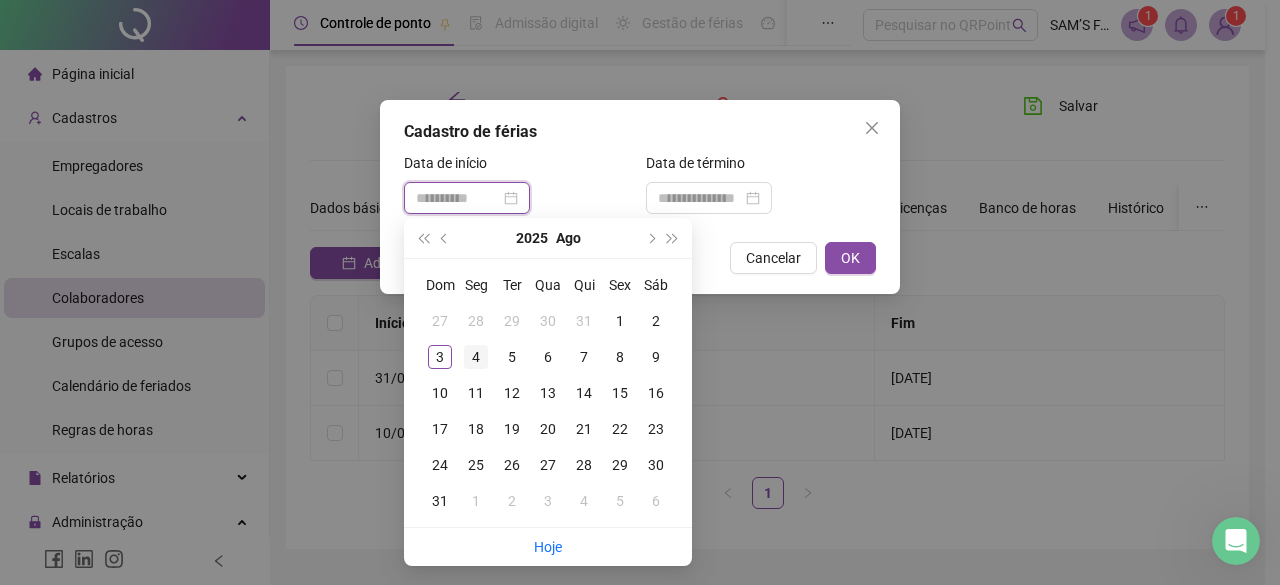 type on "**********" 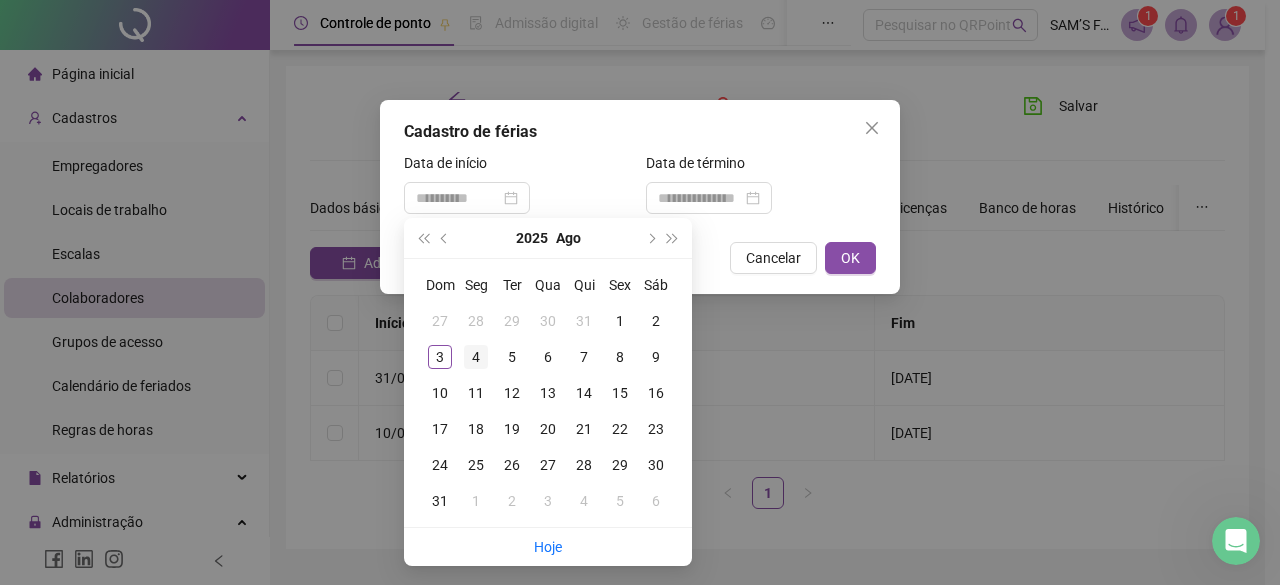 click on "4" at bounding box center (476, 357) 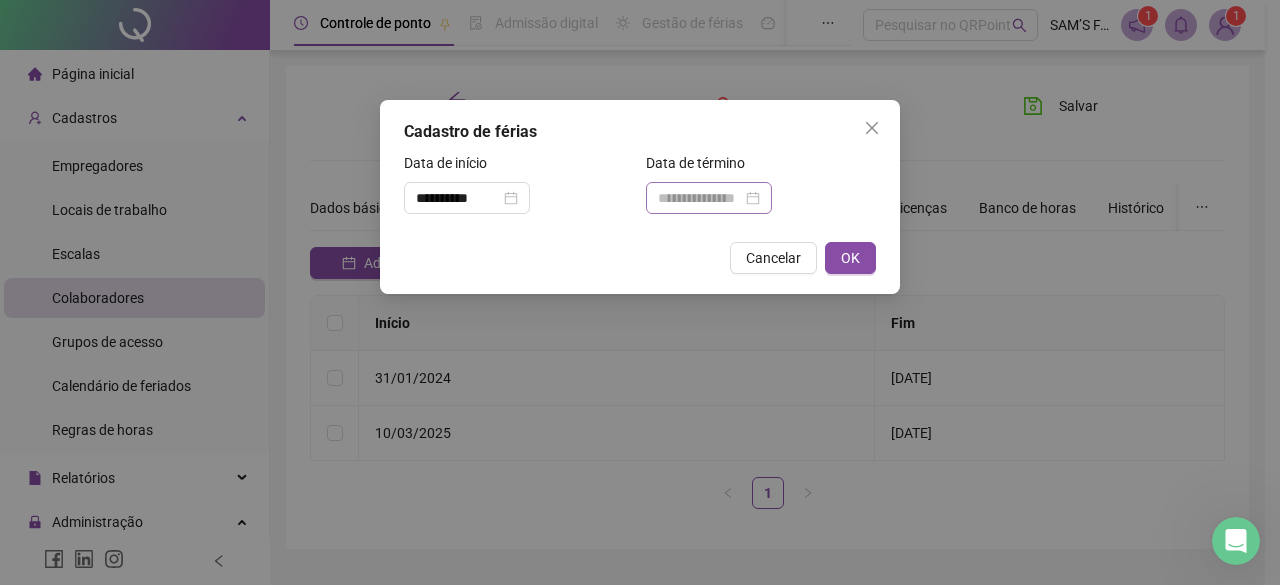 click at bounding box center [709, 198] 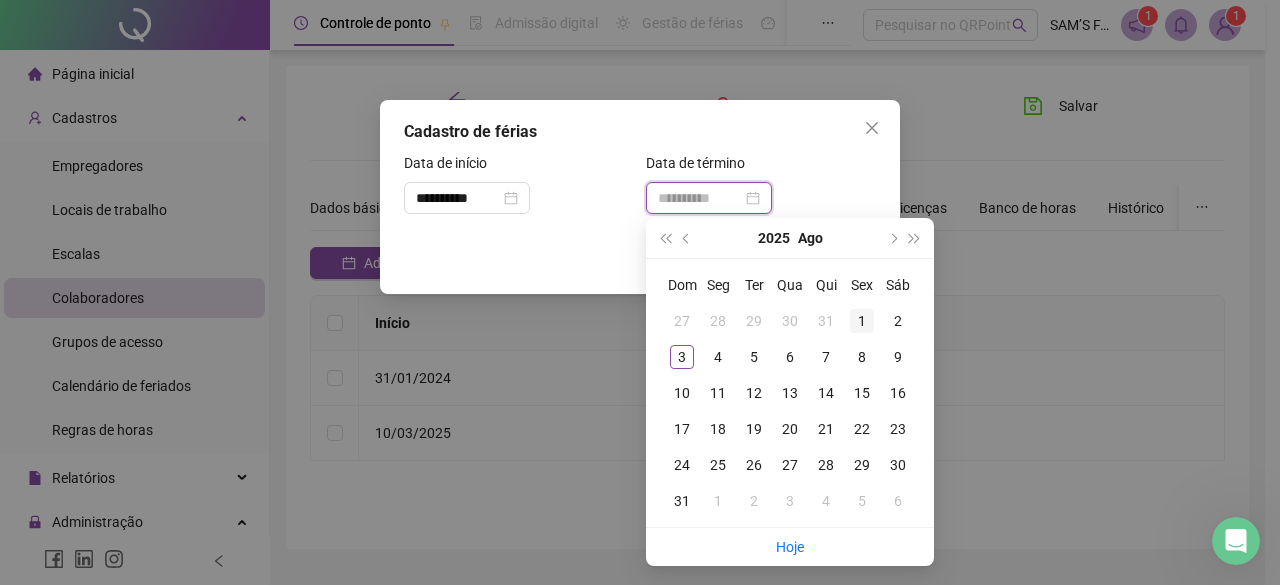 type on "**********" 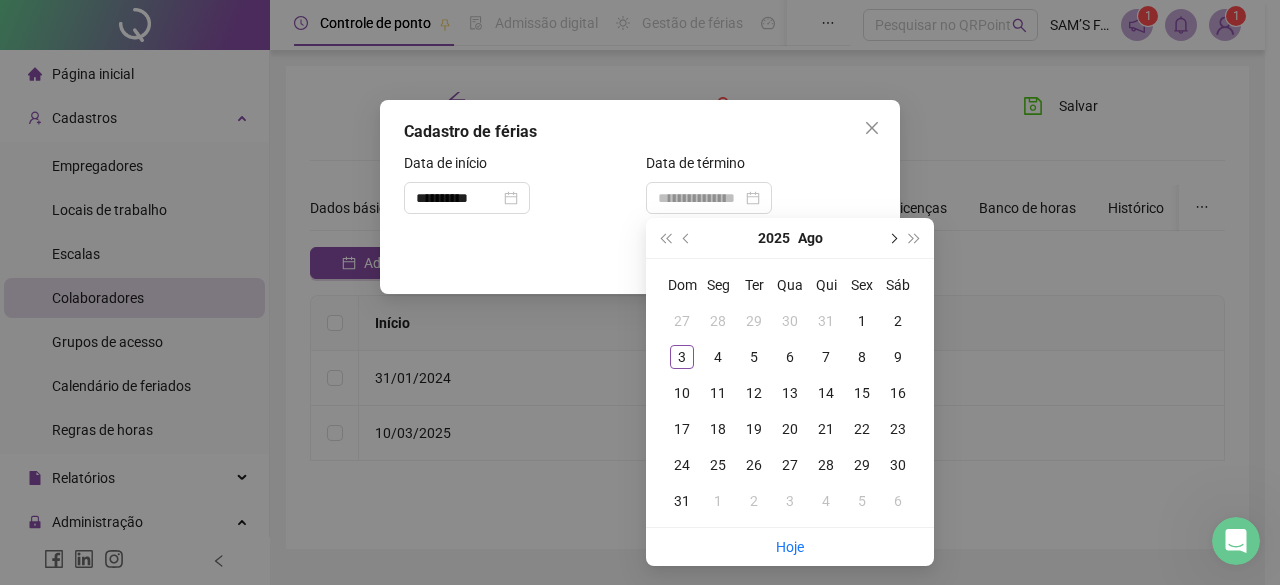 click at bounding box center [892, 238] 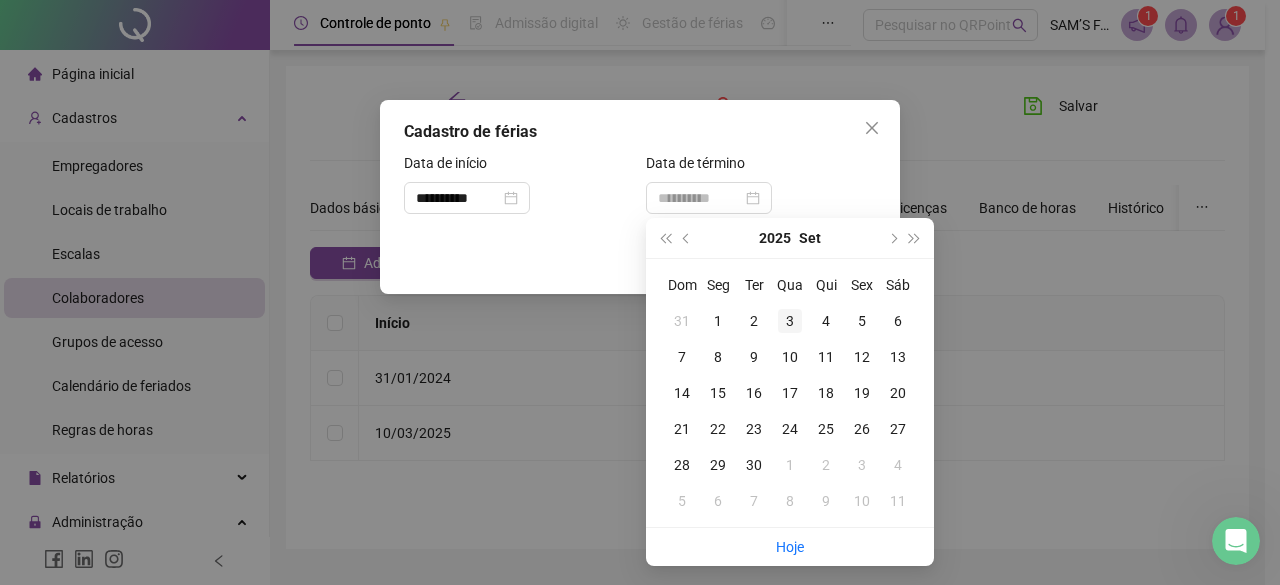 type on "**********" 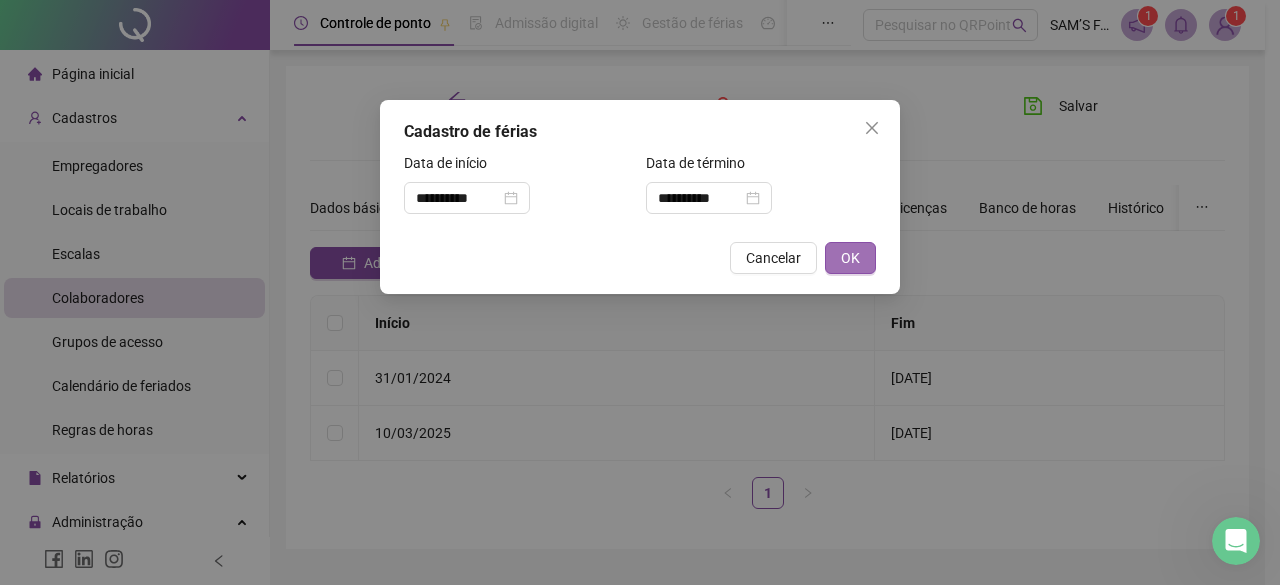 click on "OK" at bounding box center [850, 258] 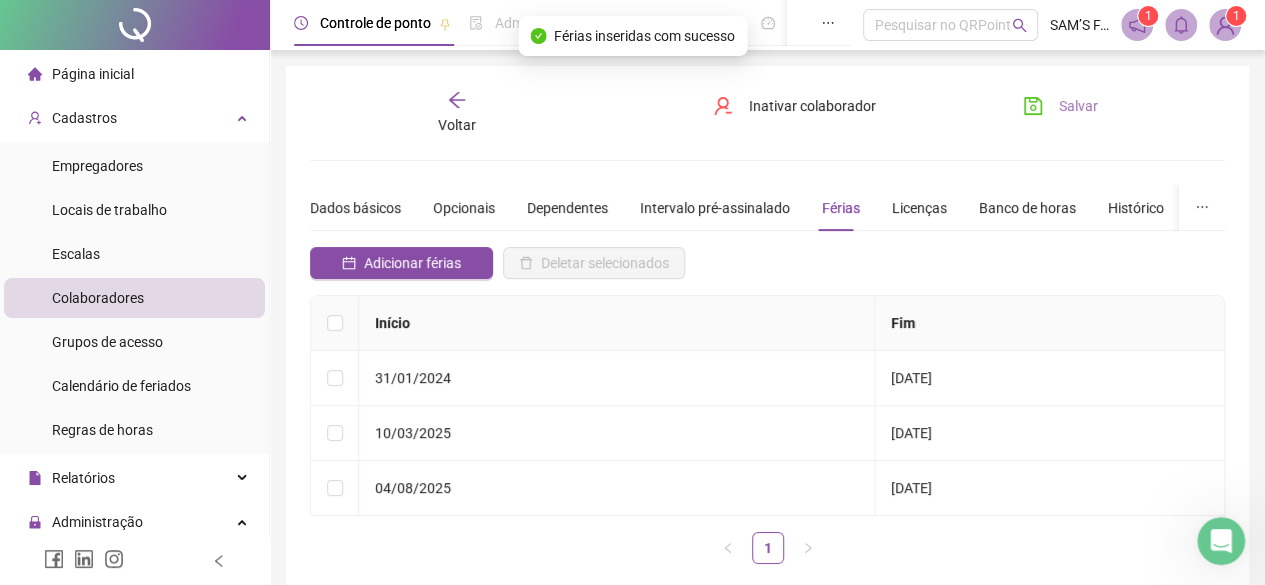 click on "Salvar" at bounding box center [1078, 106] 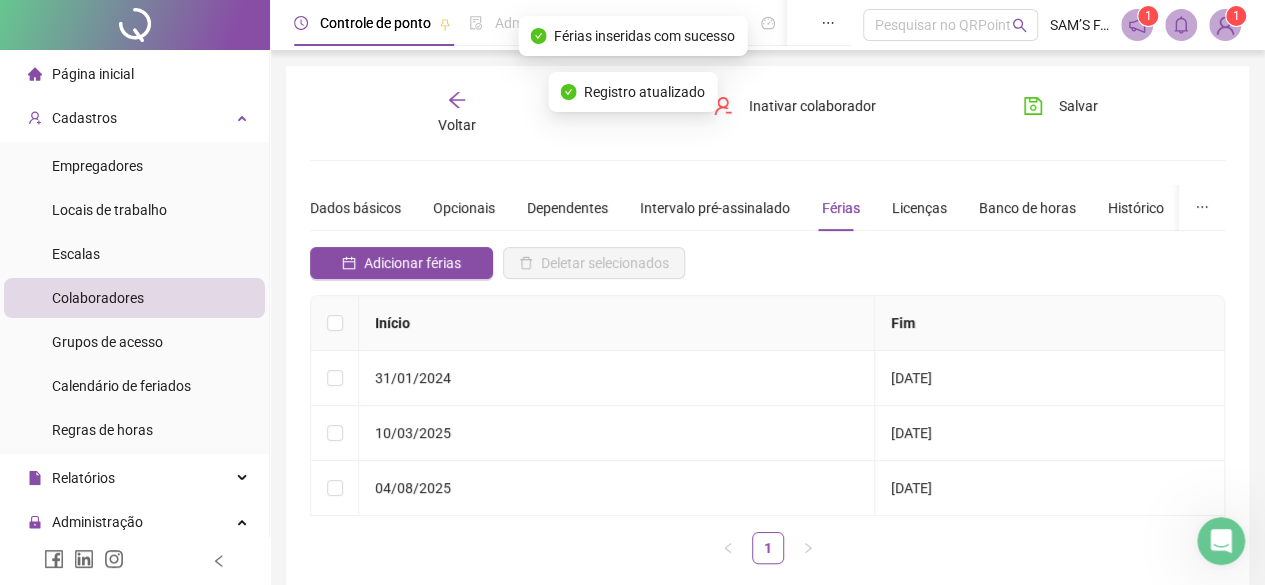 click on "Voltar" at bounding box center [457, 113] 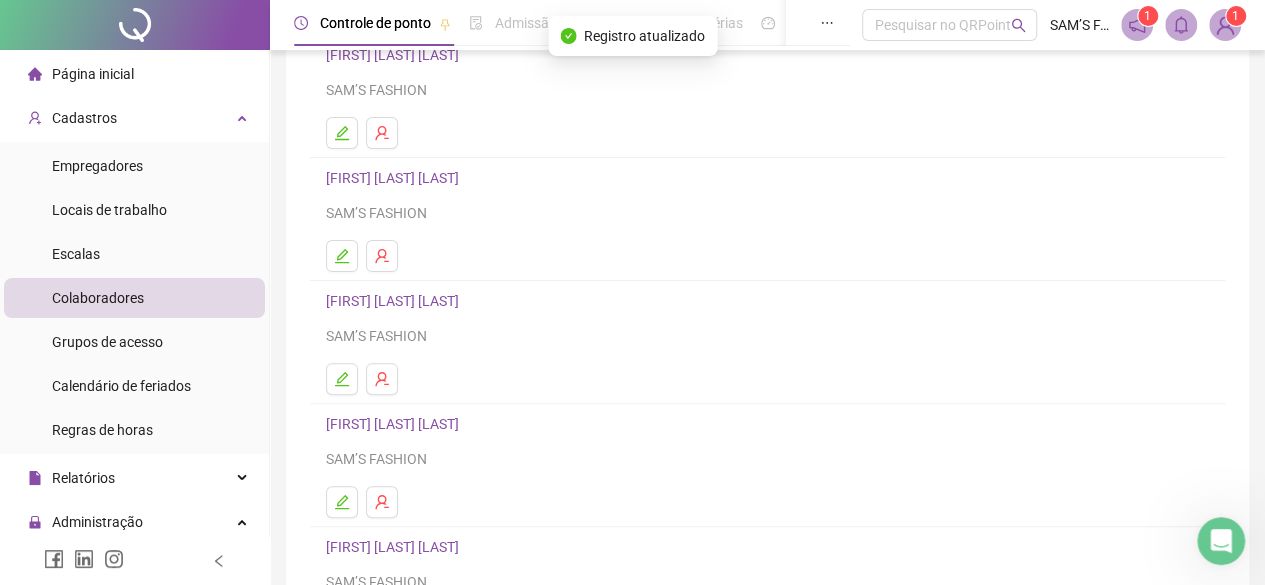 scroll, scrollTop: 200, scrollLeft: 0, axis: vertical 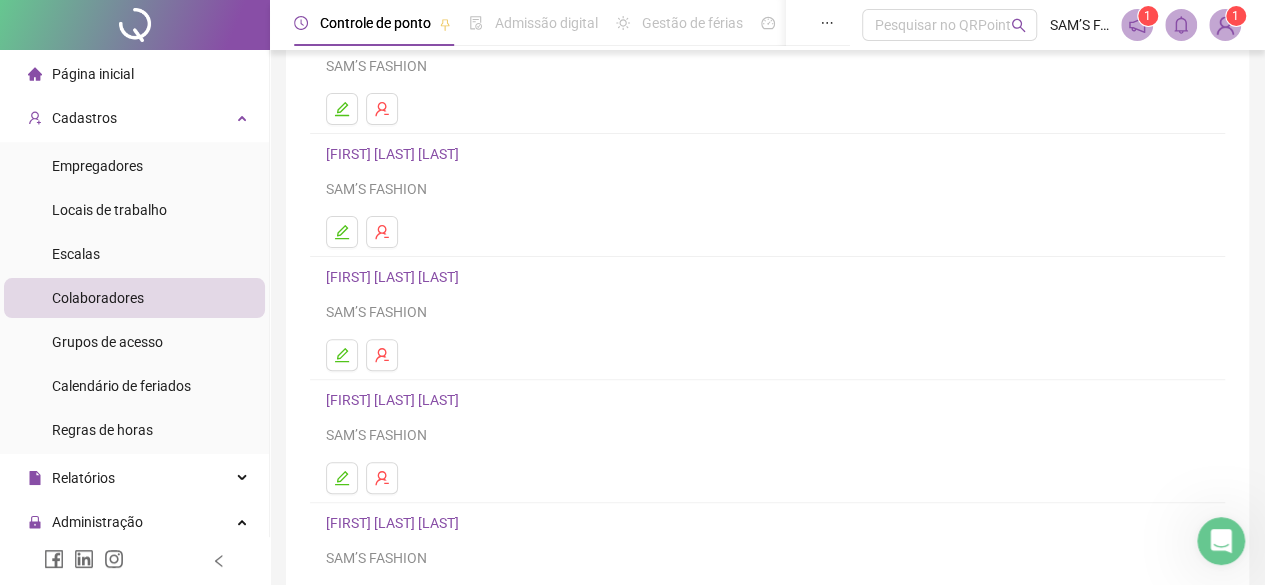 click on "[FIRST] [LAST] [LAST]" at bounding box center (395, 277) 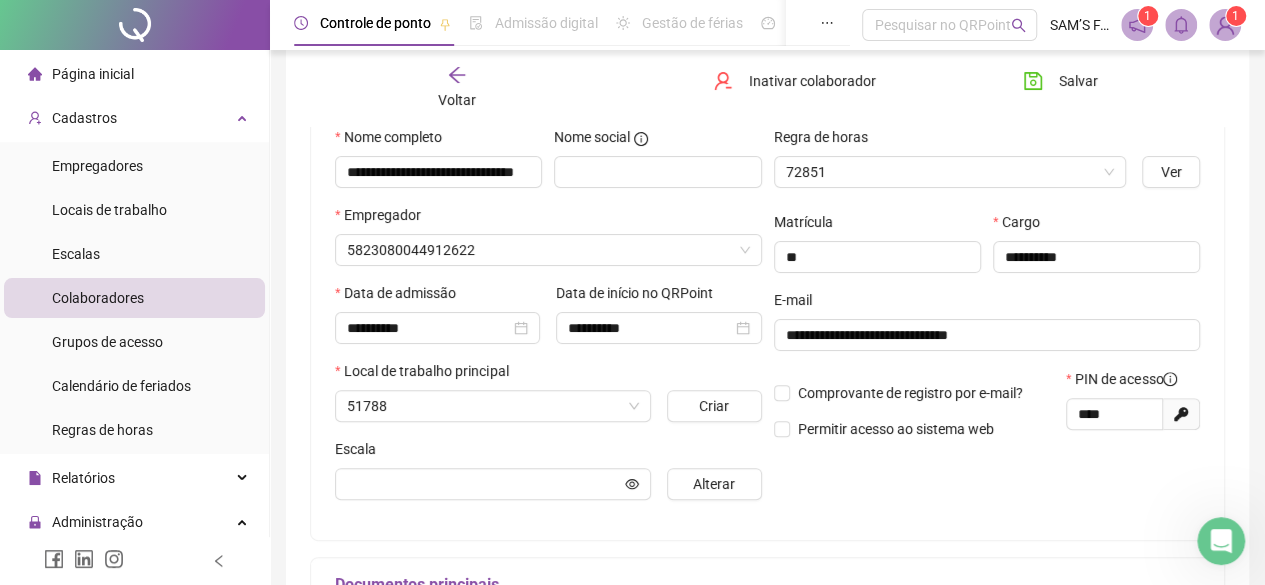 scroll, scrollTop: 210, scrollLeft: 0, axis: vertical 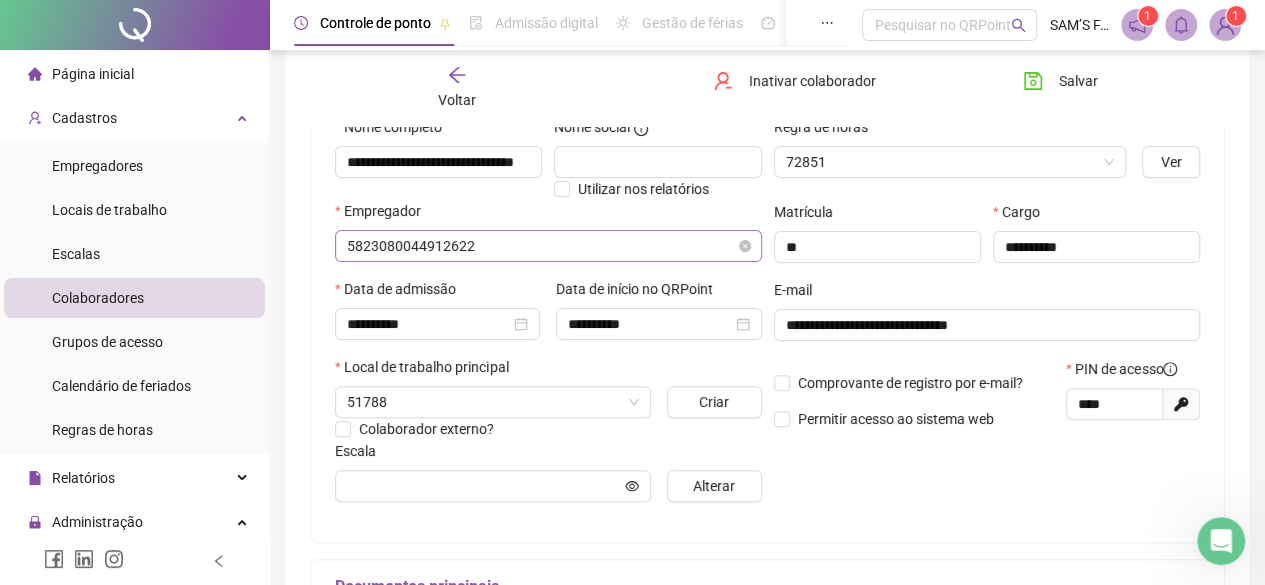 type on "******" 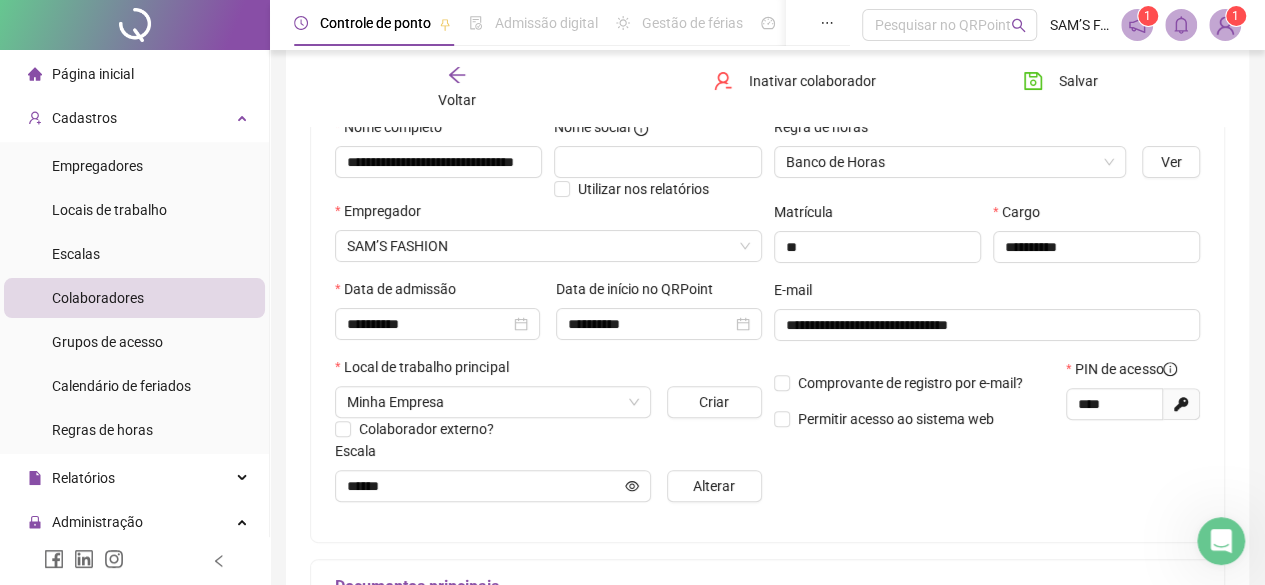 scroll, scrollTop: 10, scrollLeft: 0, axis: vertical 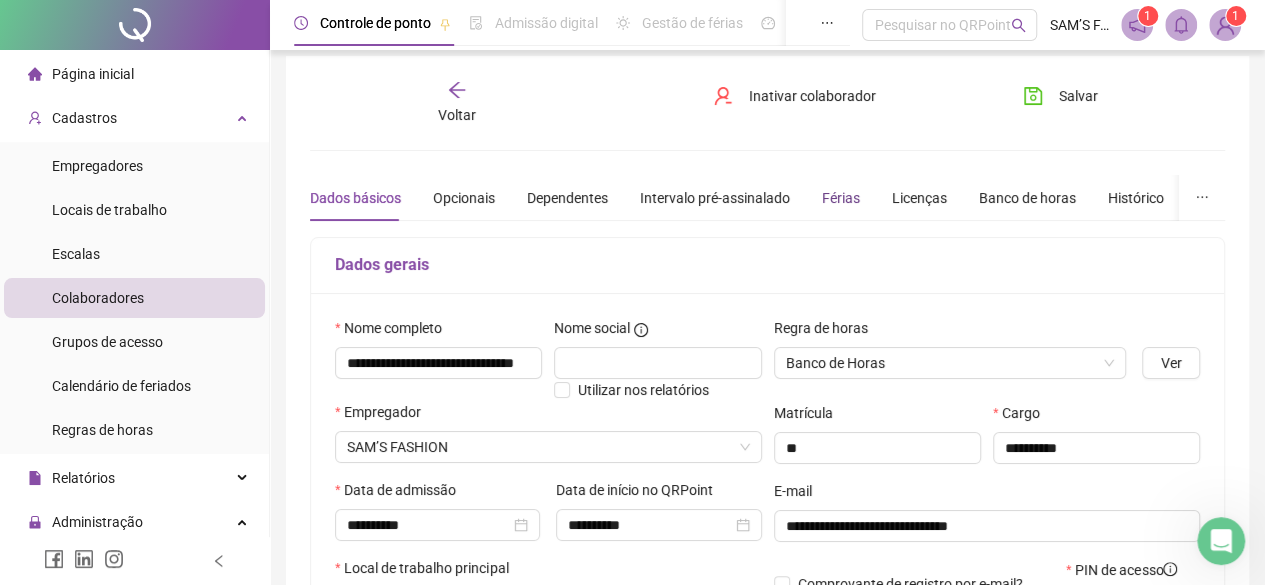 click on "Férias" at bounding box center [841, 198] 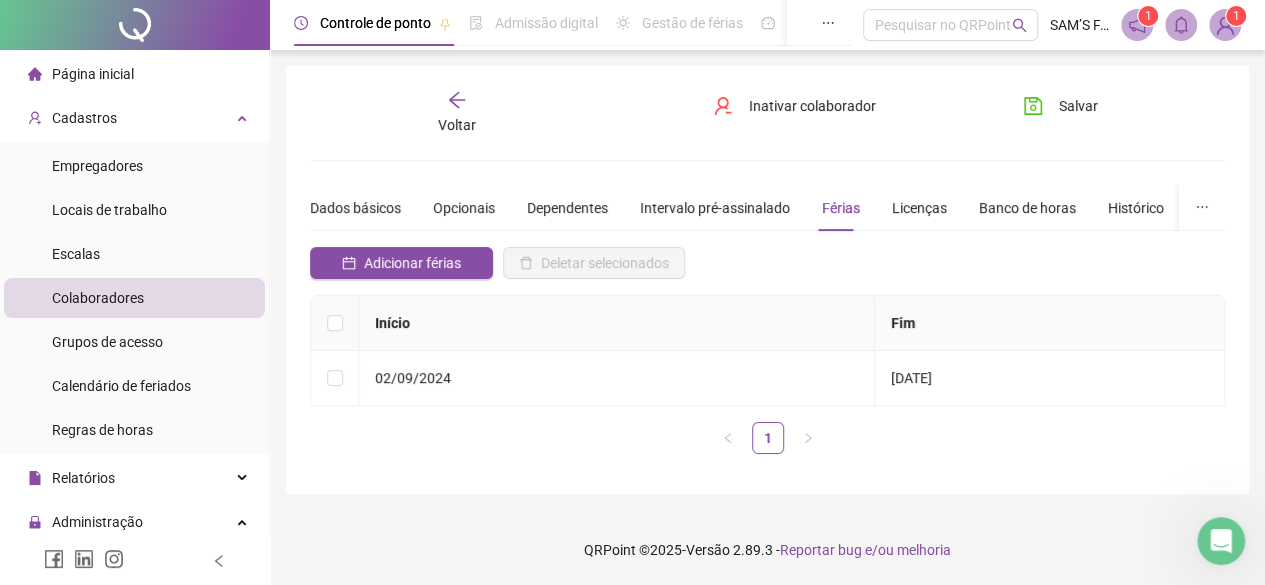 scroll, scrollTop: 0, scrollLeft: 0, axis: both 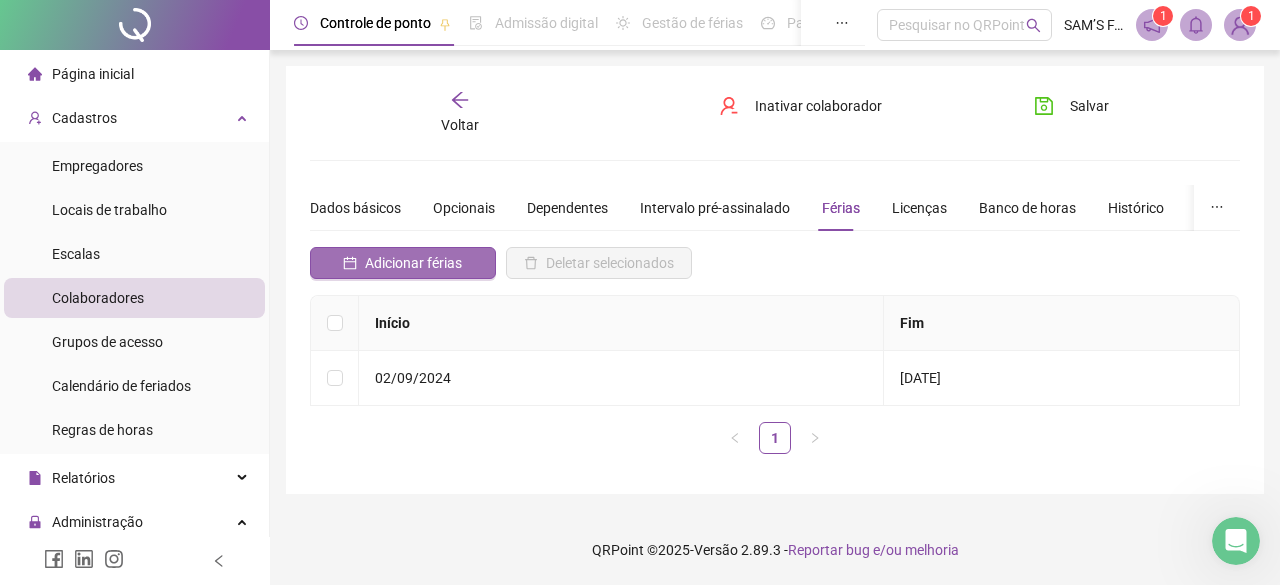 click on "Adicionar férias" at bounding box center [413, 263] 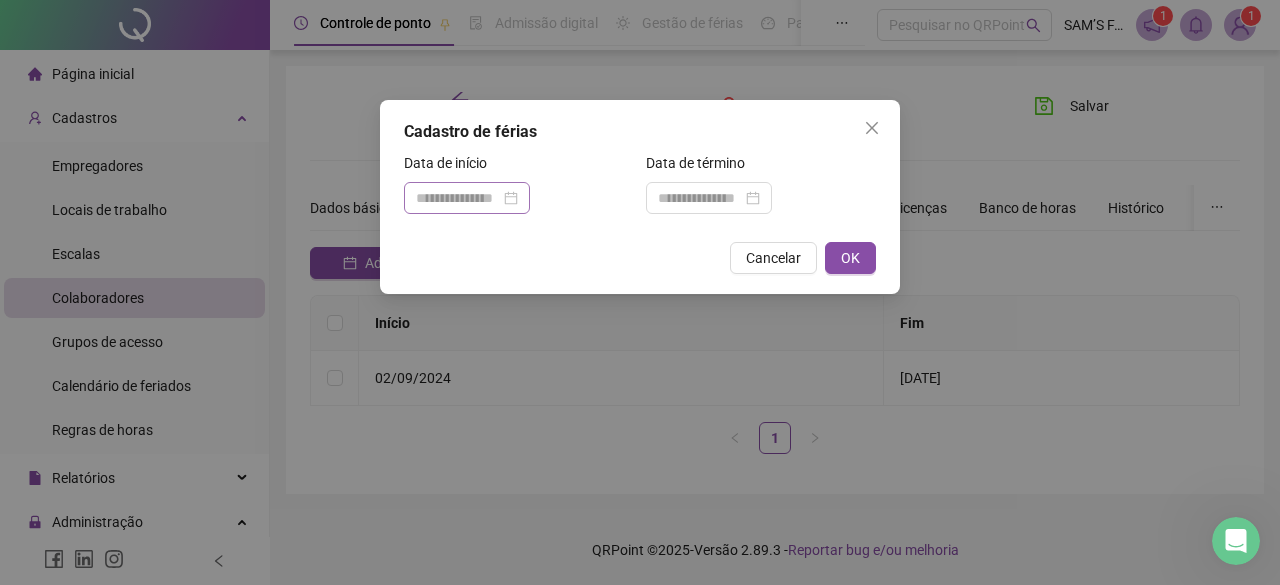 click at bounding box center [467, 198] 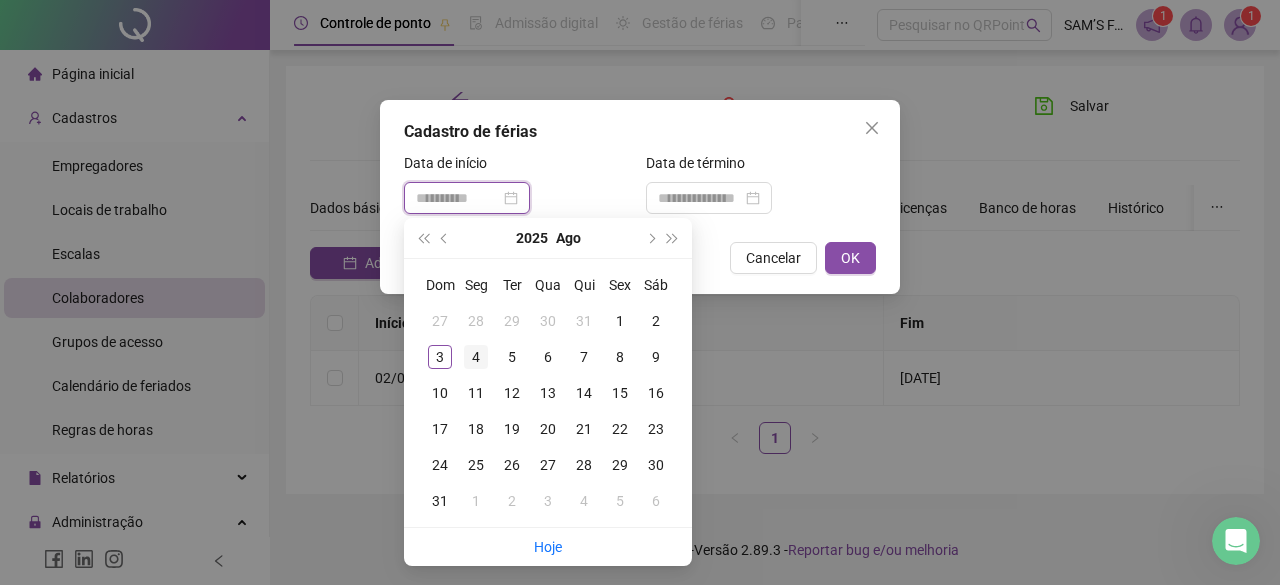 type on "**********" 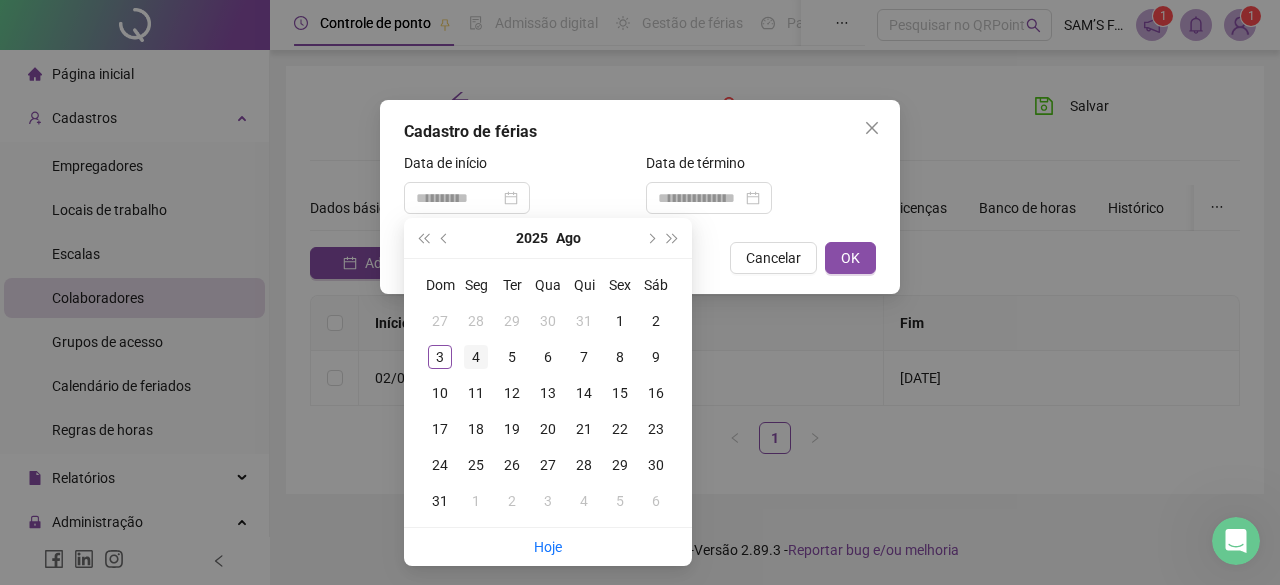 click on "4" at bounding box center (476, 357) 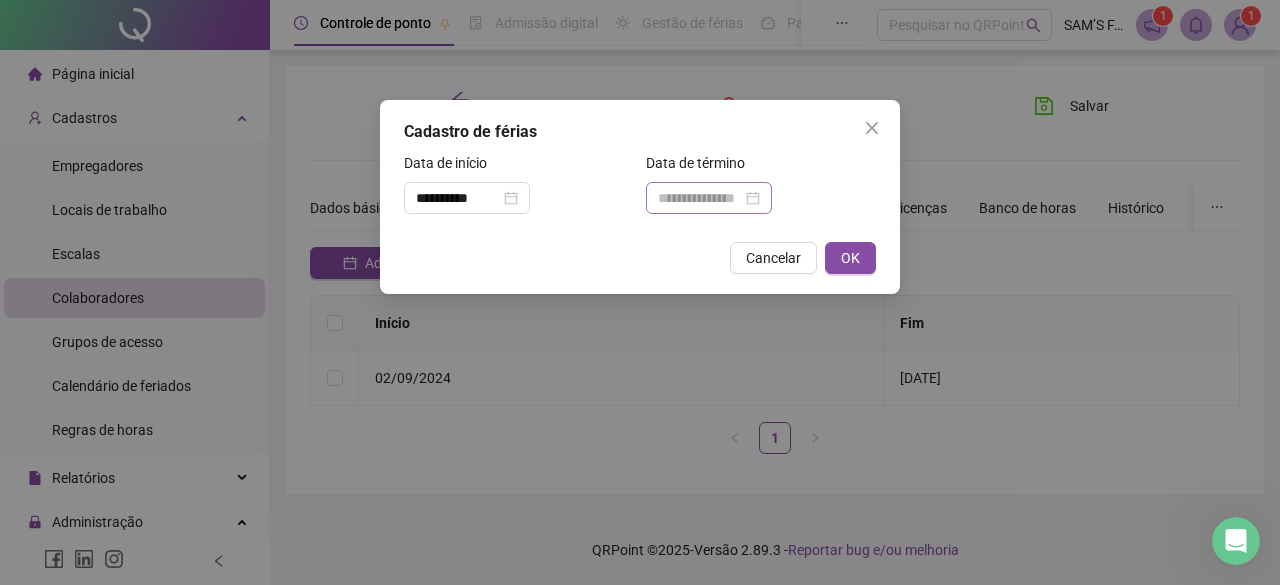 click at bounding box center [709, 198] 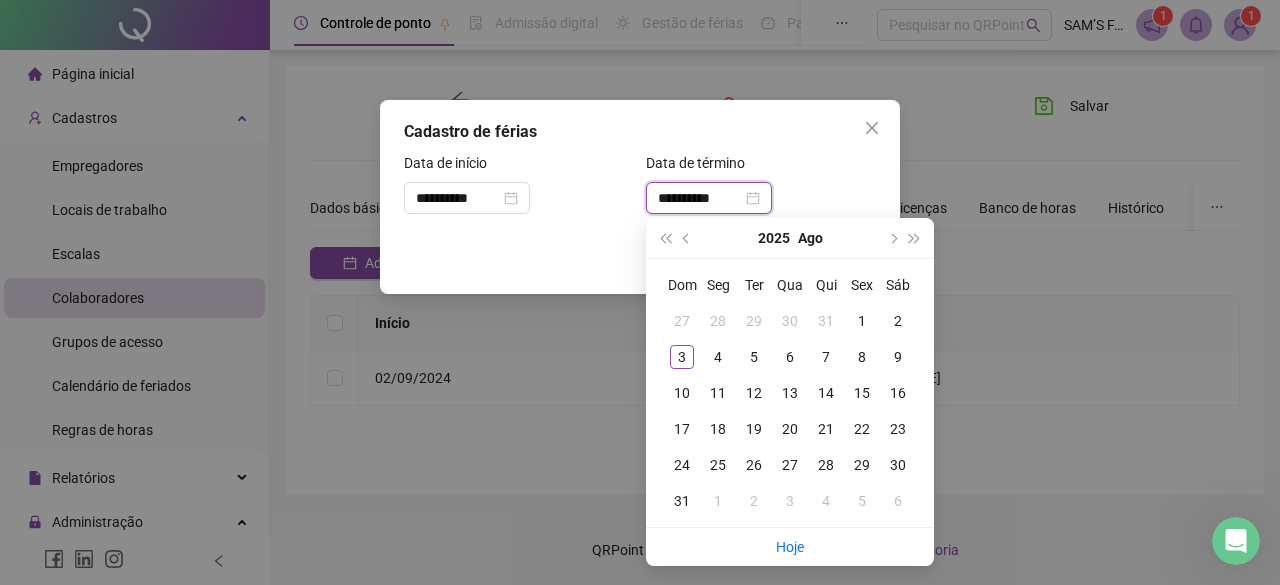 type on "**********" 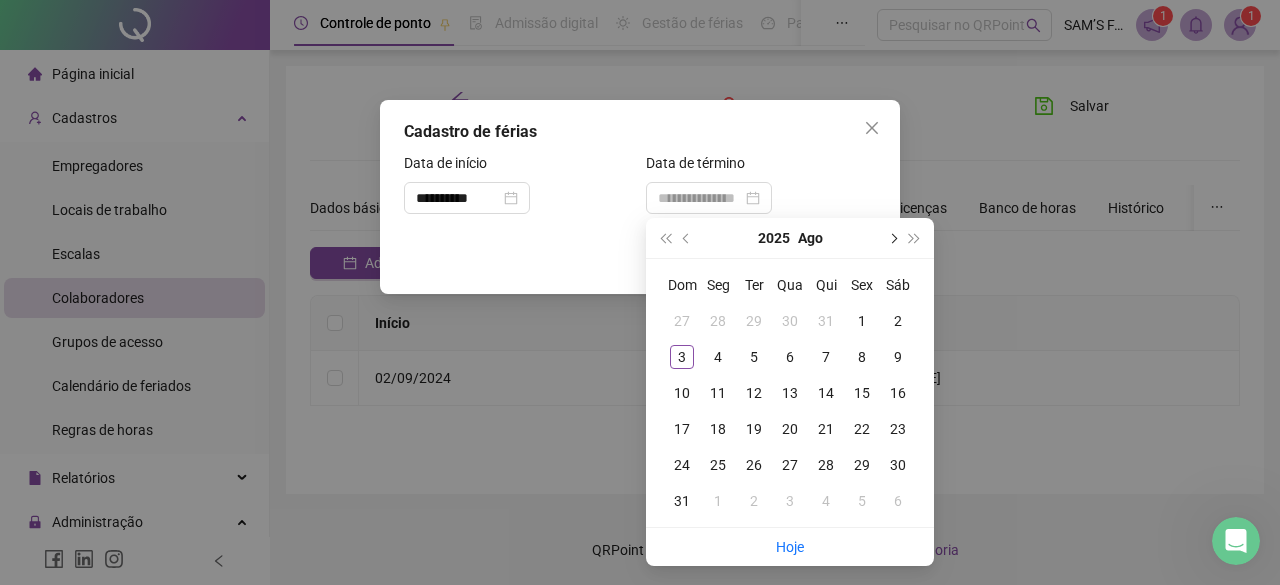 click at bounding box center (892, 238) 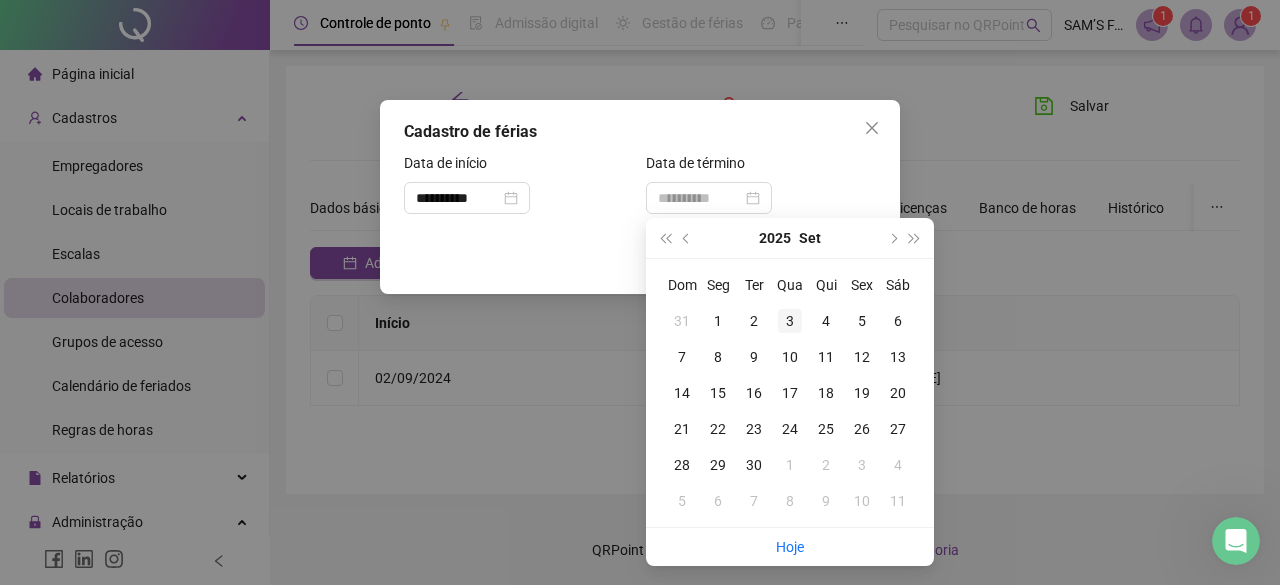 type on "**********" 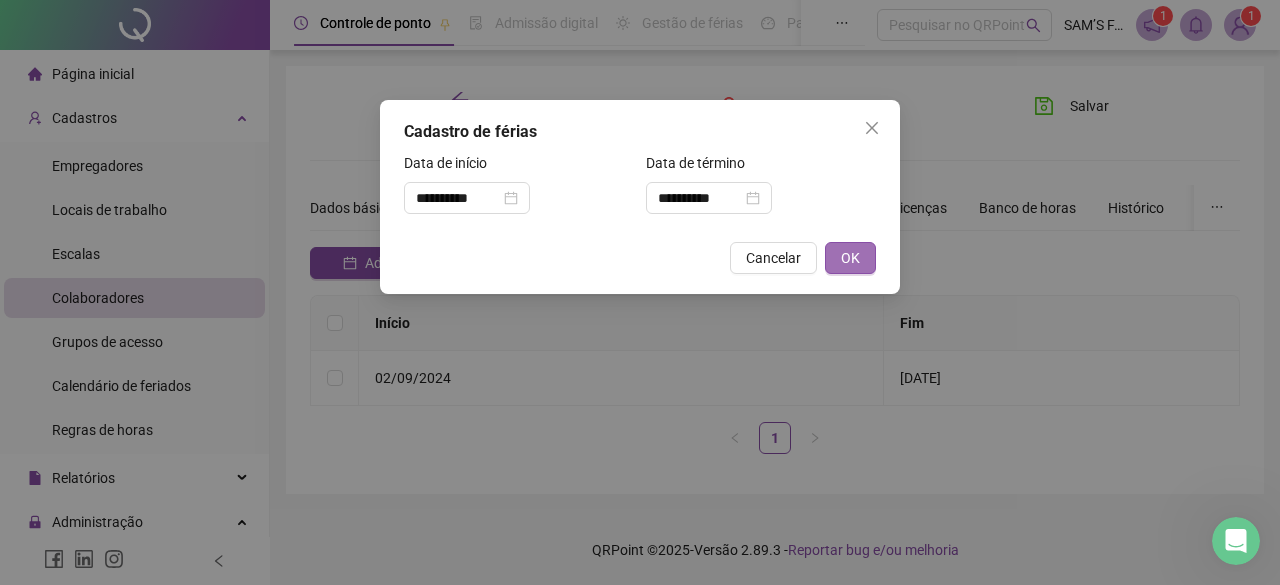 click on "OK" at bounding box center [850, 258] 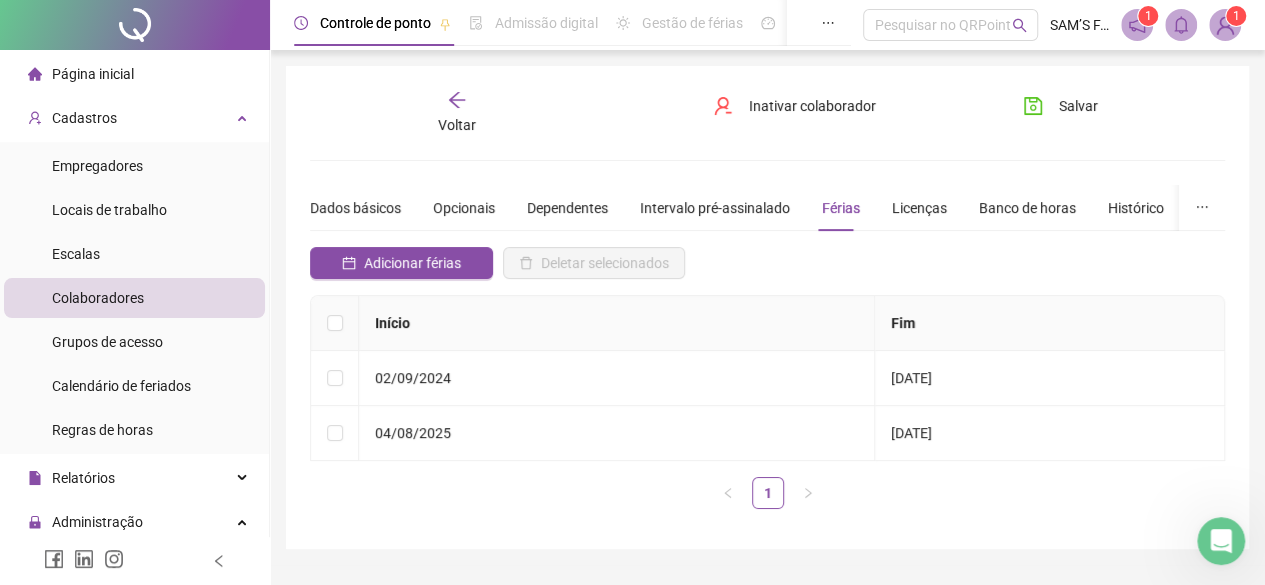 click on "Voltar" at bounding box center (457, 125) 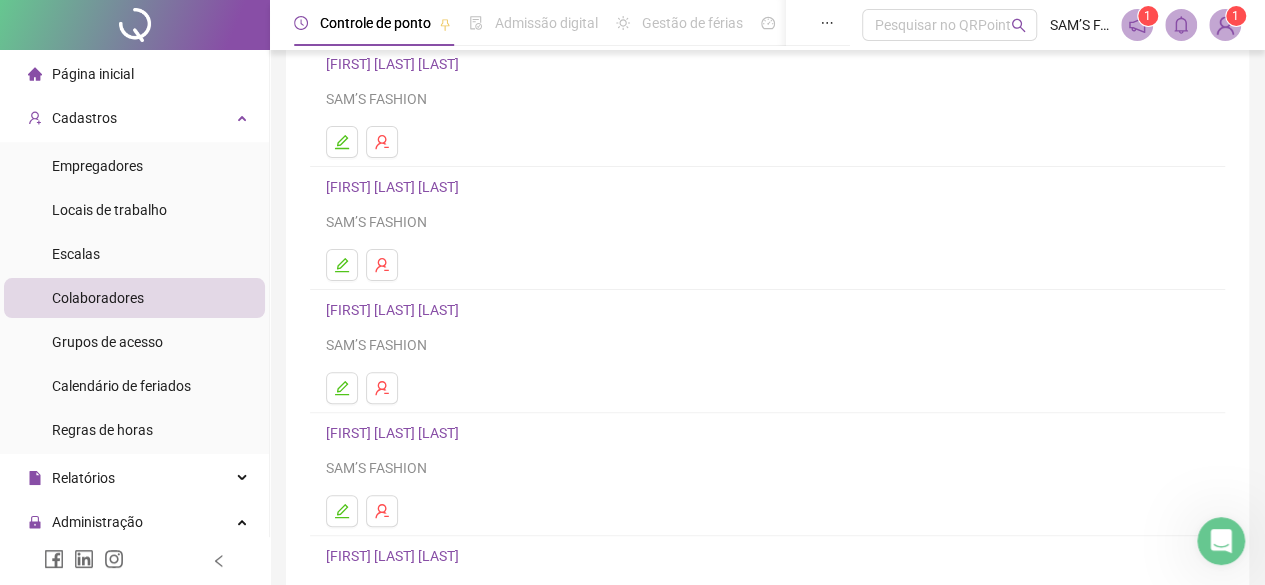 scroll, scrollTop: 200, scrollLeft: 0, axis: vertical 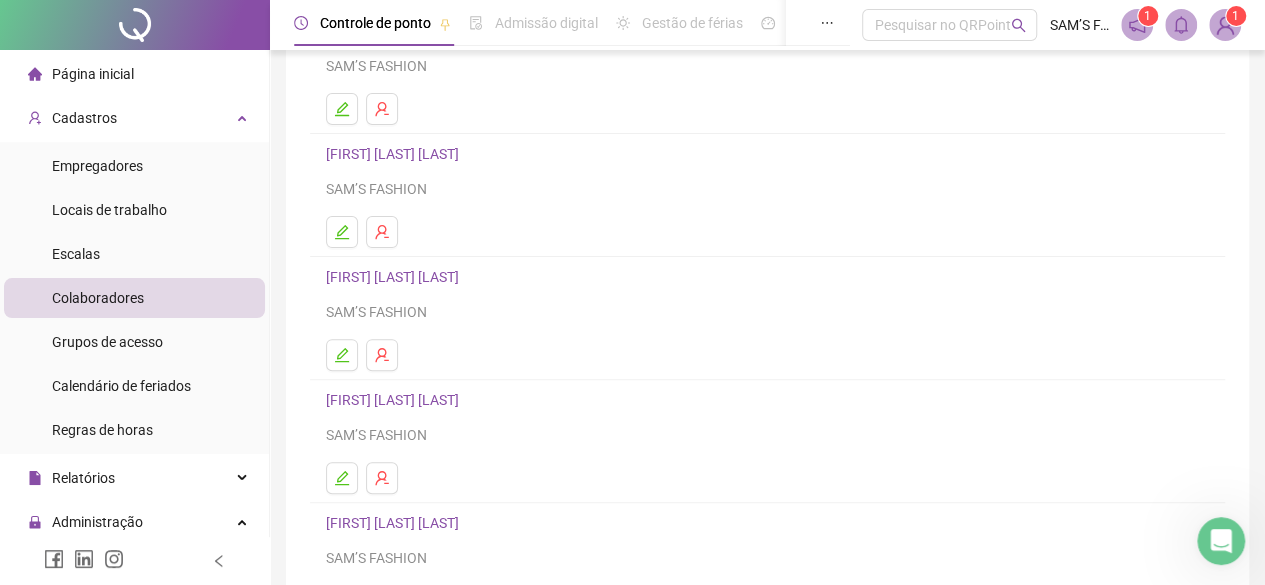 click on "[FIRST] [LAST] [LAST]" at bounding box center (395, 400) 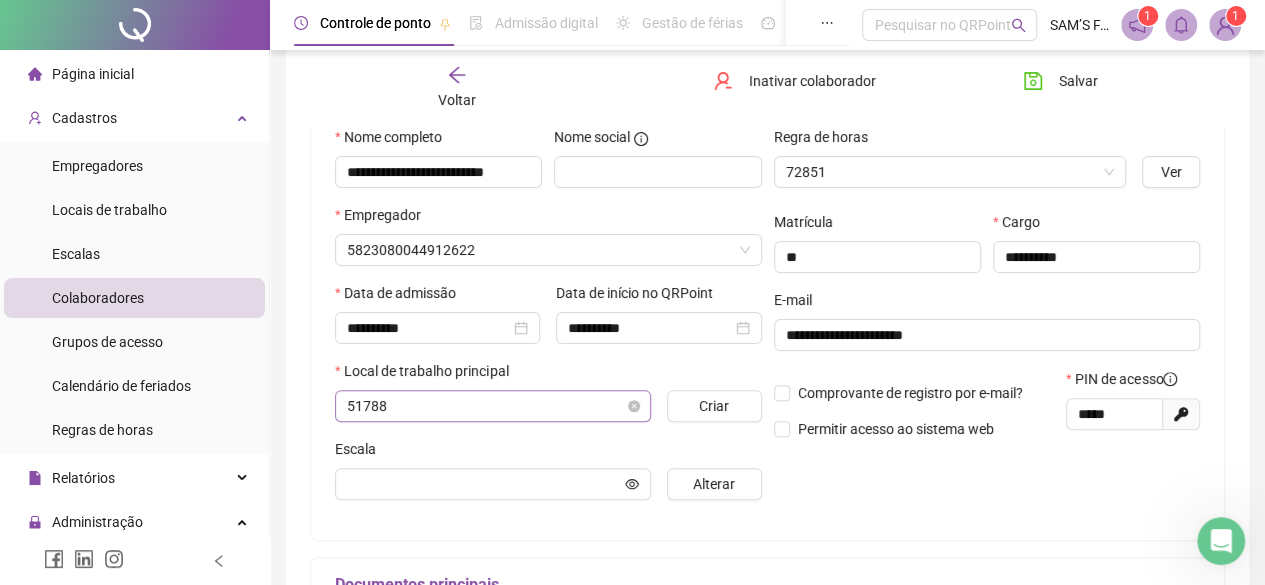 scroll, scrollTop: 210, scrollLeft: 0, axis: vertical 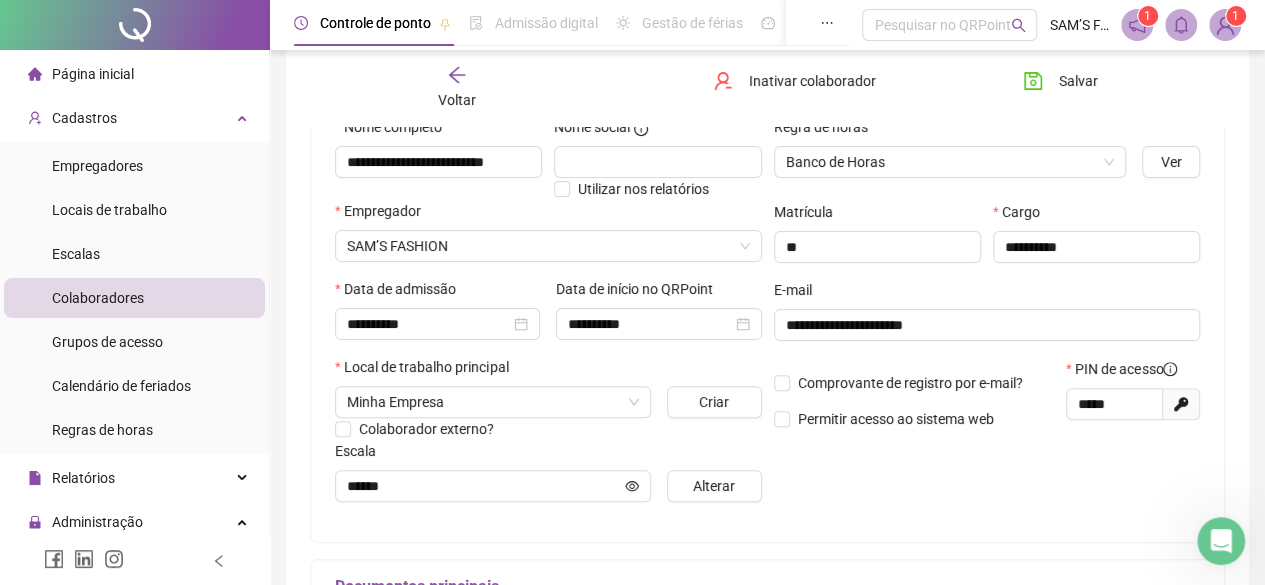type on "******" 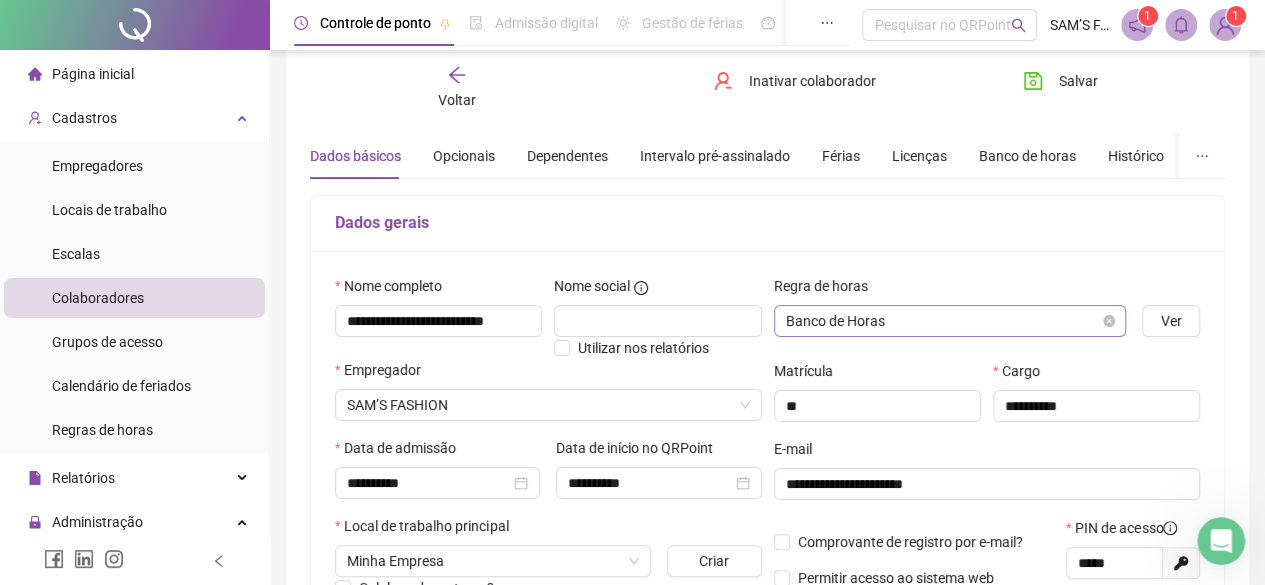 scroll, scrollTop: 0, scrollLeft: 0, axis: both 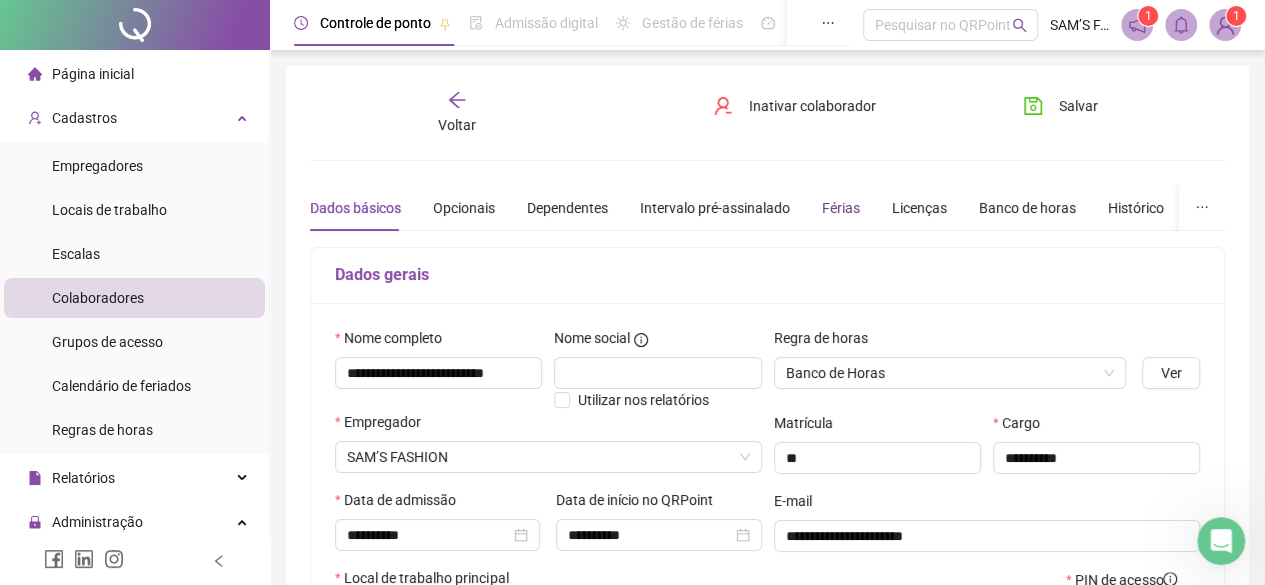 click on "Férias" at bounding box center [841, 208] 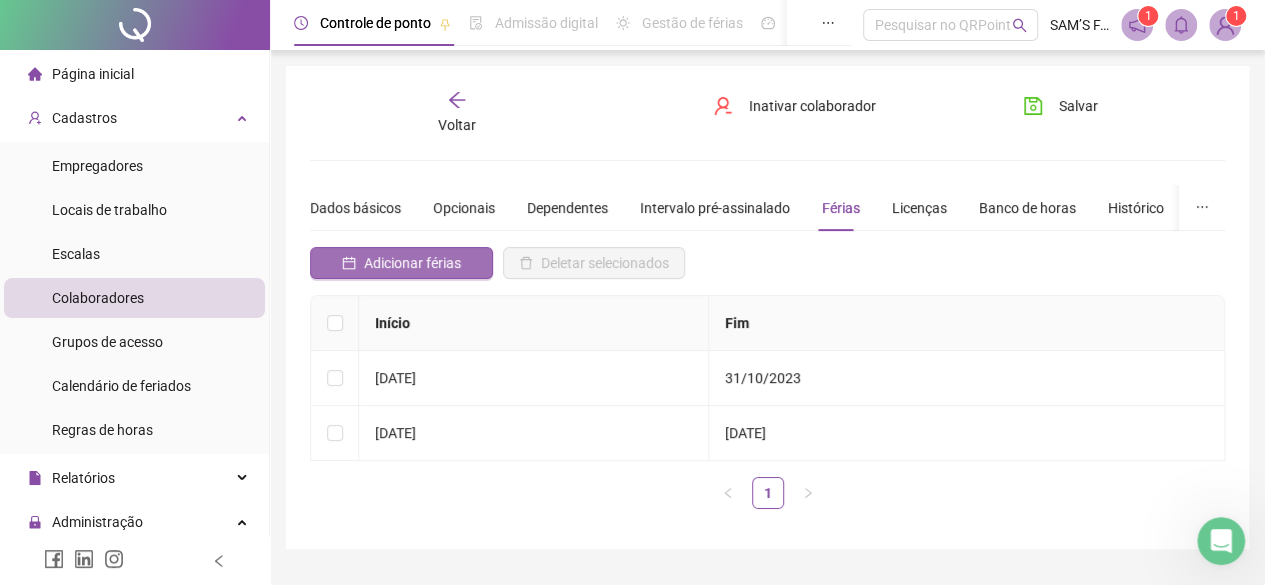 click on "Adicionar férias" at bounding box center [412, 263] 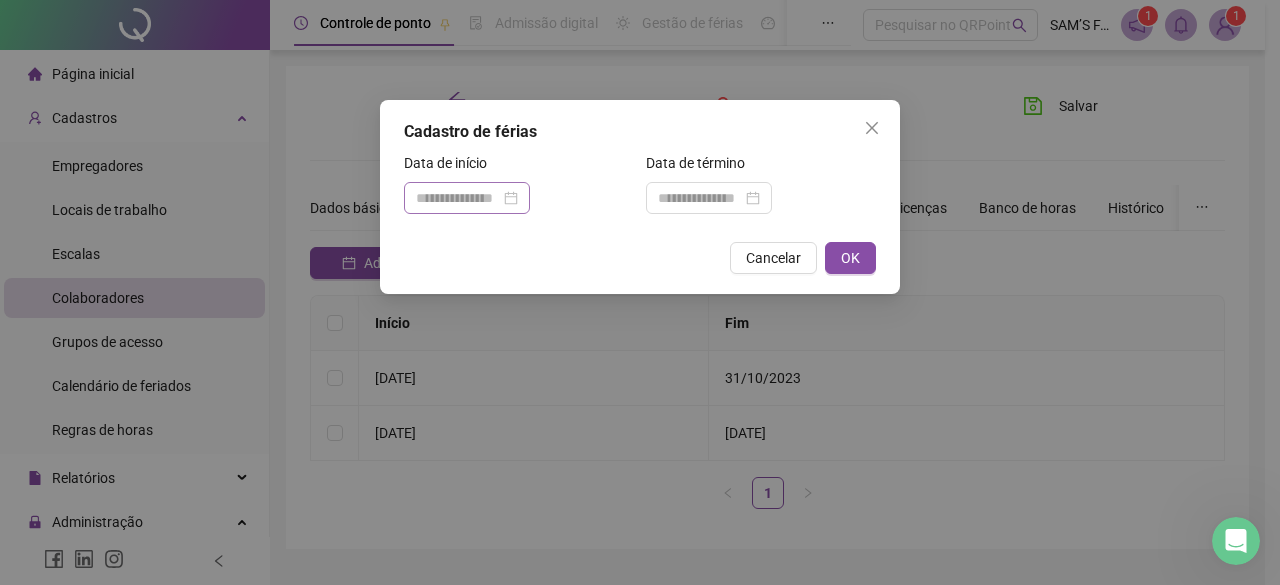 click at bounding box center [467, 198] 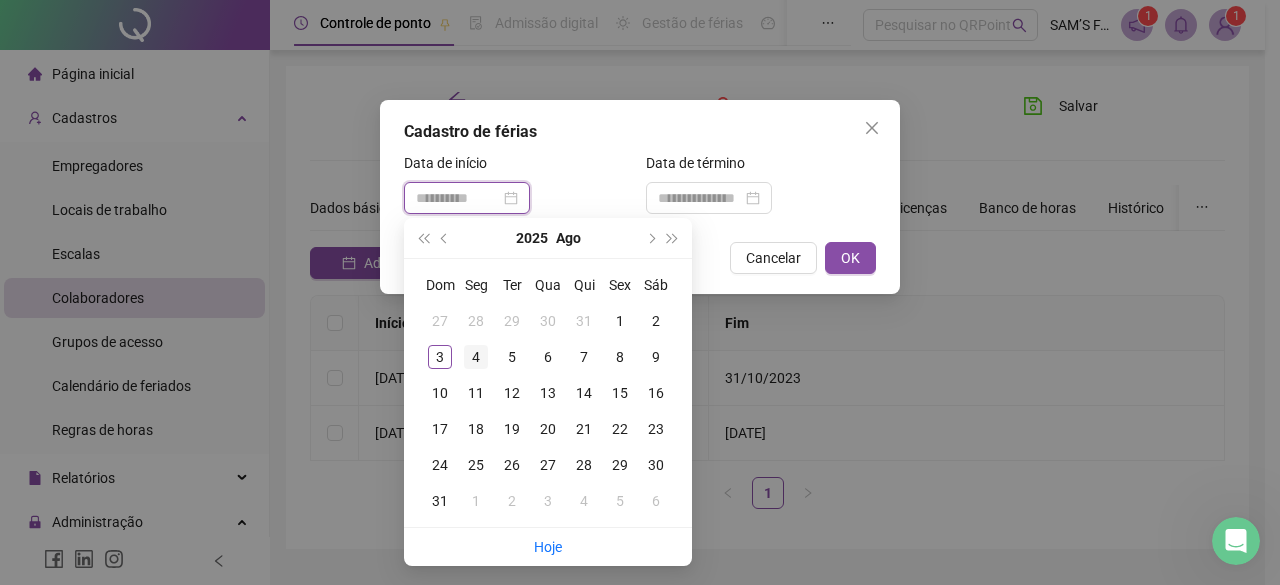 type on "**********" 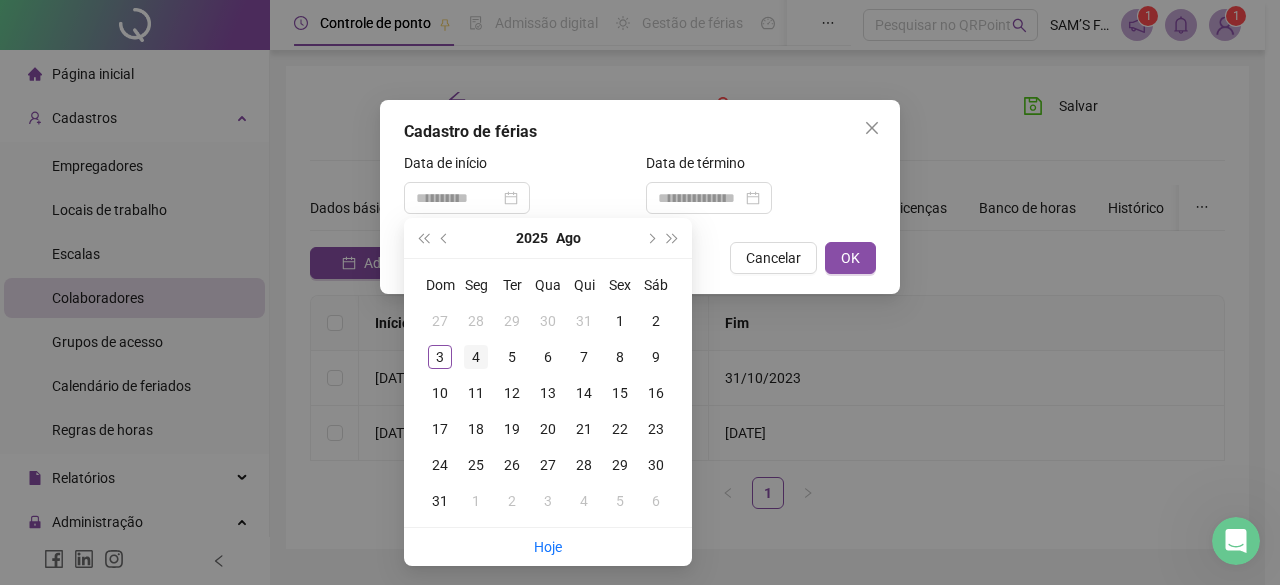 click on "4" at bounding box center (476, 357) 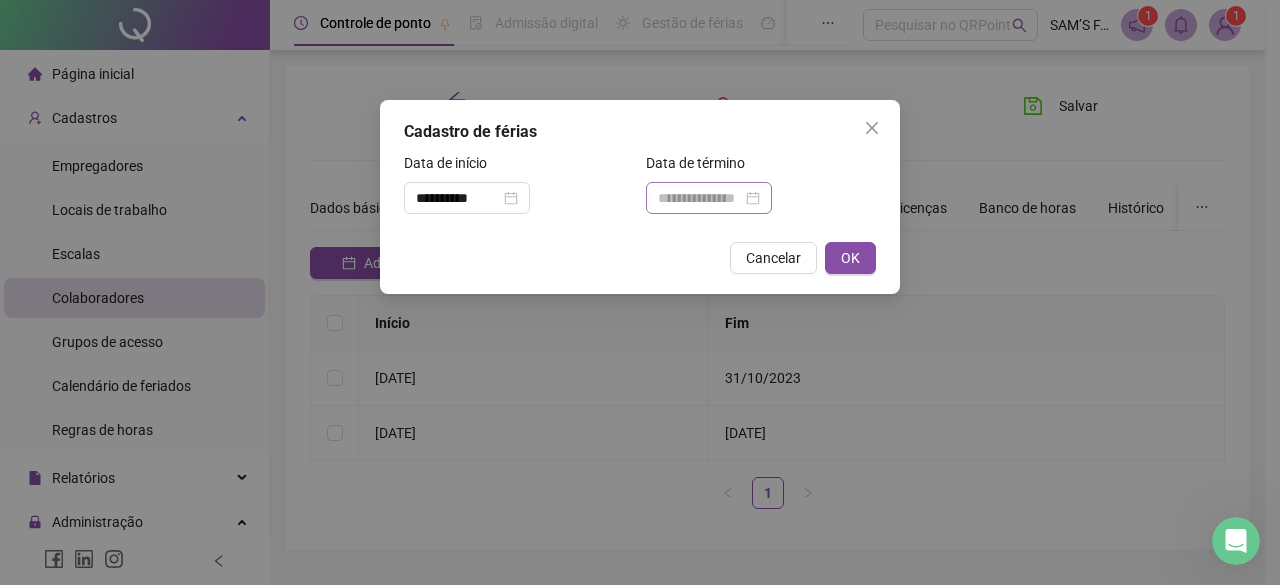 click at bounding box center (709, 198) 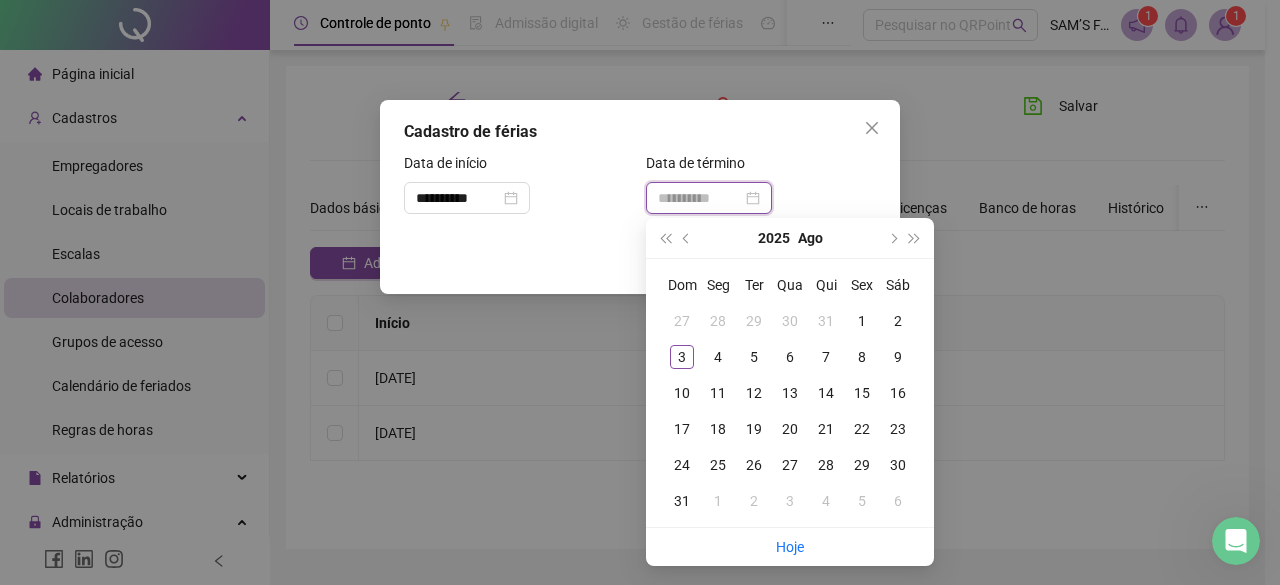 type on "**********" 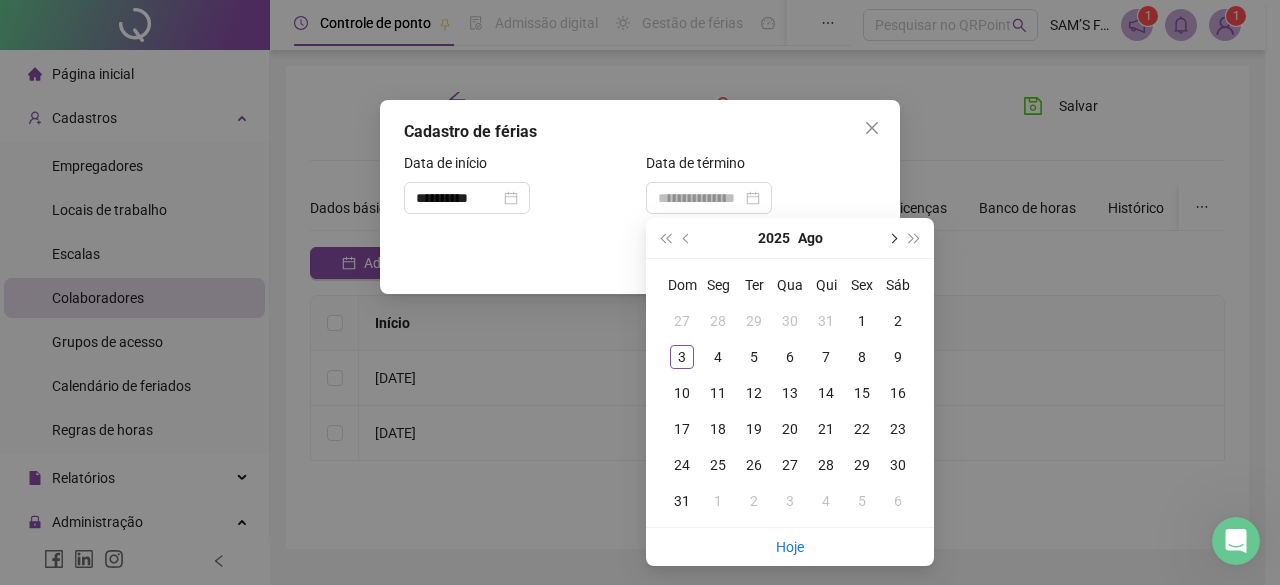 click at bounding box center (892, 238) 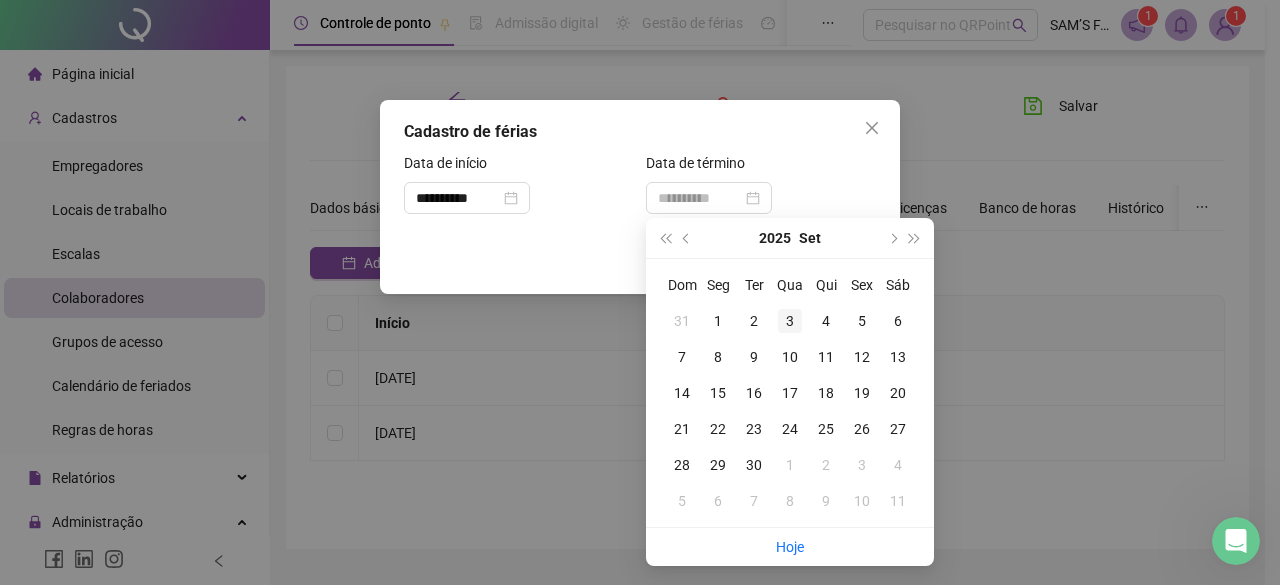 type on "**********" 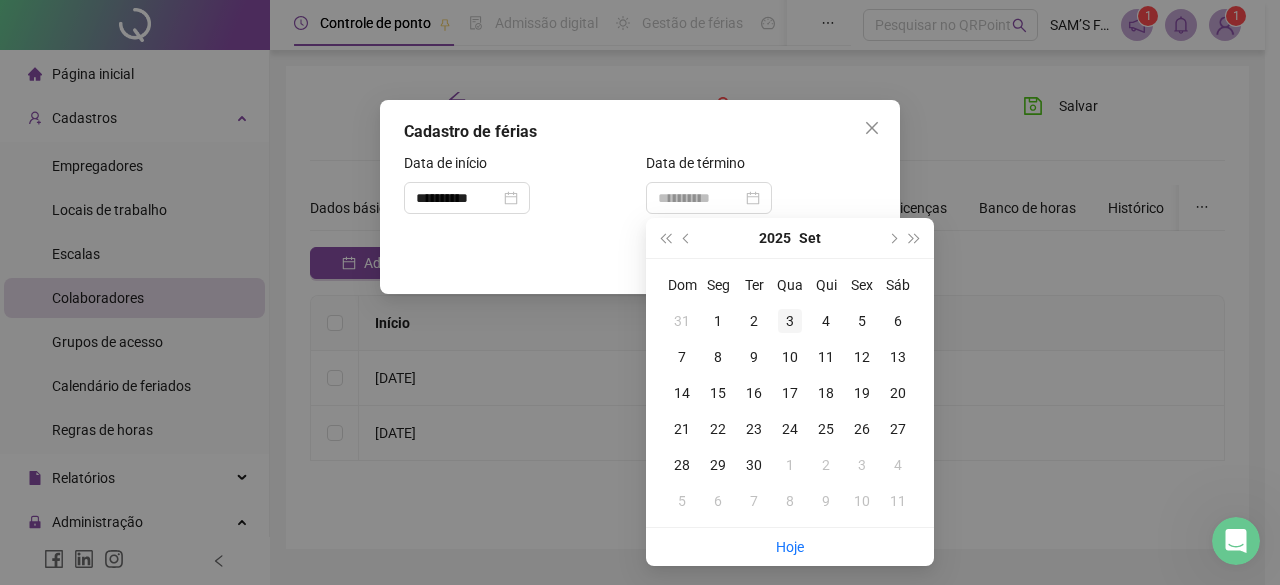 click on "3" at bounding box center [790, 321] 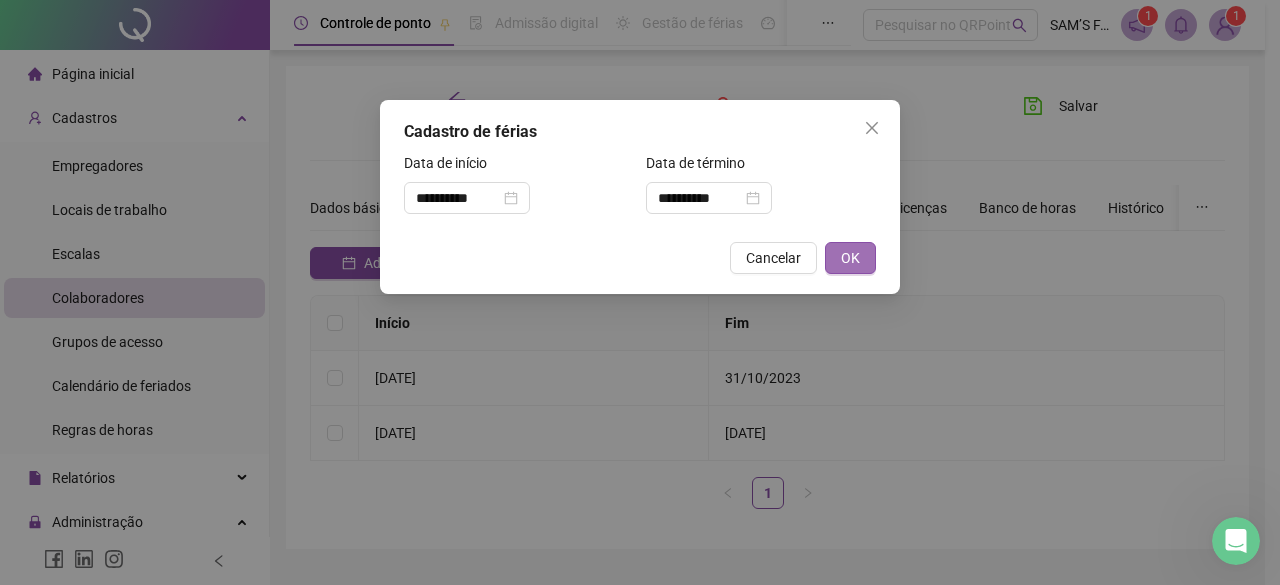 click on "OK" at bounding box center (850, 258) 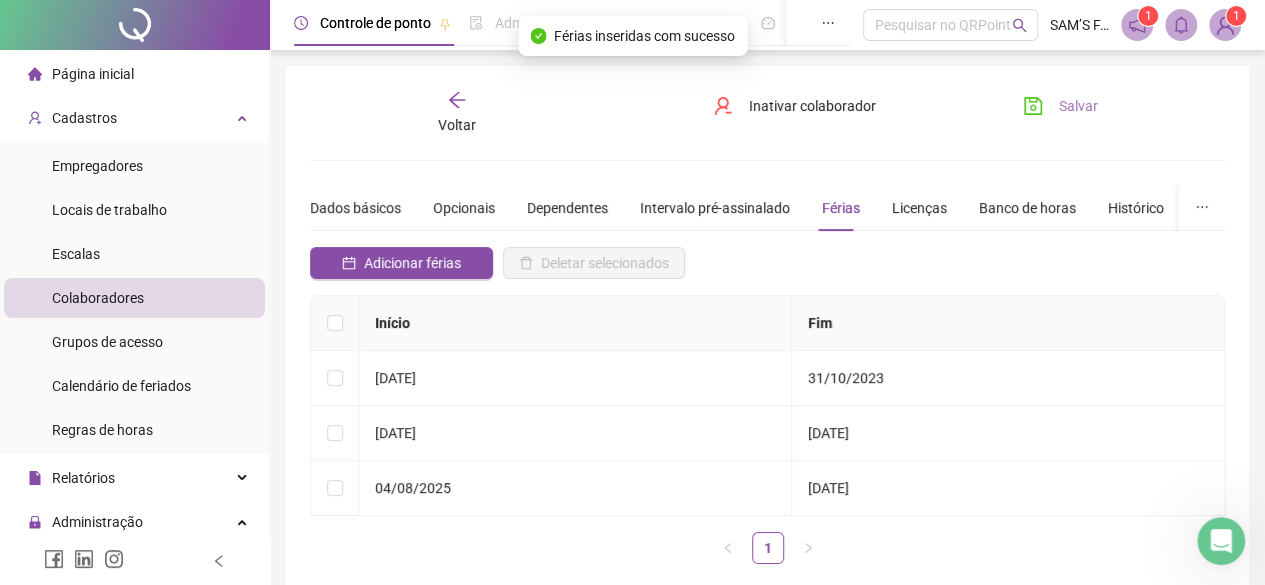 click on "Salvar" at bounding box center [1060, 106] 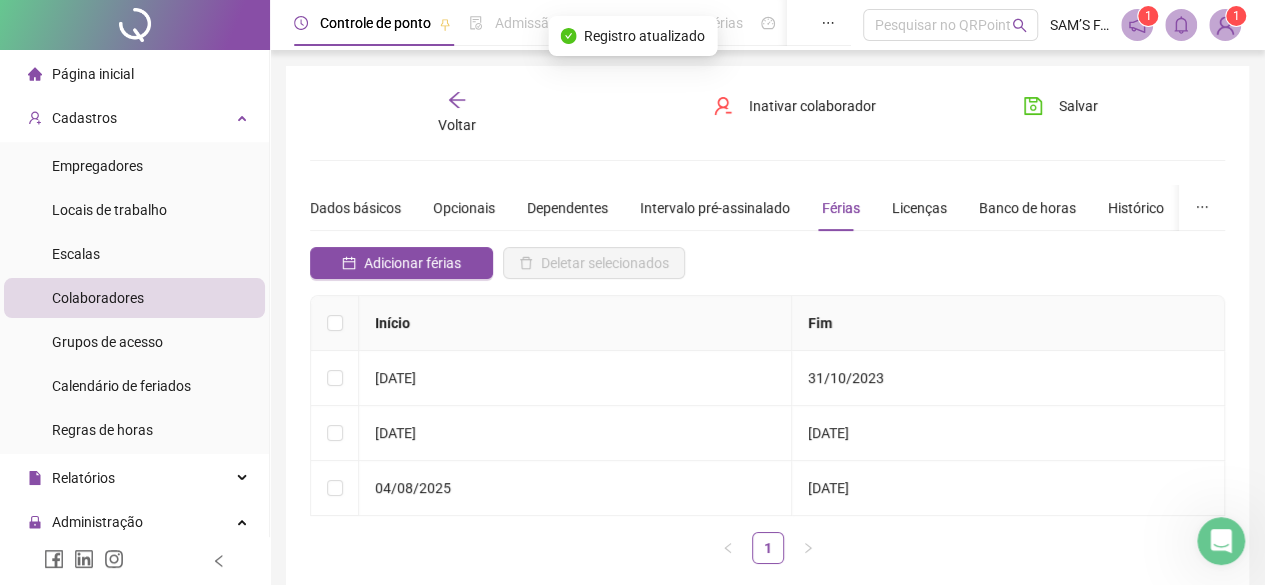 click on "Voltar" at bounding box center (457, 113) 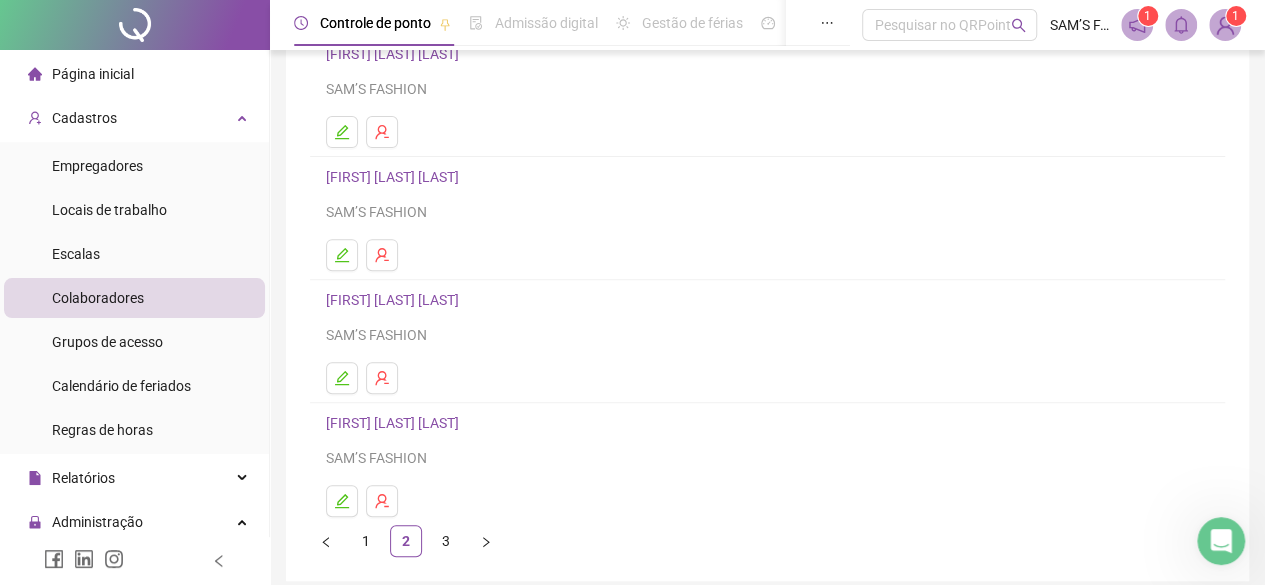 scroll, scrollTop: 380, scrollLeft: 0, axis: vertical 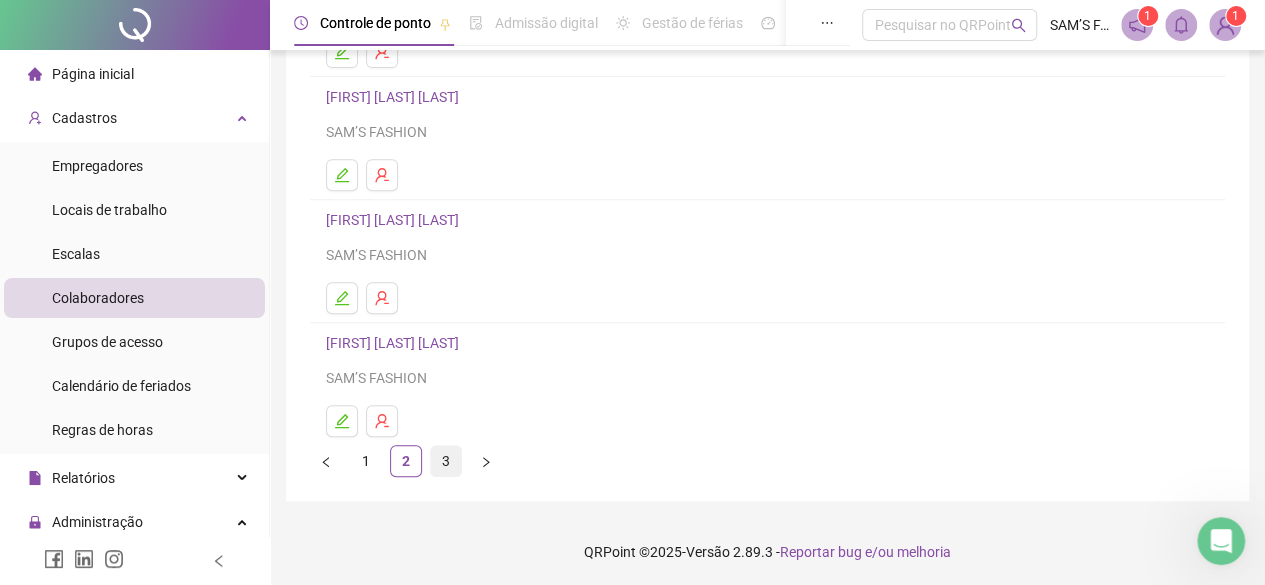 click on "3" at bounding box center [446, 461] 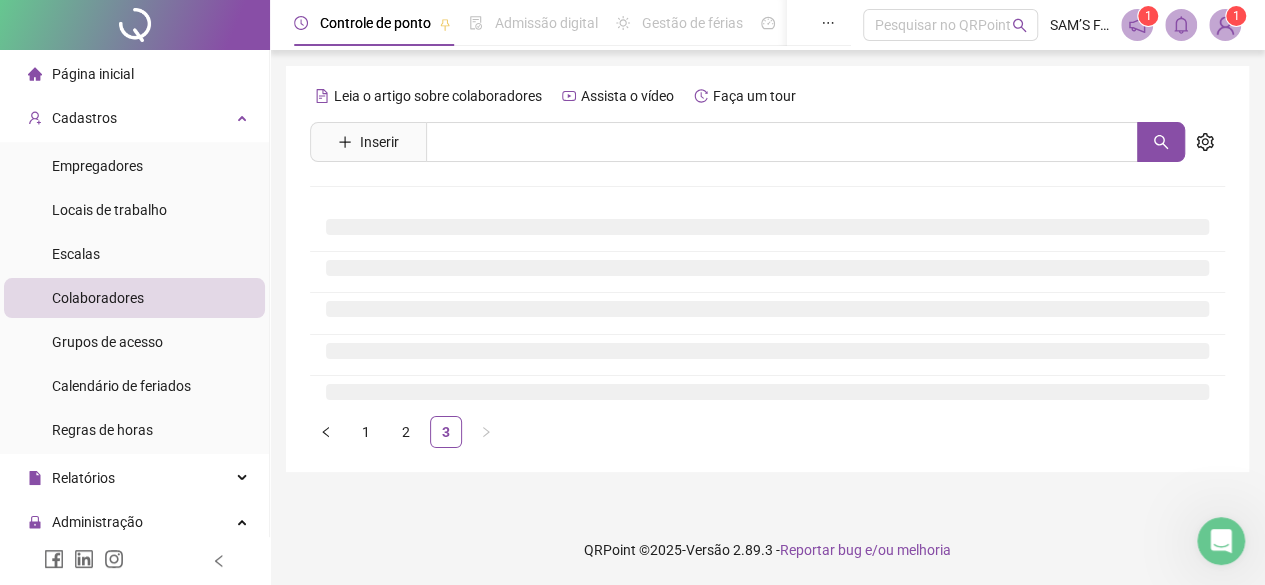 scroll, scrollTop: 0, scrollLeft: 0, axis: both 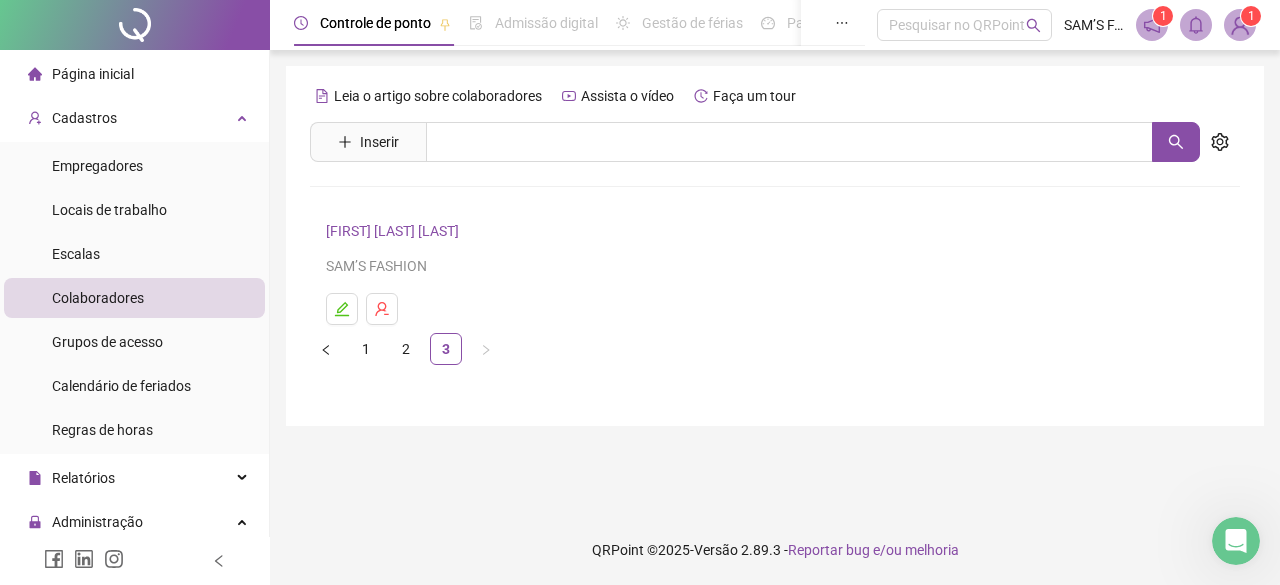 click on "[FIRST] [LAST] [LAST]" at bounding box center (395, 231) 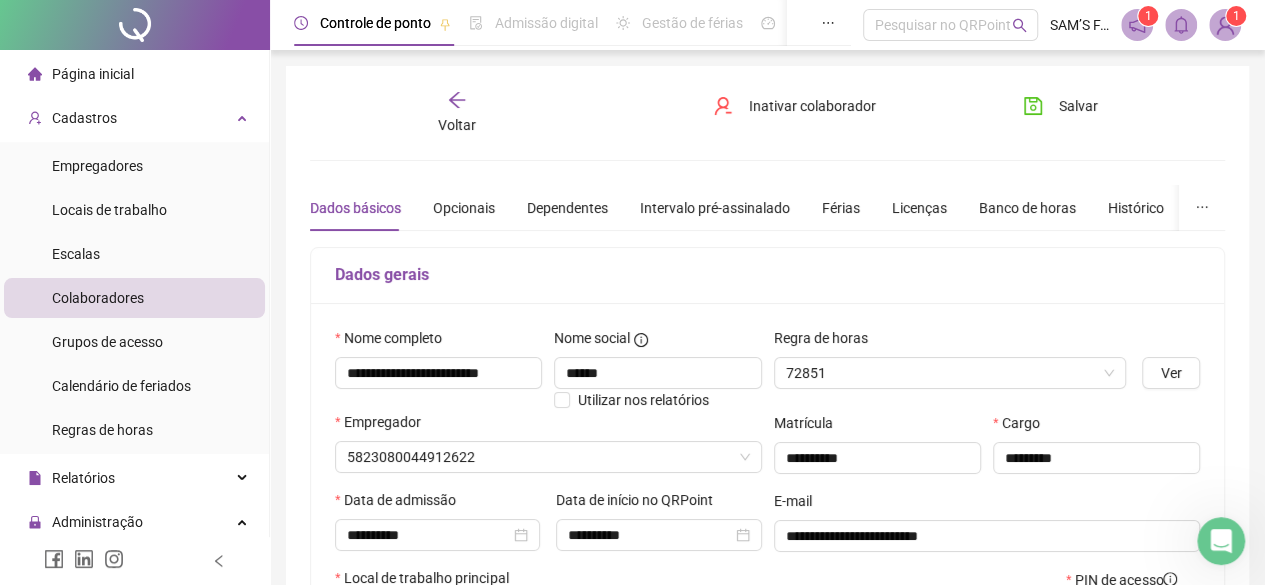 type on "**********" 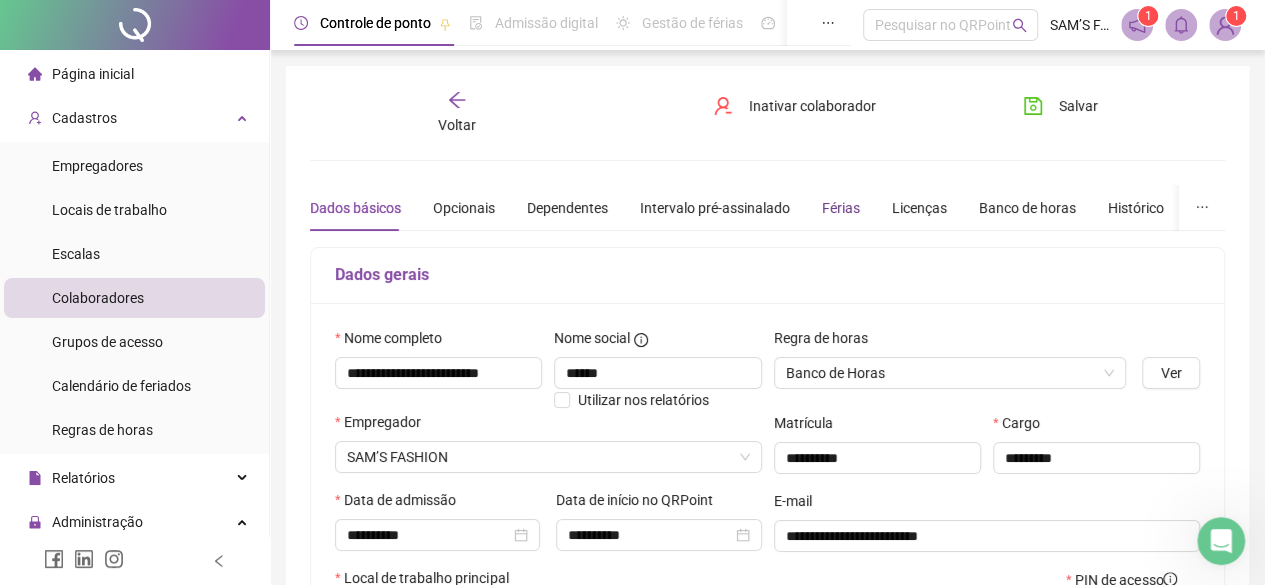 click on "Férias" at bounding box center [841, 208] 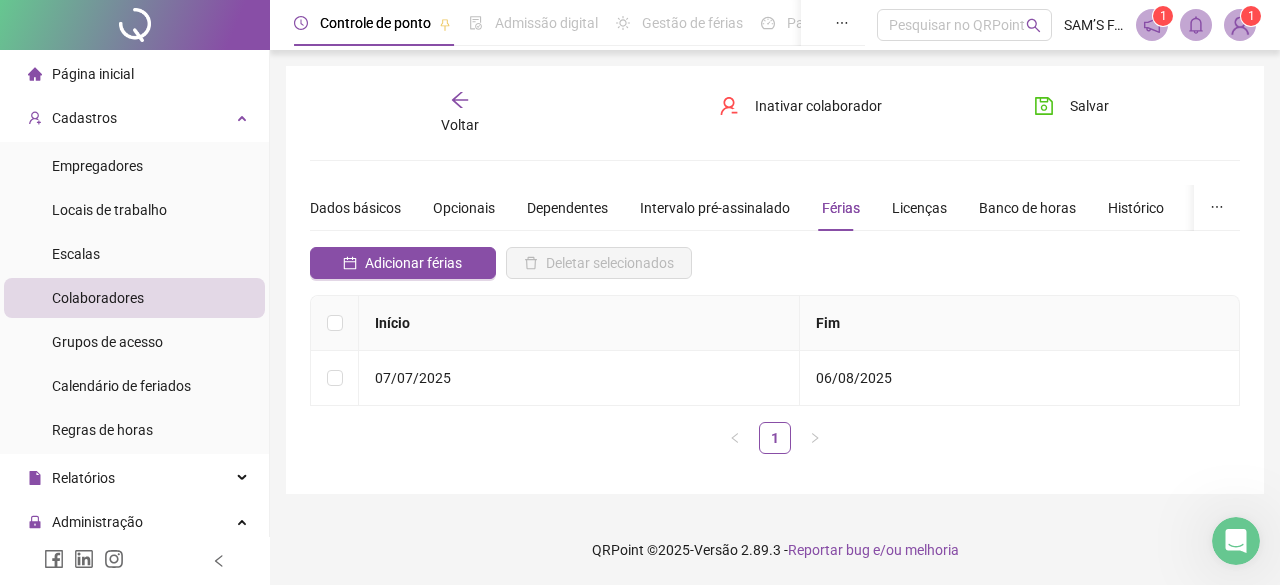 click on "Página inicial" at bounding box center [81, 74] 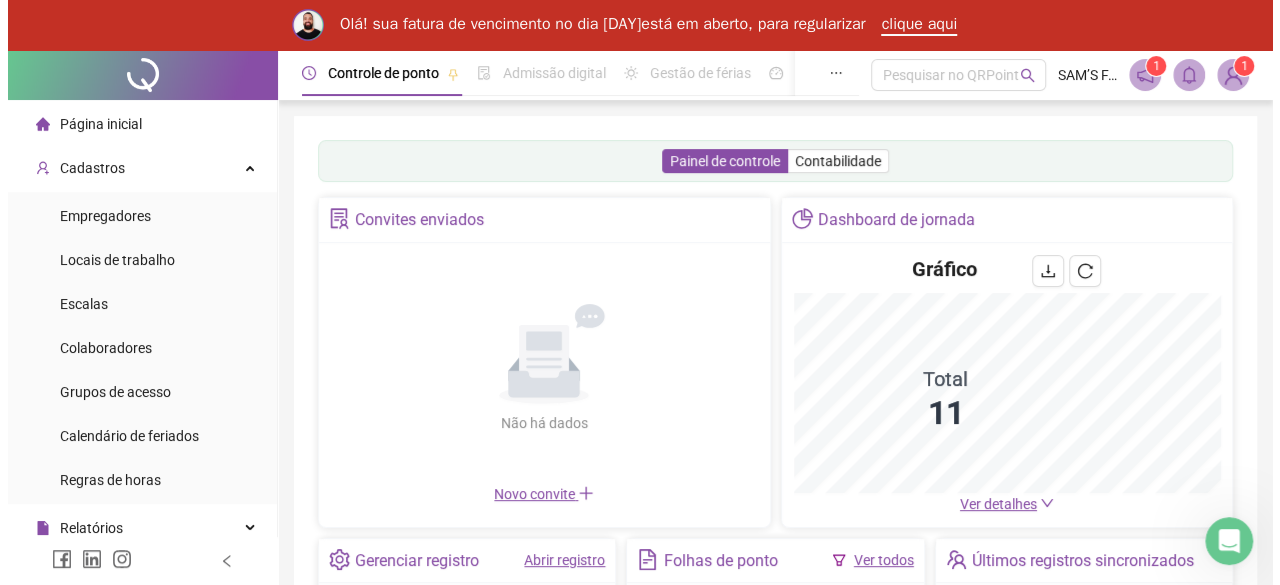 scroll, scrollTop: 0, scrollLeft: 0, axis: both 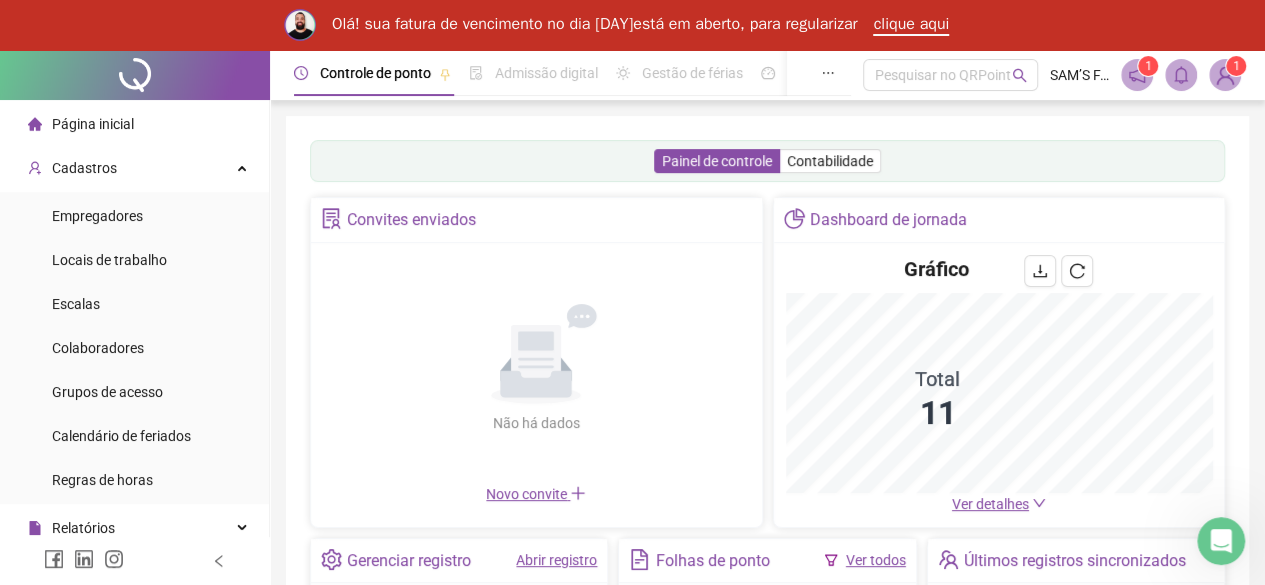 click on "1" at bounding box center [1236, 66] 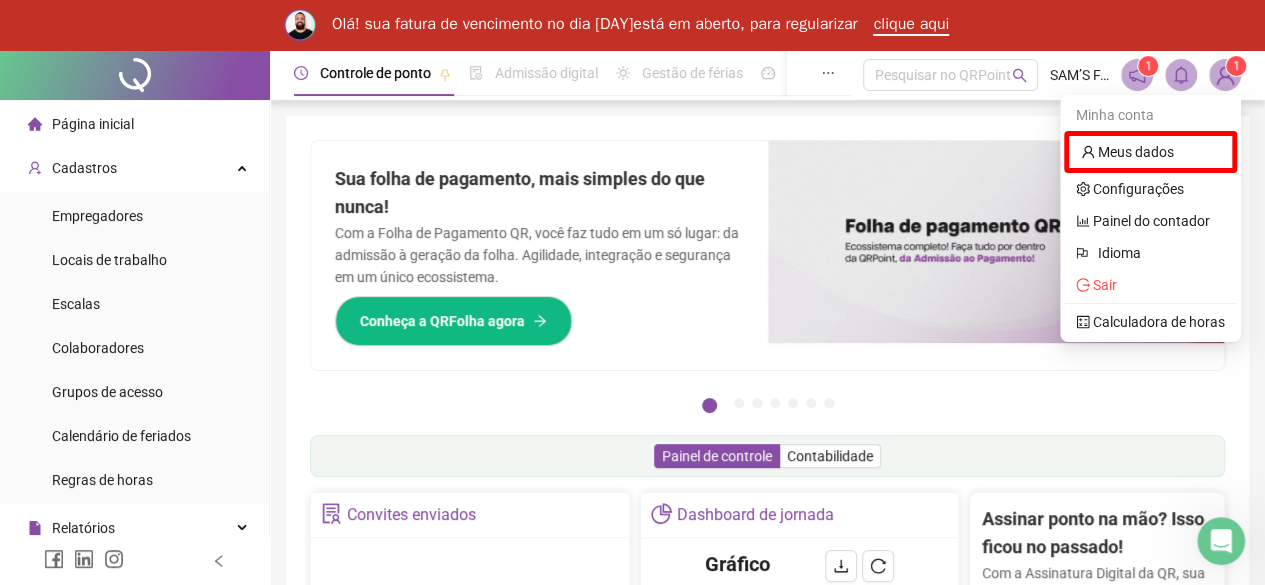 click 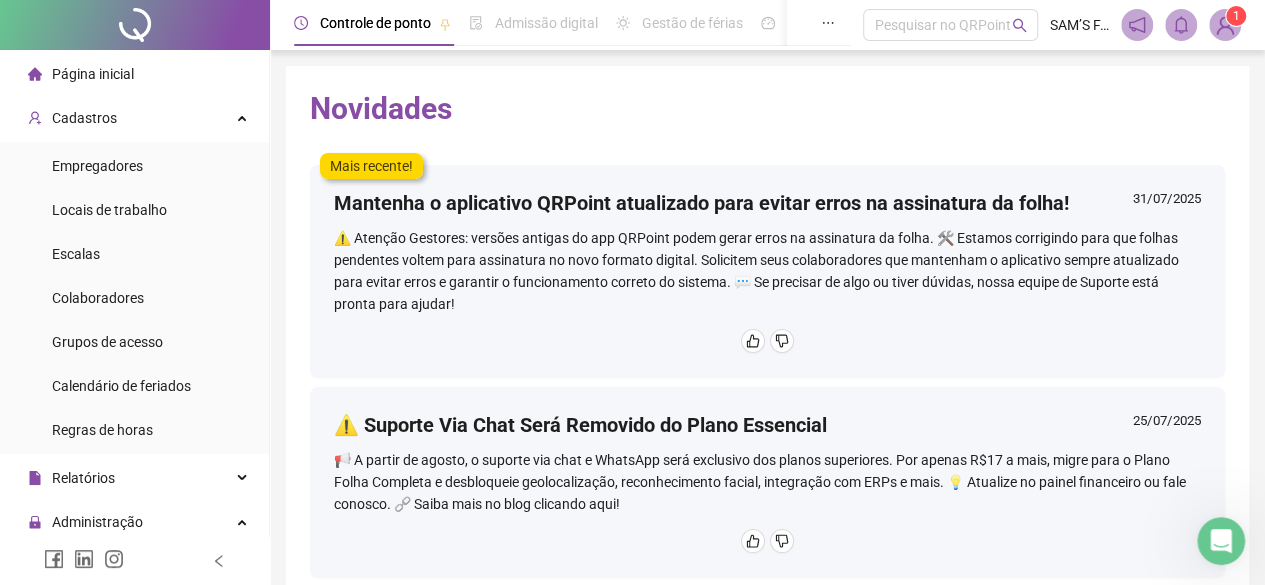 click on "1" at bounding box center [1236, 16] 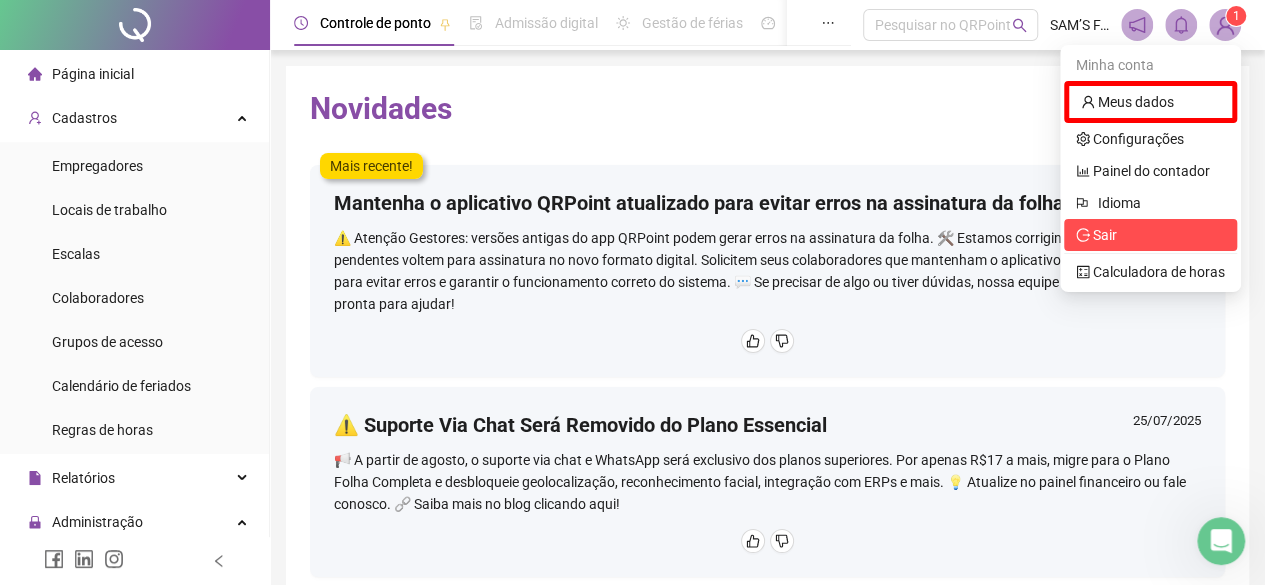 click on "Sair" at bounding box center (1150, 235) 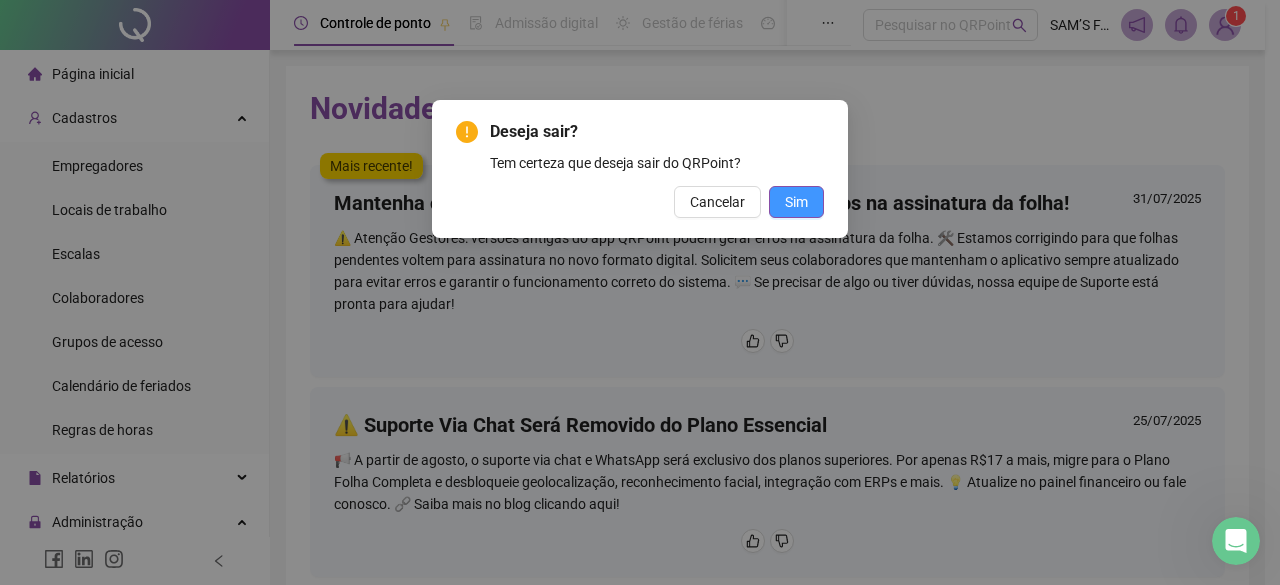 click on "Sim" at bounding box center (796, 202) 